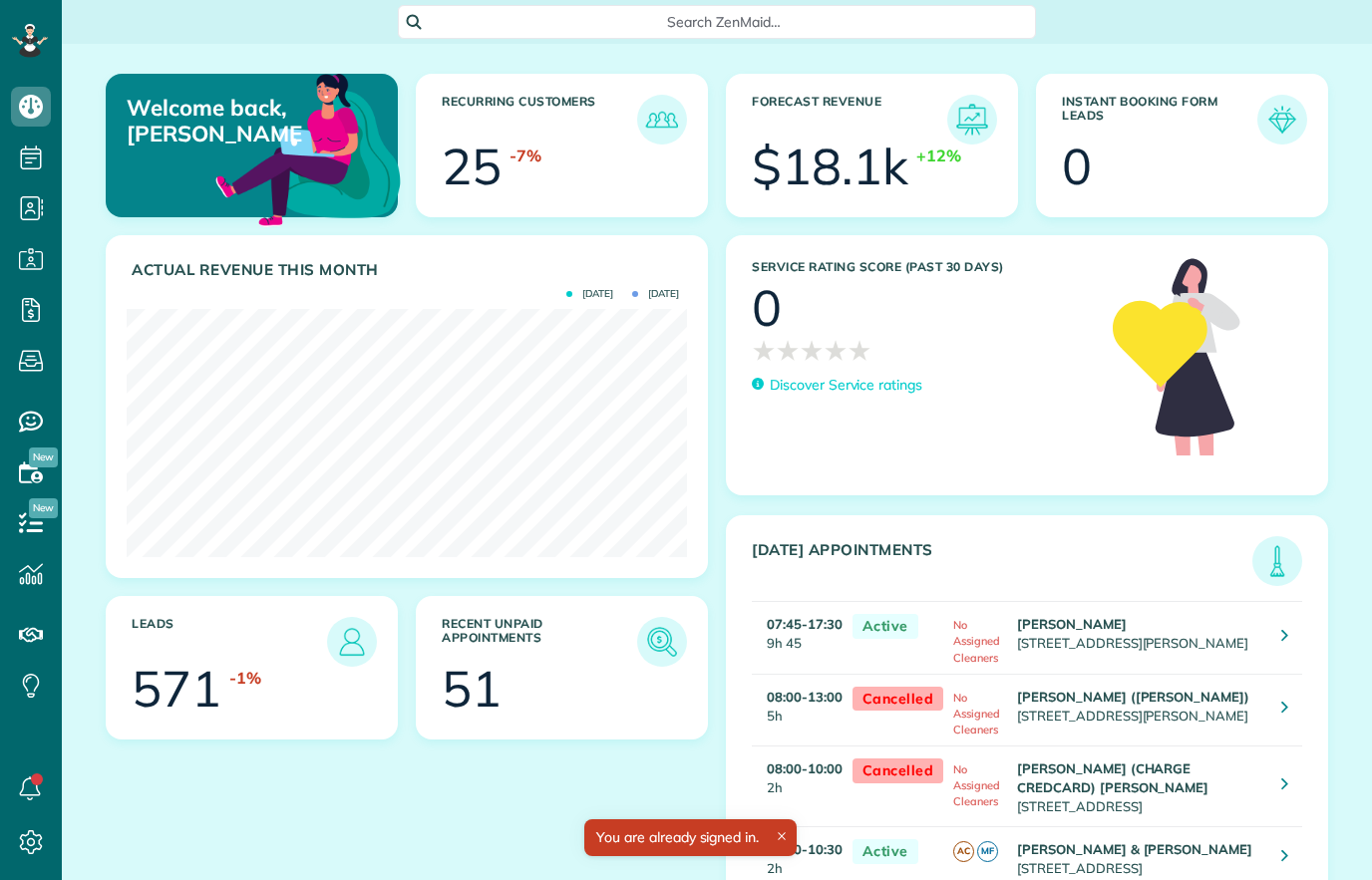 scroll, scrollTop: 0, scrollLeft: 0, axis: both 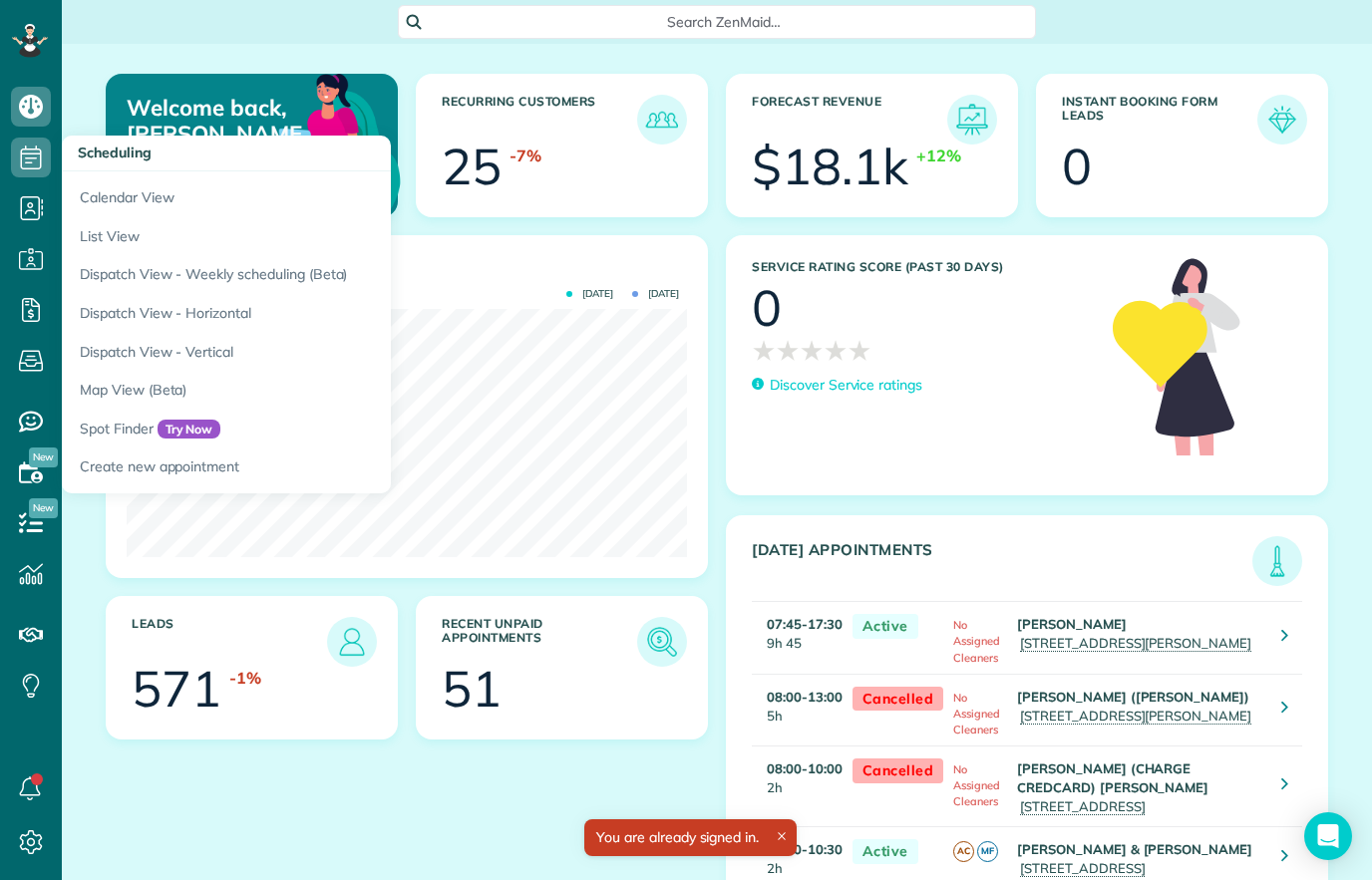 click on "Calendar View" at bounding box center (311, 194) 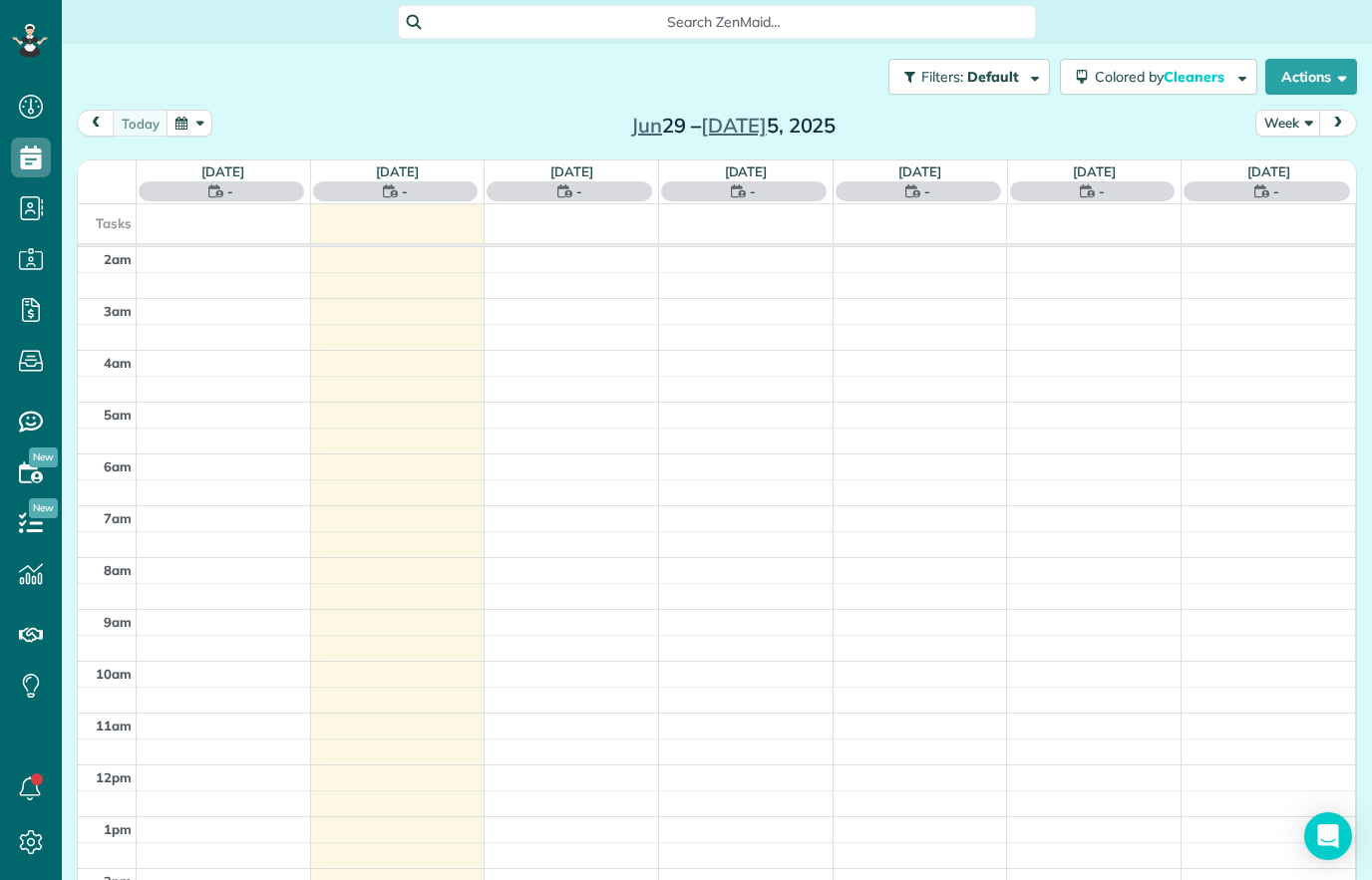 scroll, scrollTop: 0, scrollLeft: 0, axis: both 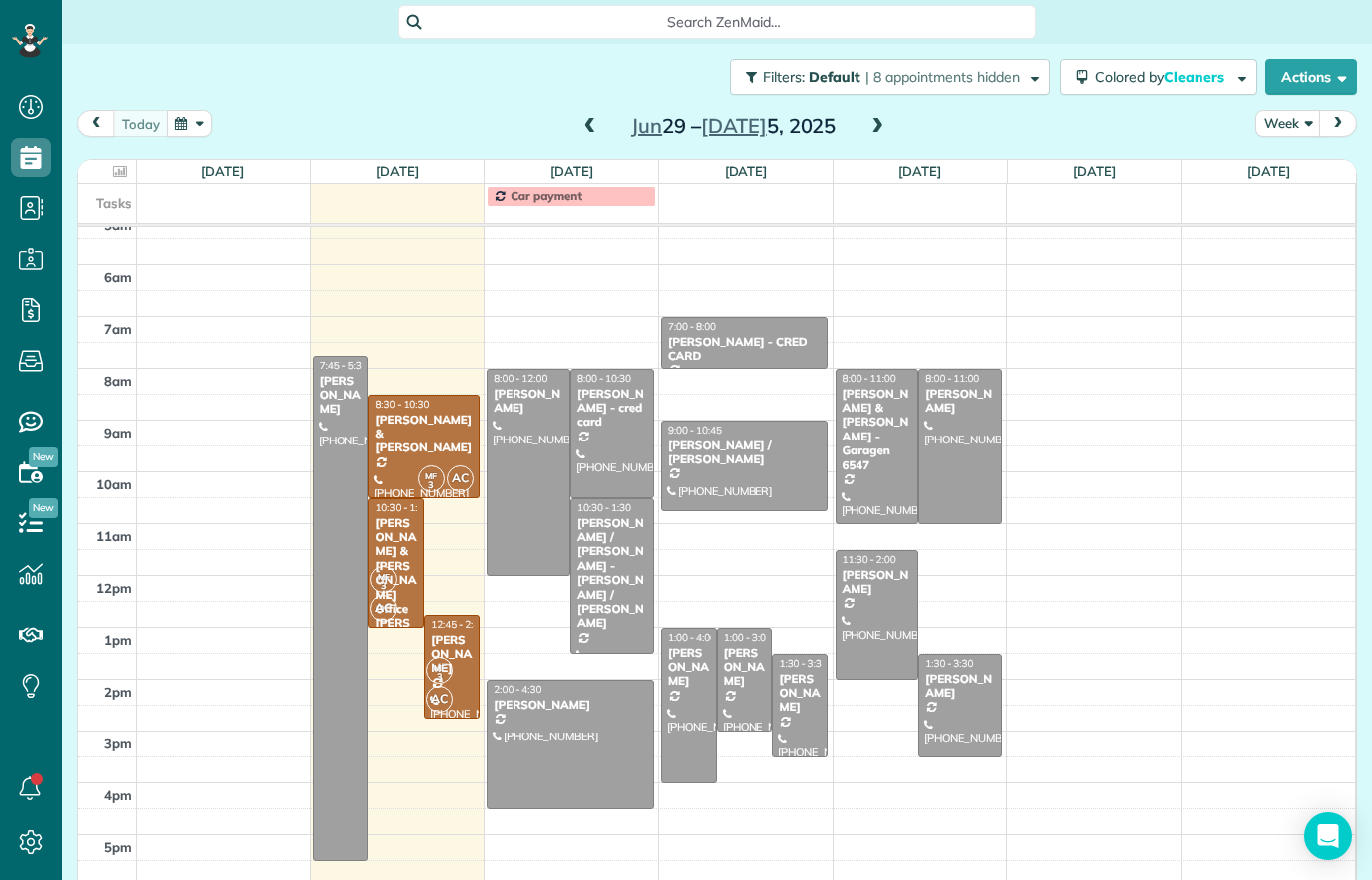 click on "[PERSON_NAME] & [PERSON_NAME]" at bounding box center [424, 434] 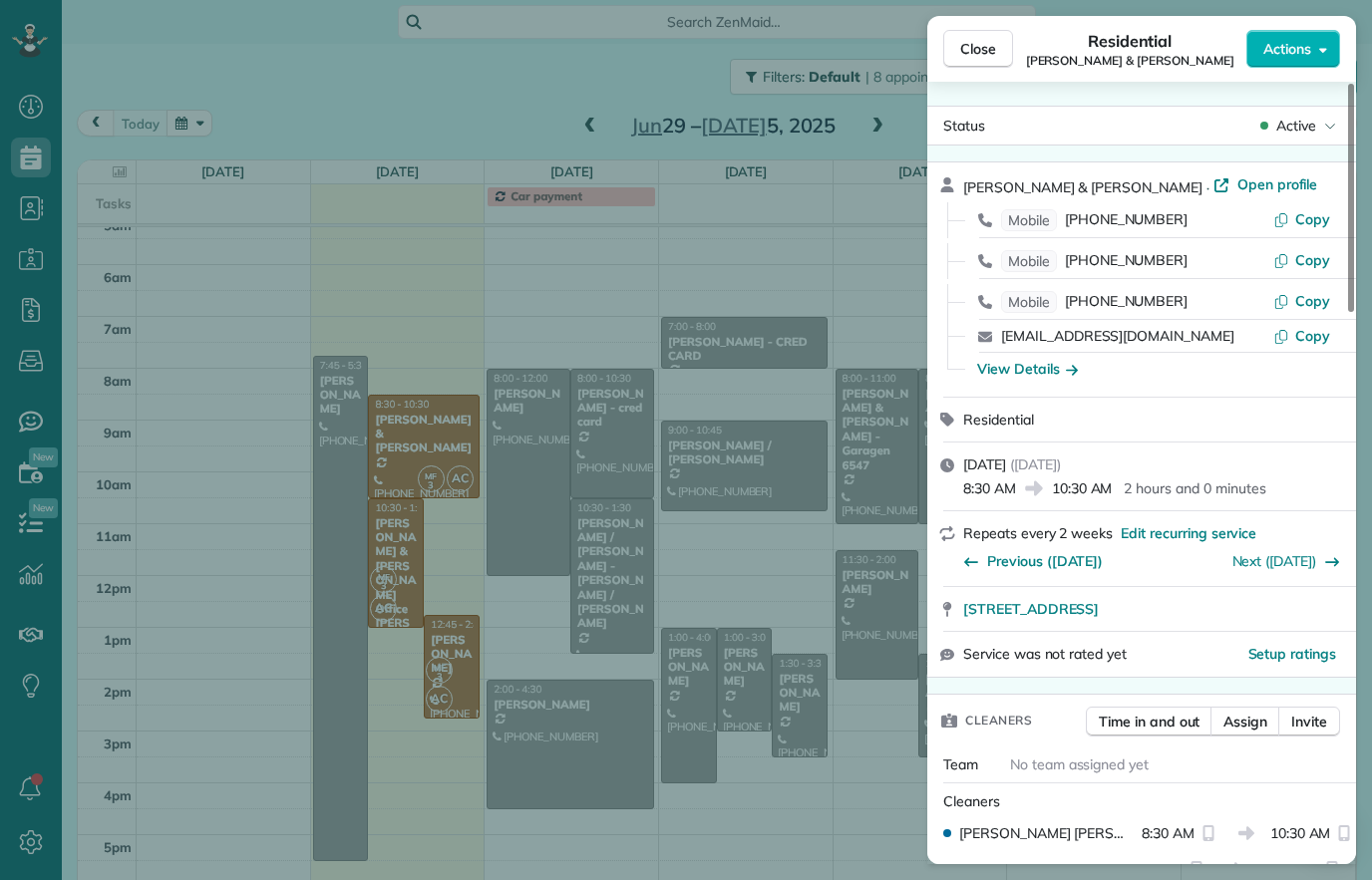 scroll, scrollTop: 0, scrollLeft: 0, axis: both 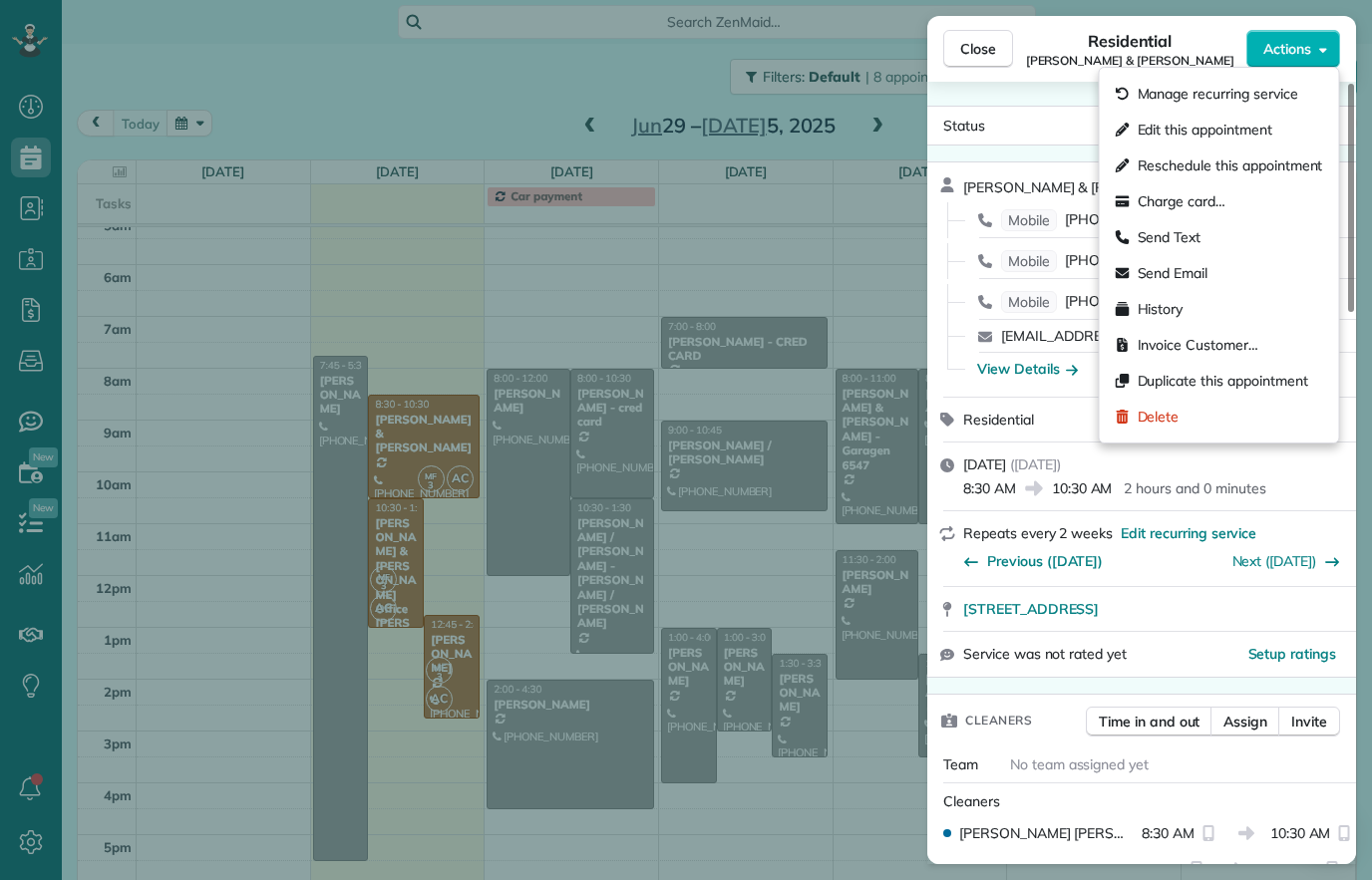 click on "Charge card…" at bounding box center (1182, 201) 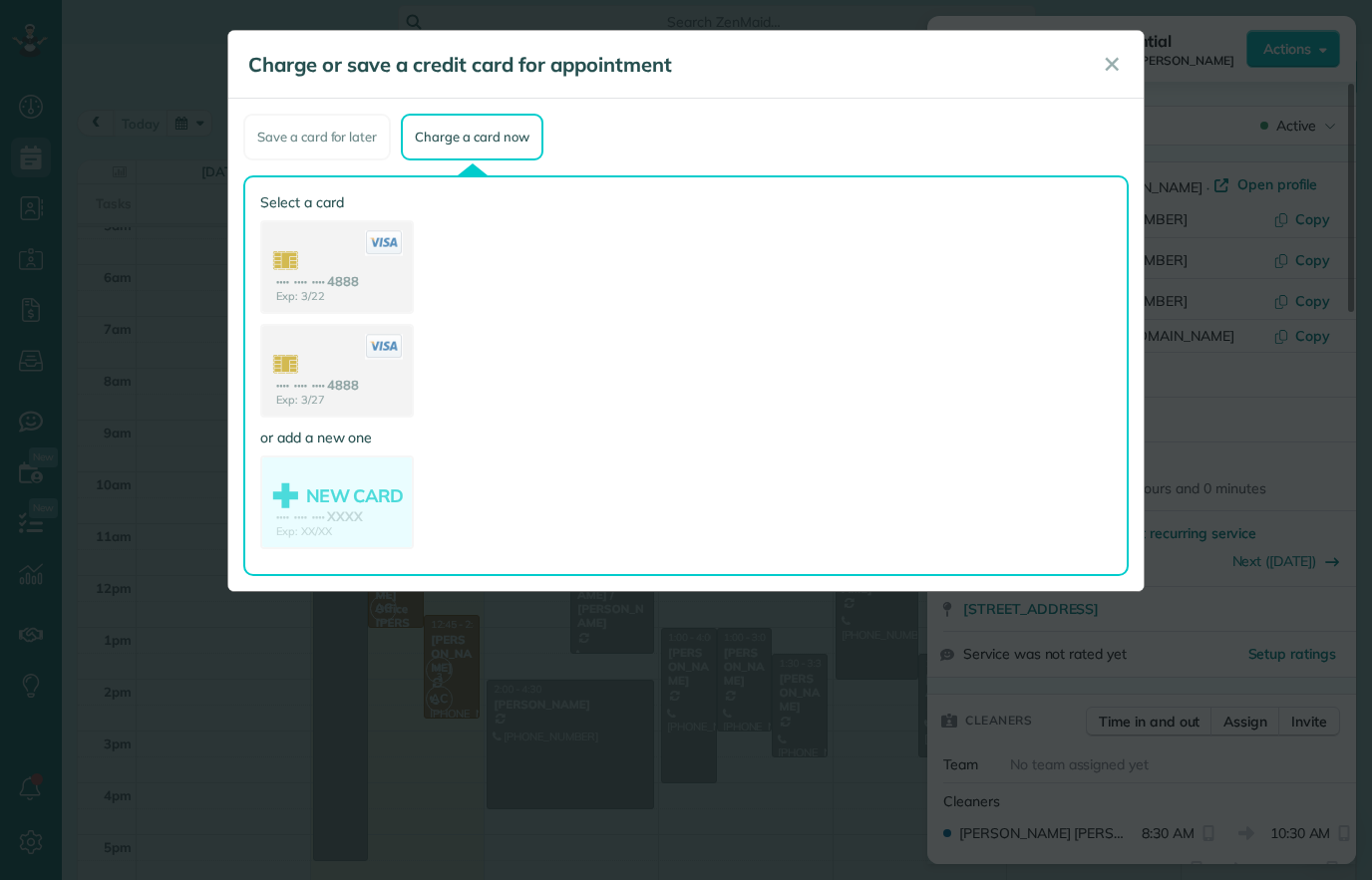 click 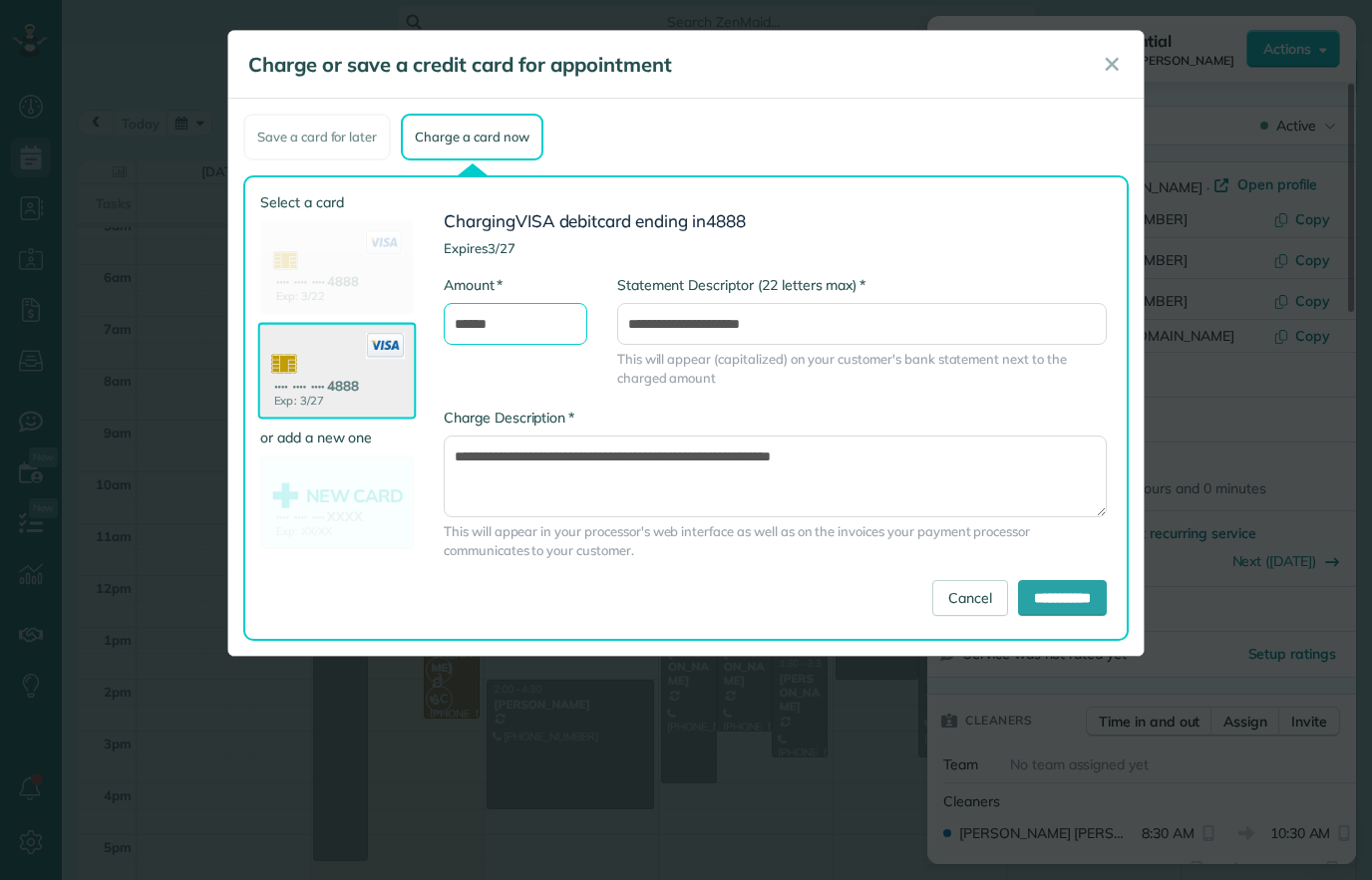 click on "******" at bounding box center (515, 324) 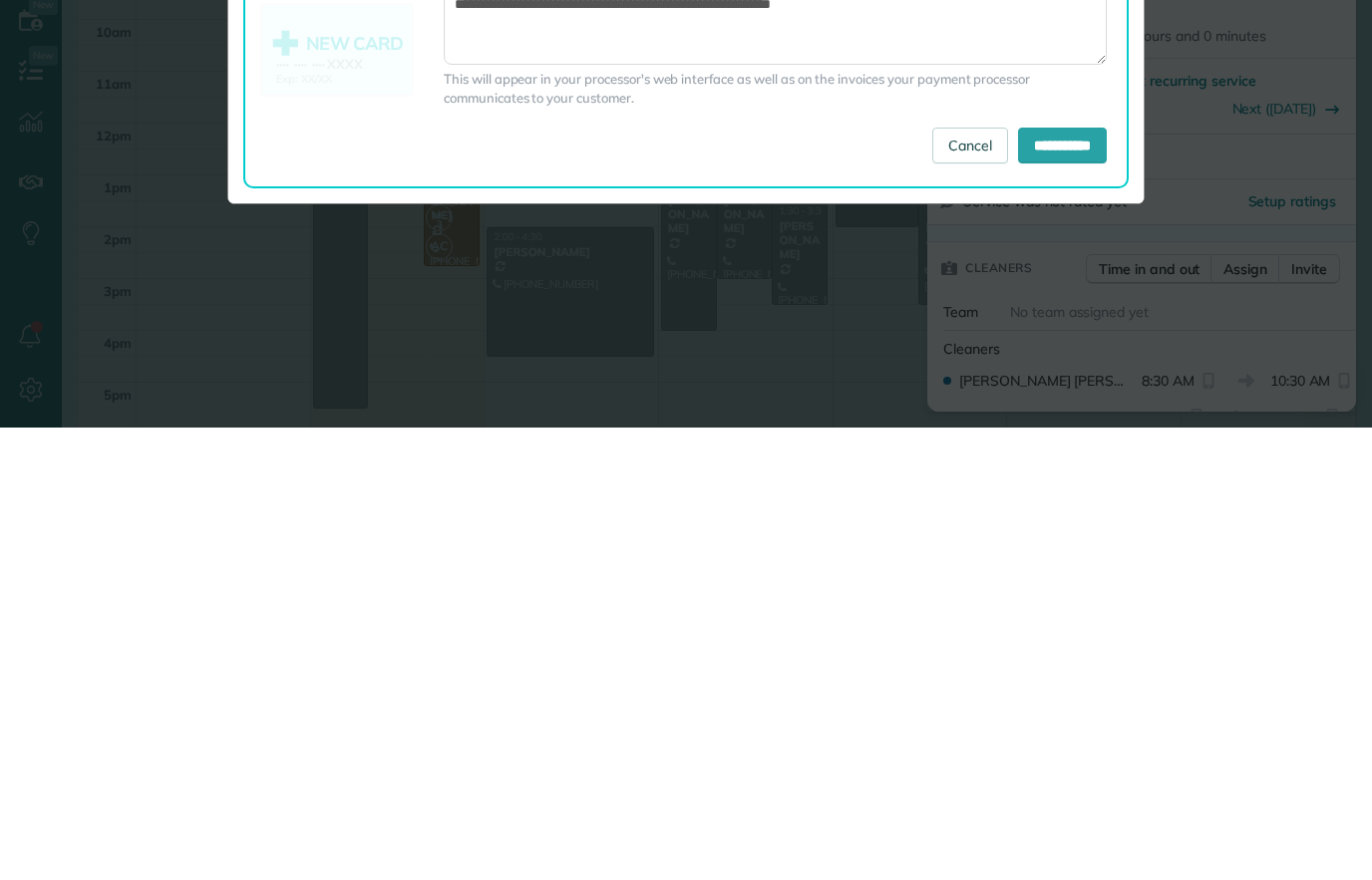 type on "******" 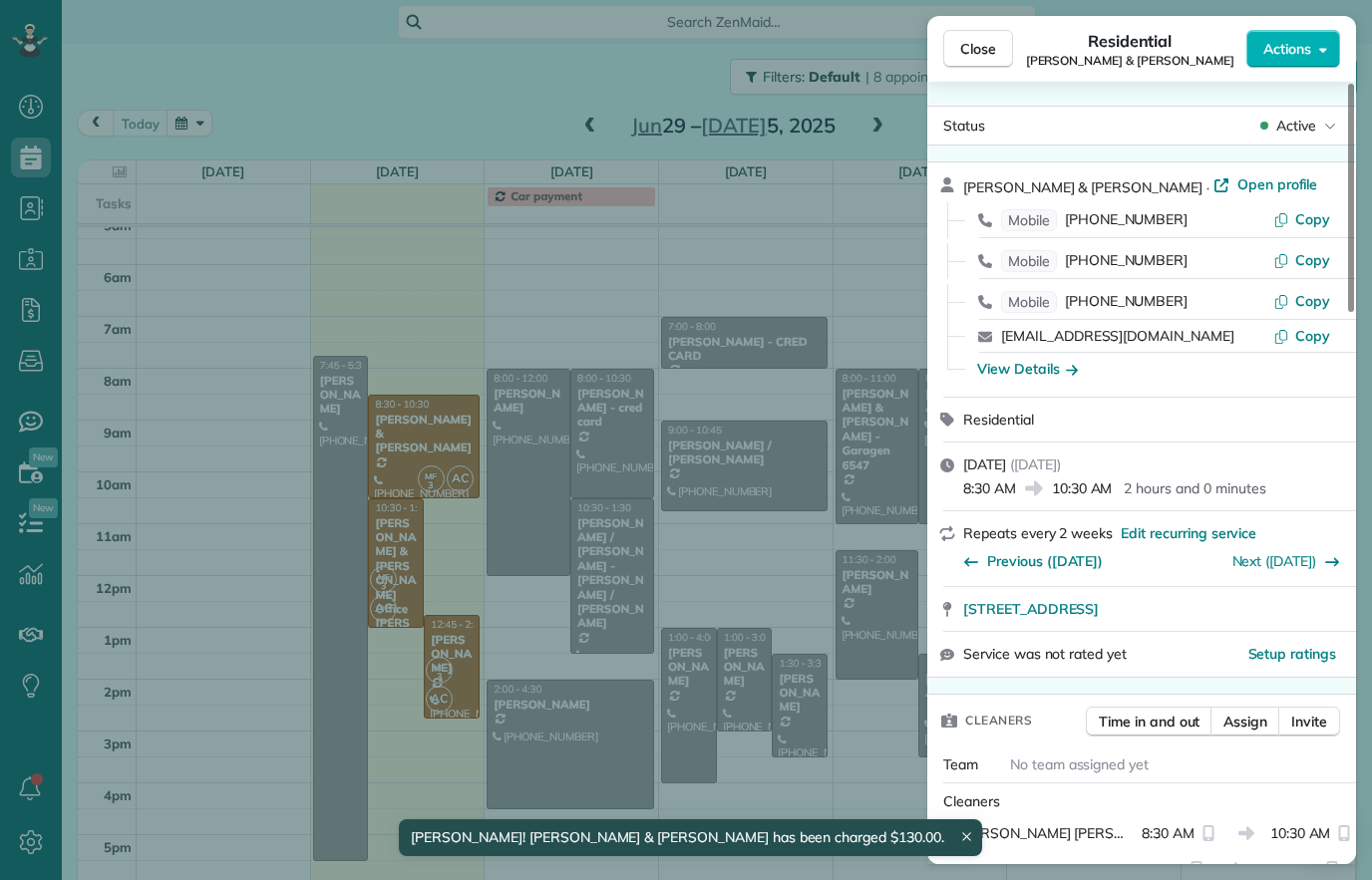 click on "Close" at bounding box center (978, 49) 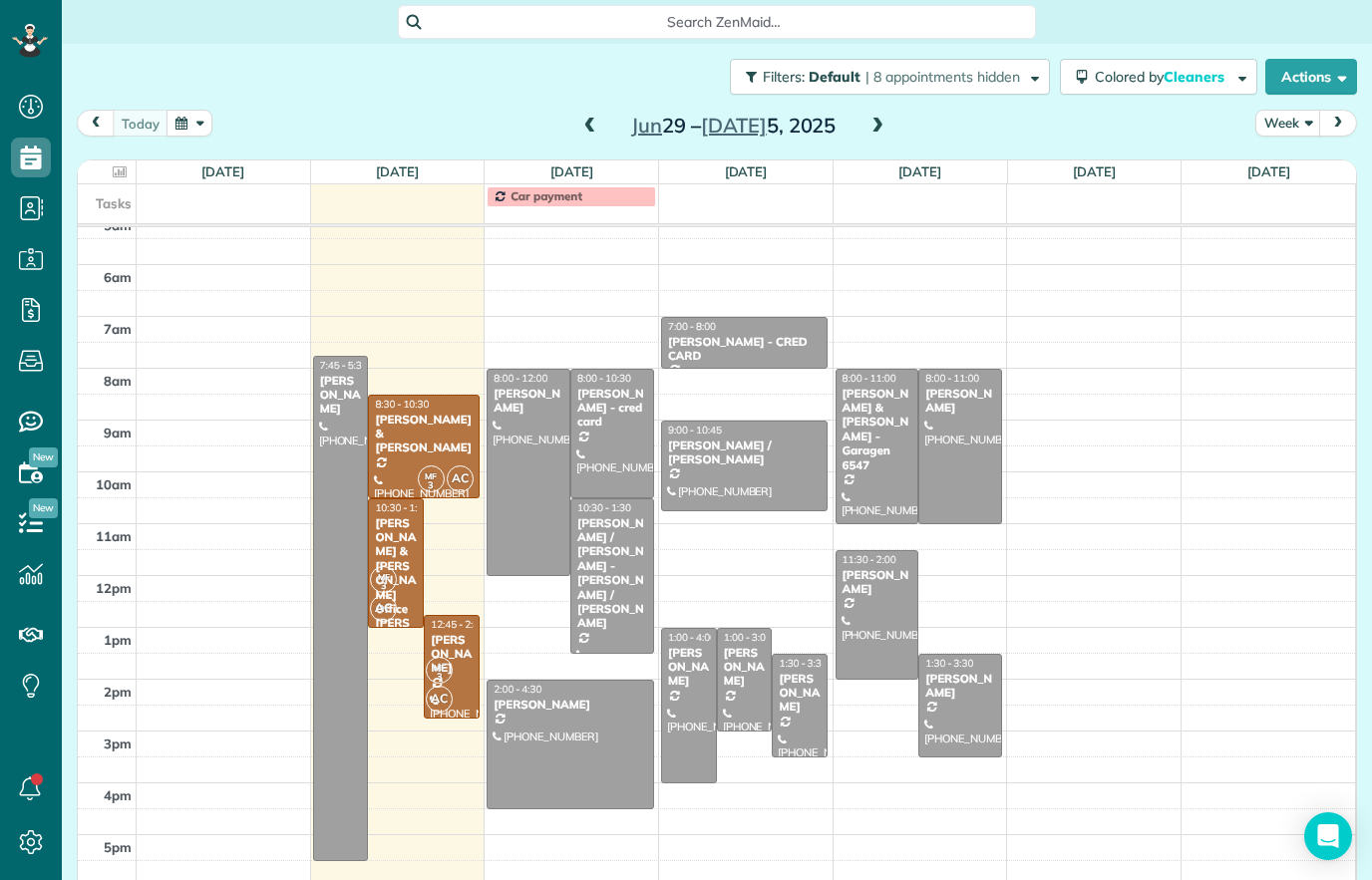 click at bounding box center [528, 472] 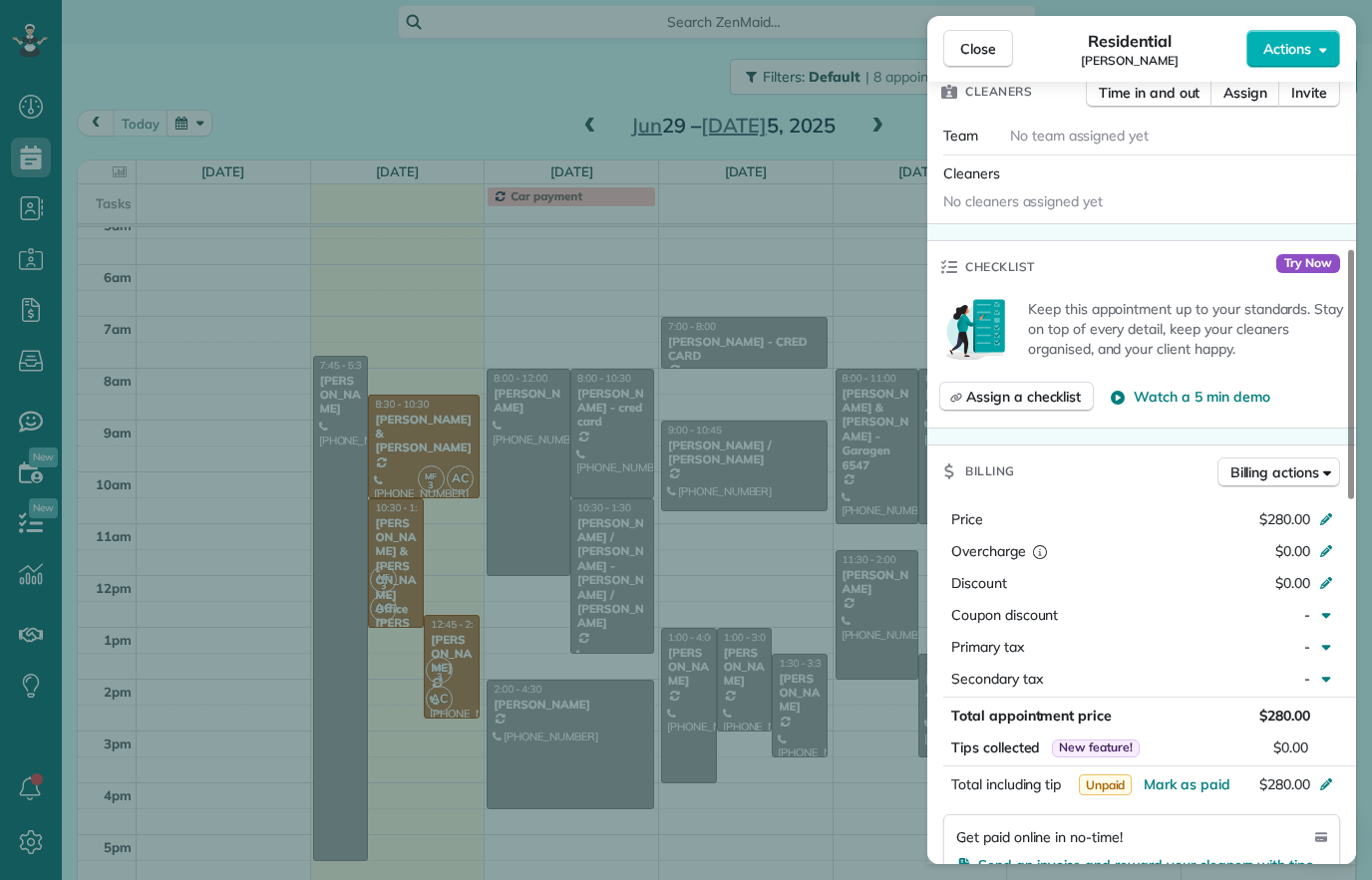 scroll, scrollTop: 522, scrollLeft: 0, axis: vertical 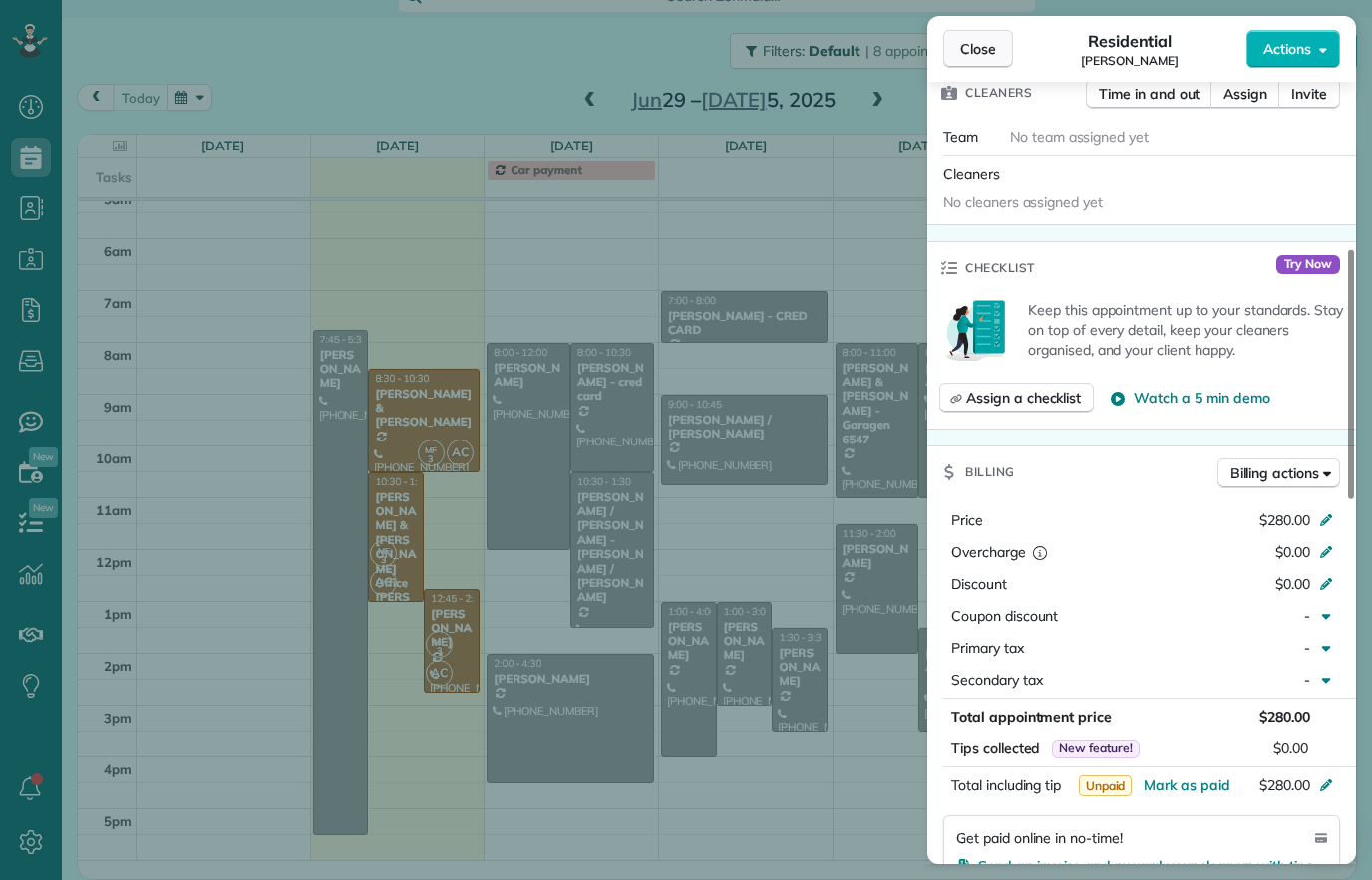 click on "Close" at bounding box center (978, 49) 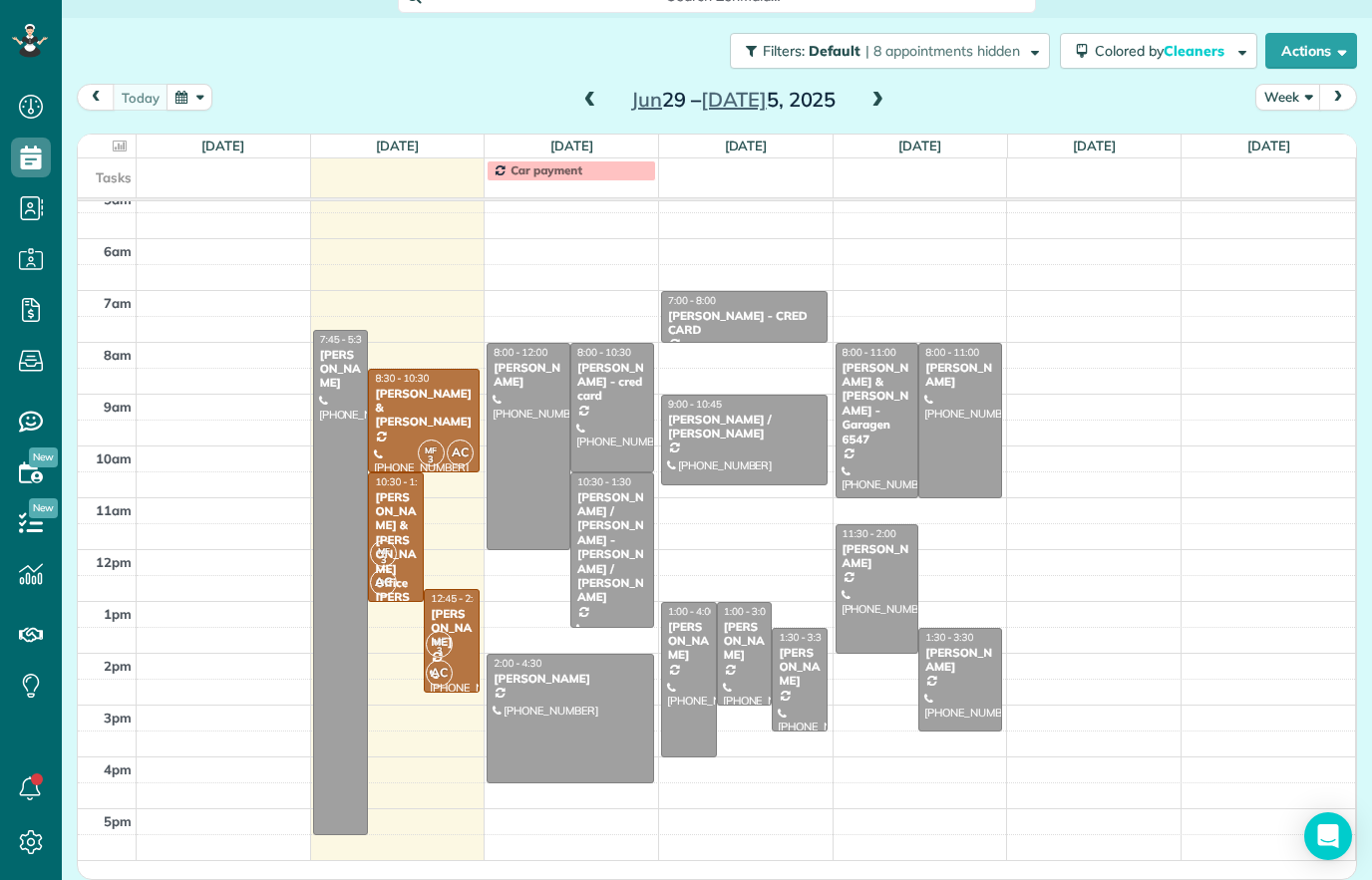 click on "1:00 - 3:00" at bounding box center [748, 611] 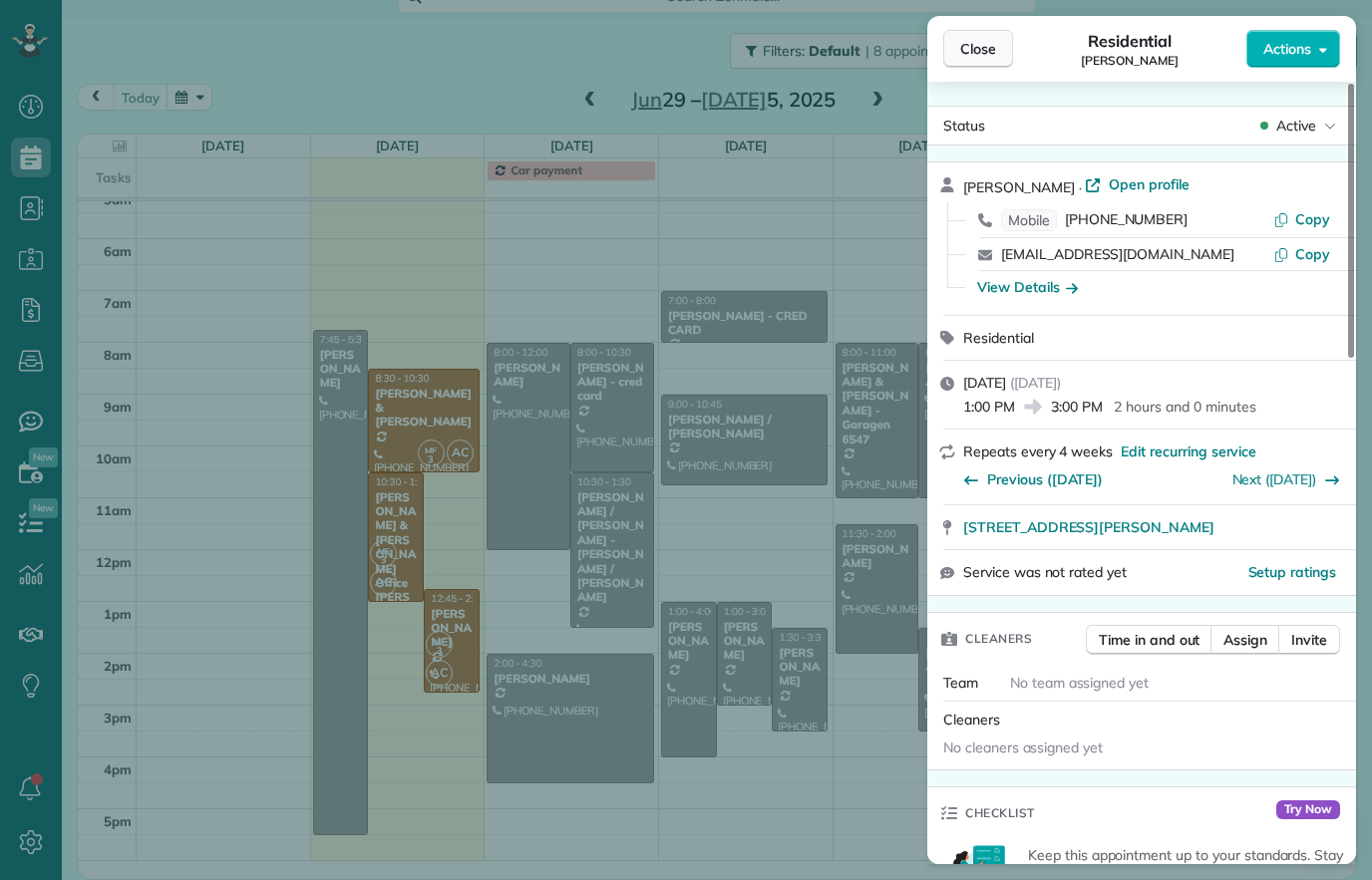 click on "Close" at bounding box center [978, 49] 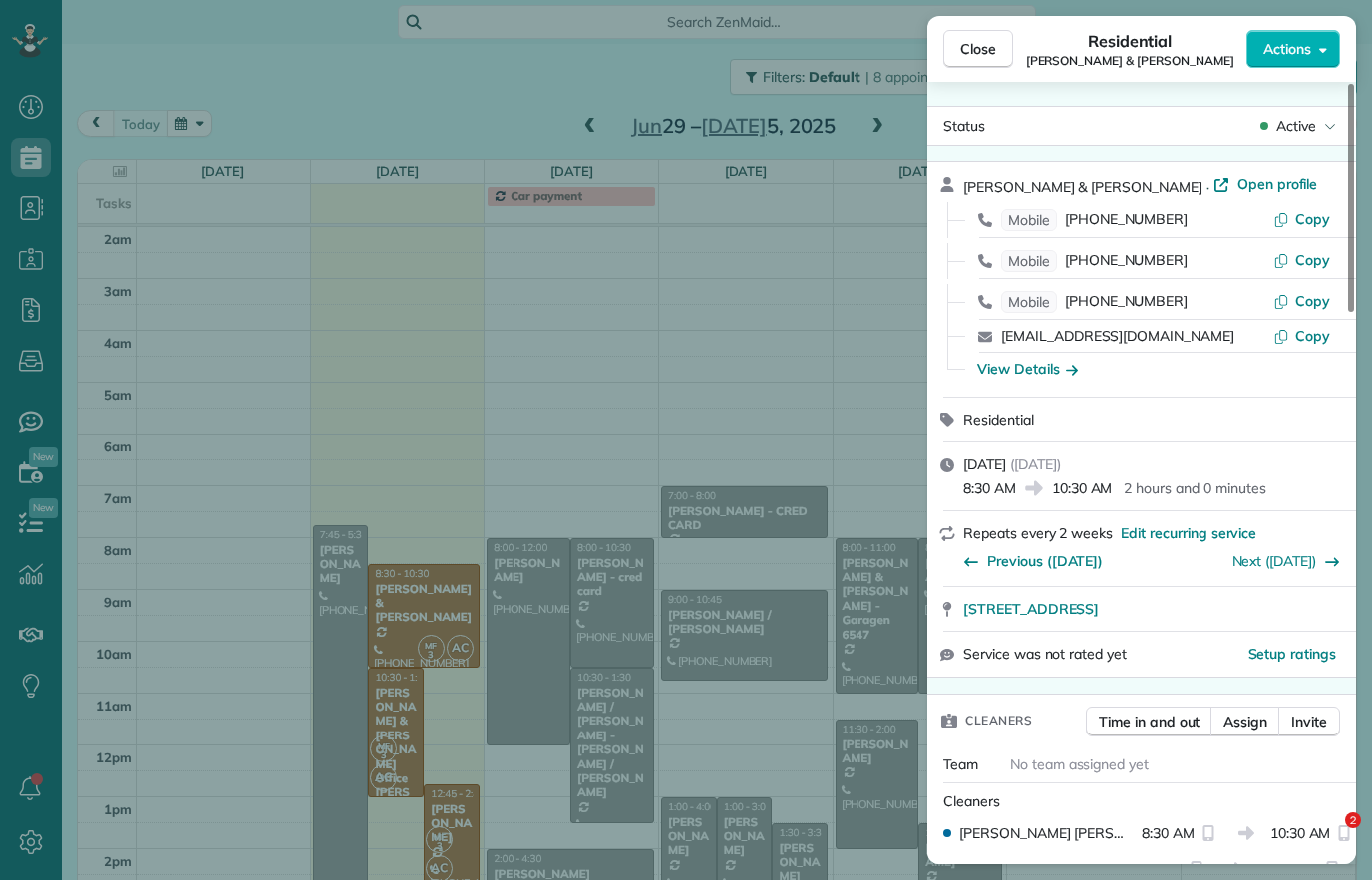scroll, scrollTop: 0, scrollLeft: 0, axis: both 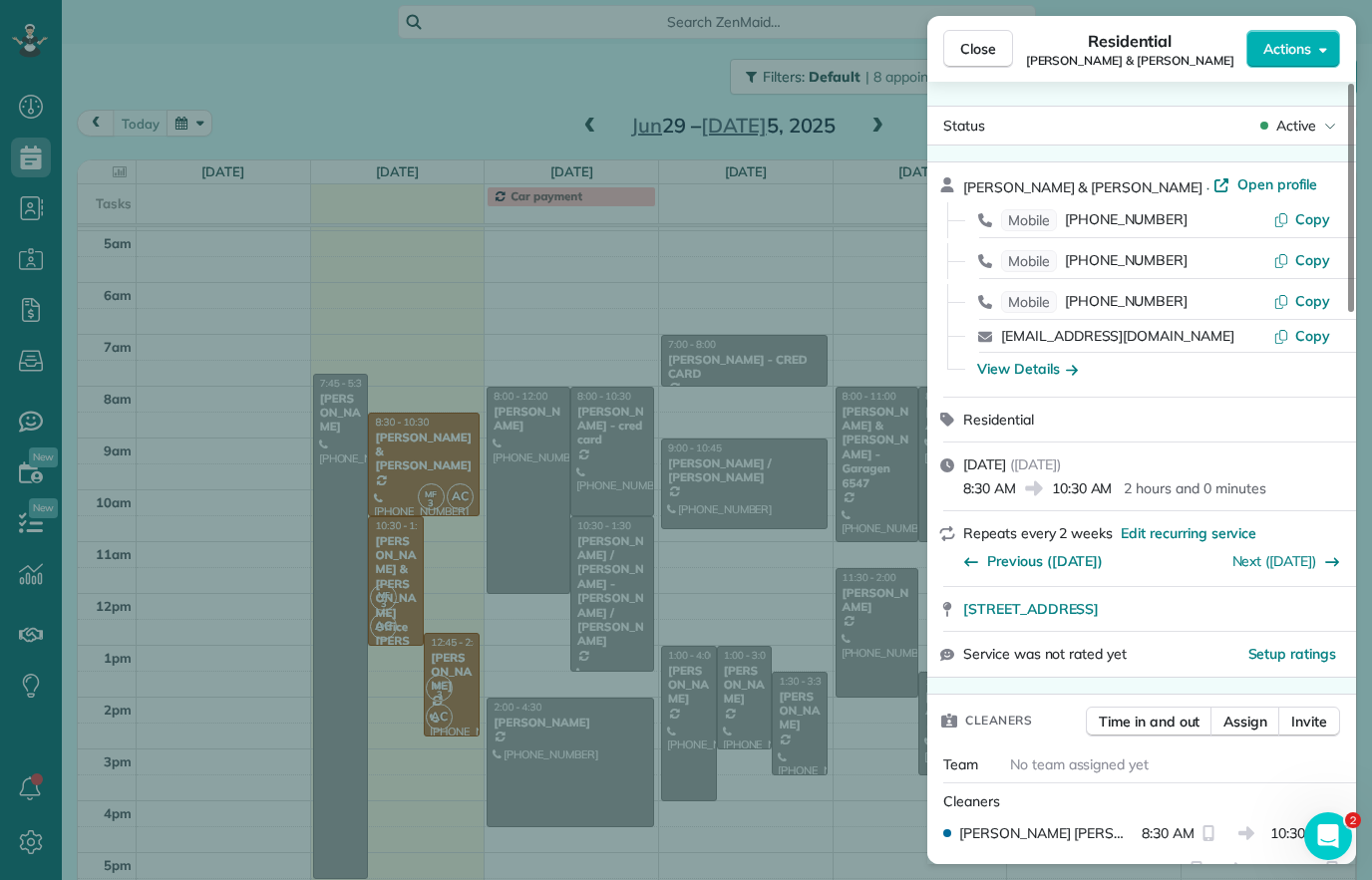 click on "Close Residential Jaime & Amanda Pagan Actions Status Active Jaime & Amanda Pagan · Open profile Mobile (425) 923-9518 Copy Mobile (727) 488-8244 Copy Mobile (205) 303-7026 Copy jimbopagan@yahoo.com Copy View Details Residential Monday, June 30, 2025 ( yesterday ) 8:30 AM 10:30 AM 2 hours and 0 minutes Repeats every 2 weeks Edit recurring service Previous (Jun 13) Next (Jul 10) 7308 High Lake Drive Orlando FL 32818 Service was not rated yet Setup ratings Cleaners Time in and out Assign Invite Team No team assigned yet Cleaners Miriam   Serpa Ferreira 8:30 AM 10:30 AM Ana   Cristina 8:30 AM 10:30 AM Checklist Try Now Keep this appointment up to your standards. Stay on top of every detail, keep your cleaners organised, and your client happy. Assign a checklist Watch a 5 min demo Billing Billing actions Price $120.00 Overcharge $0.00 Discount $0.00 Coupon discount - Primary tax - Secondary tax - Total appointment price $120.00 Tips collected New feature! $0.00 Paid by card Total including tip $120.00 $120.00 -" at bounding box center [686, 440] 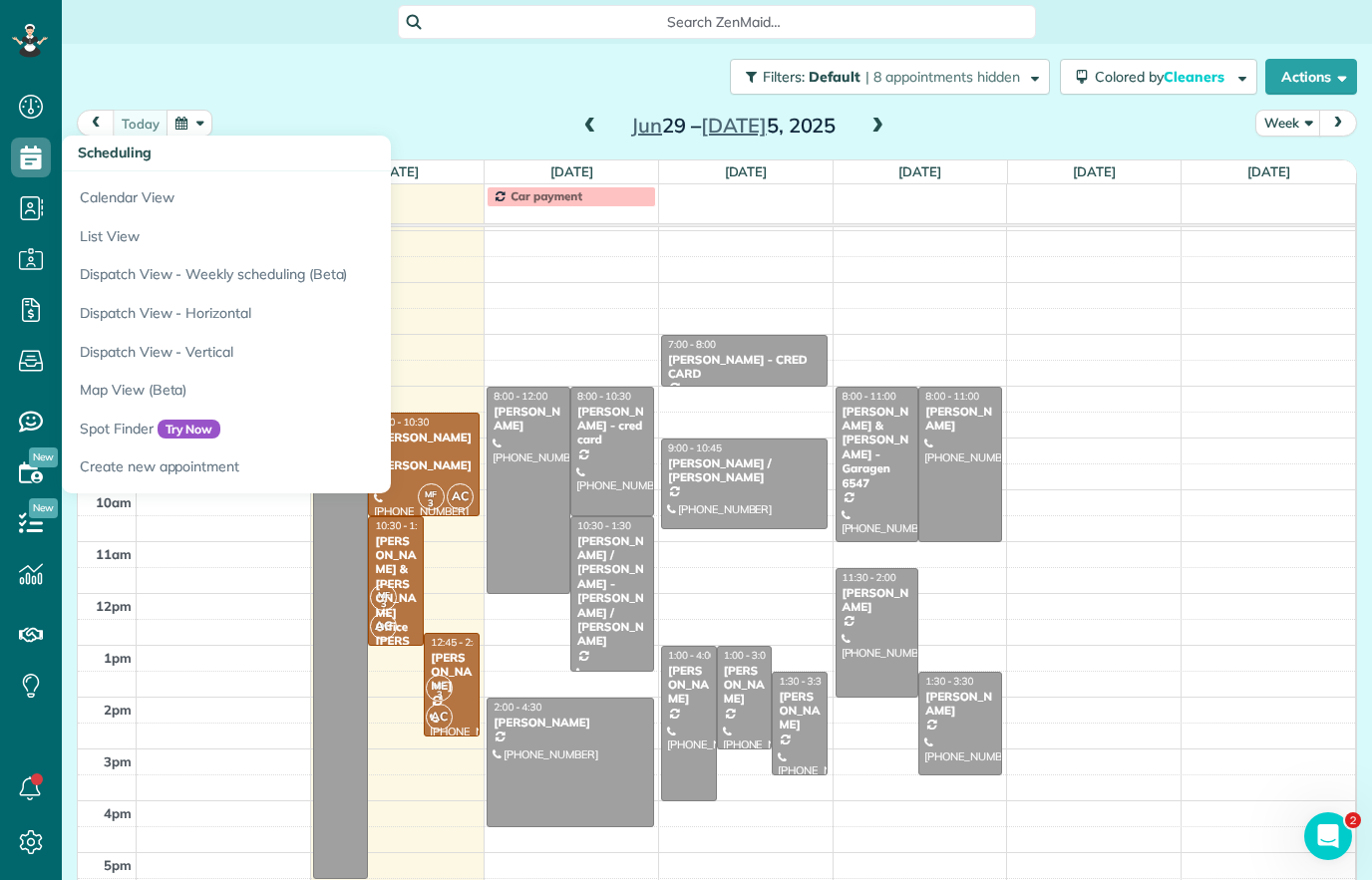 click on "Calendar View" at bounding box center [311, 194] 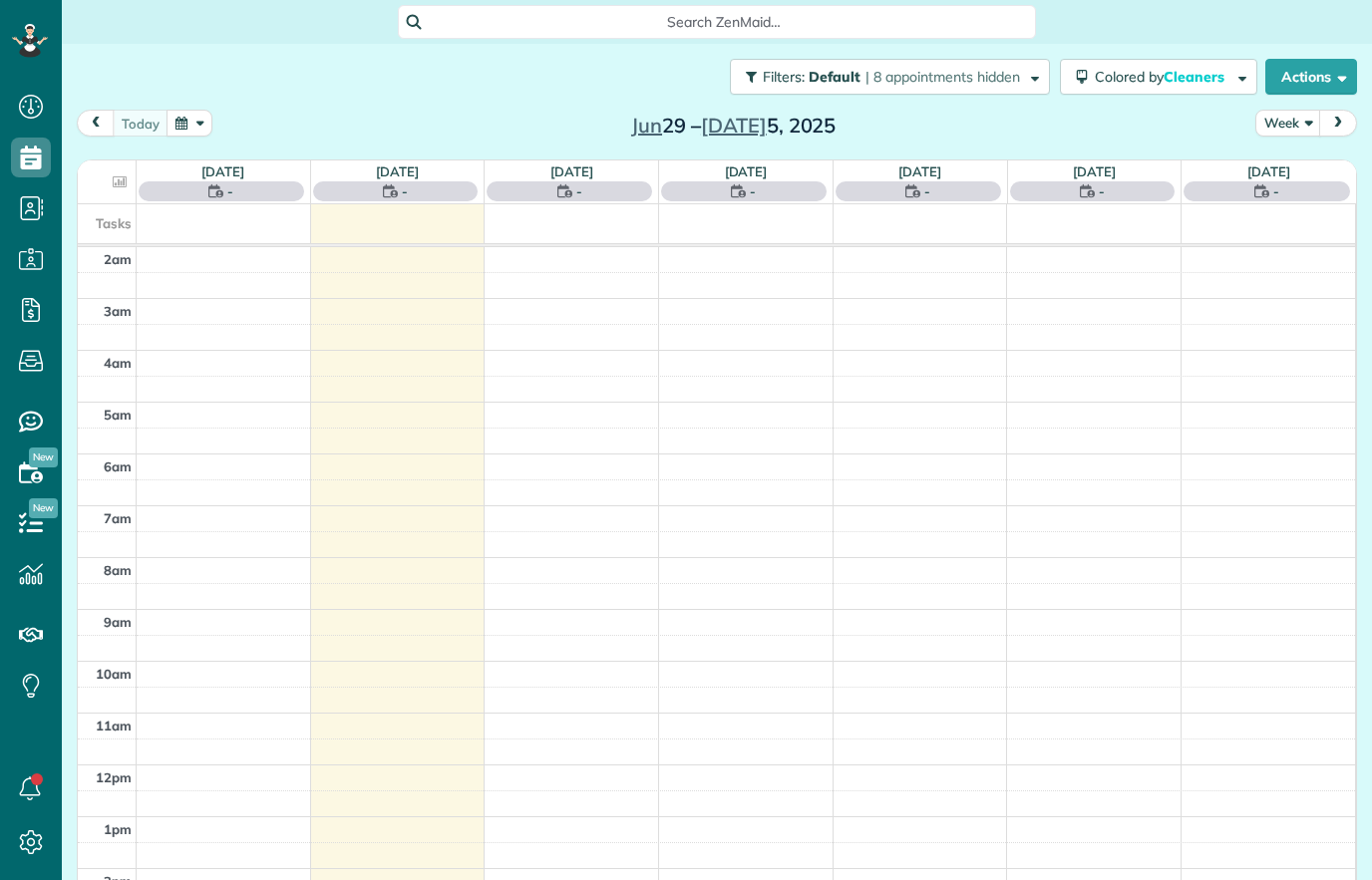 scroll, scrollTop: 0, scrollLeft: 0, axis: both 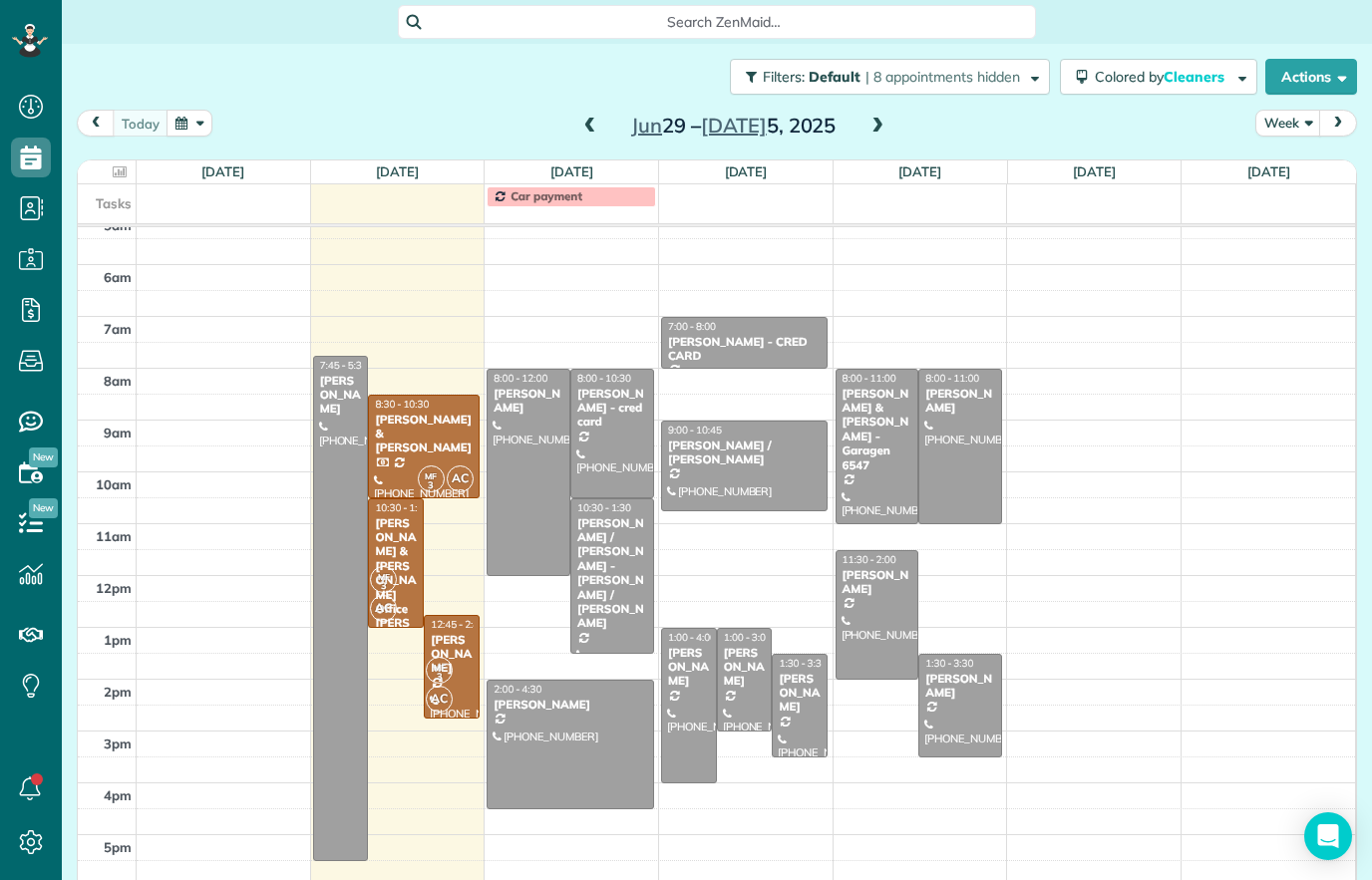 click at bounding box center [590, 127] 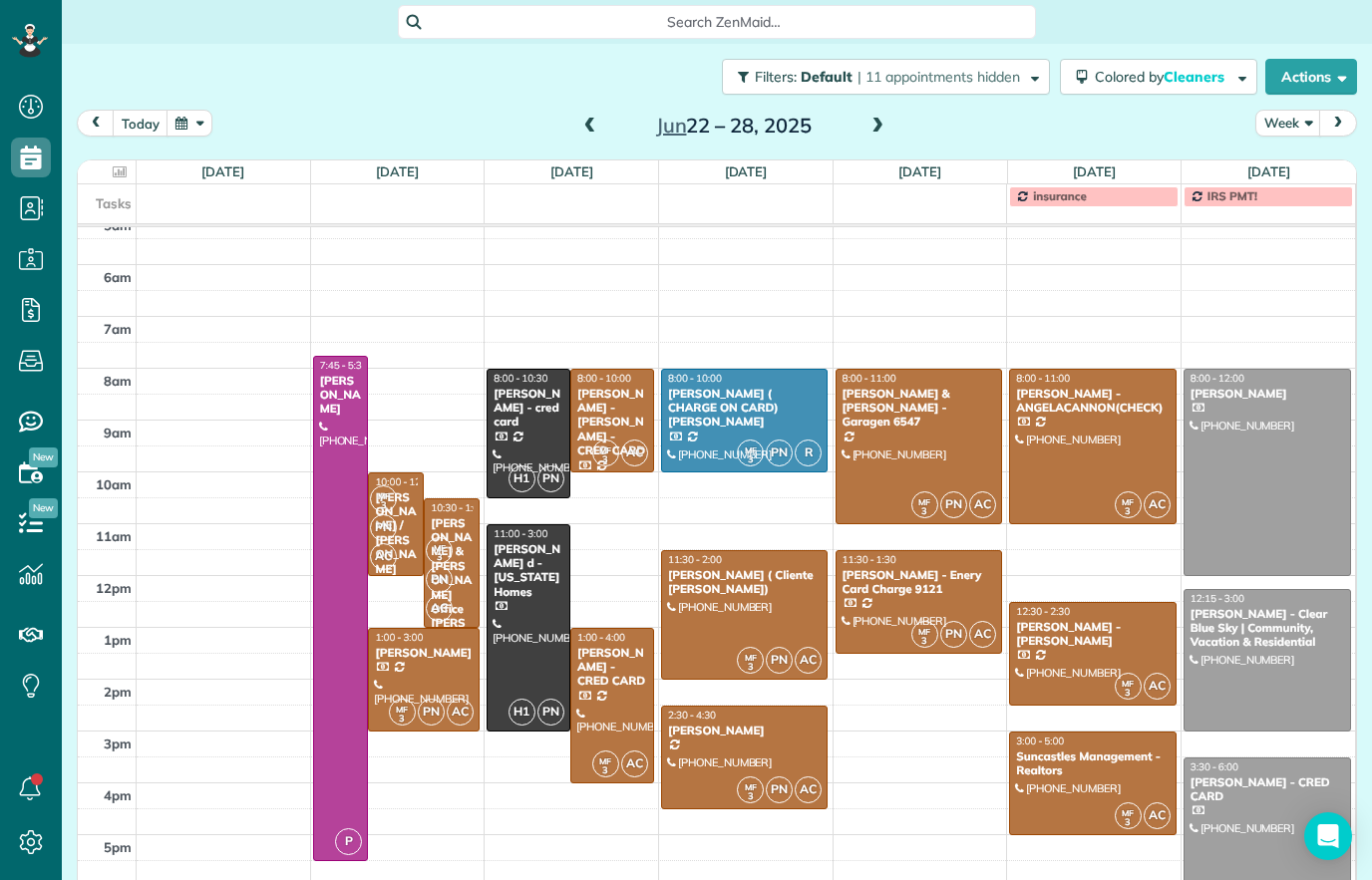 click at bounding box center [590, 127] 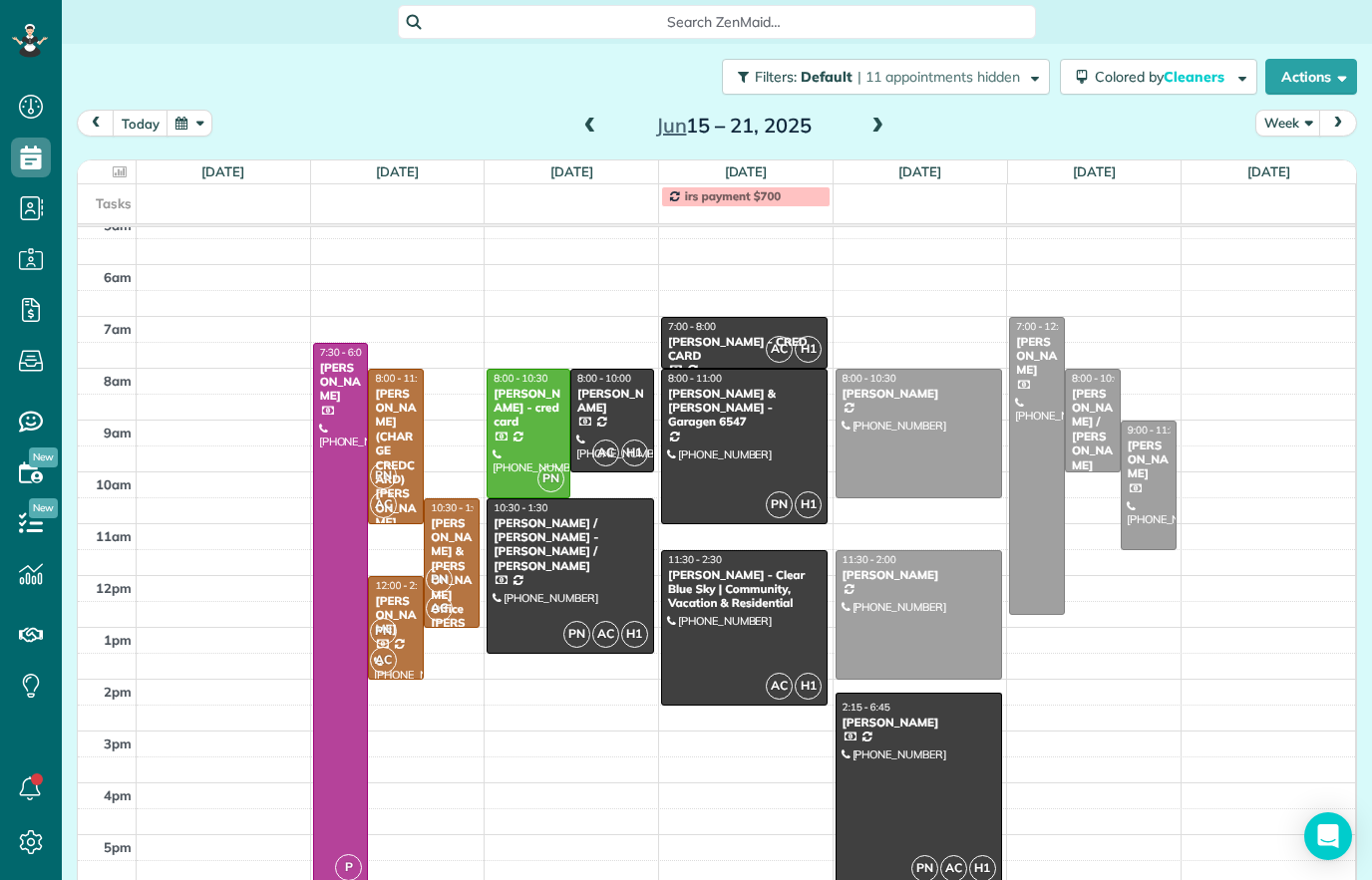 click at bounding box center [590, 127] 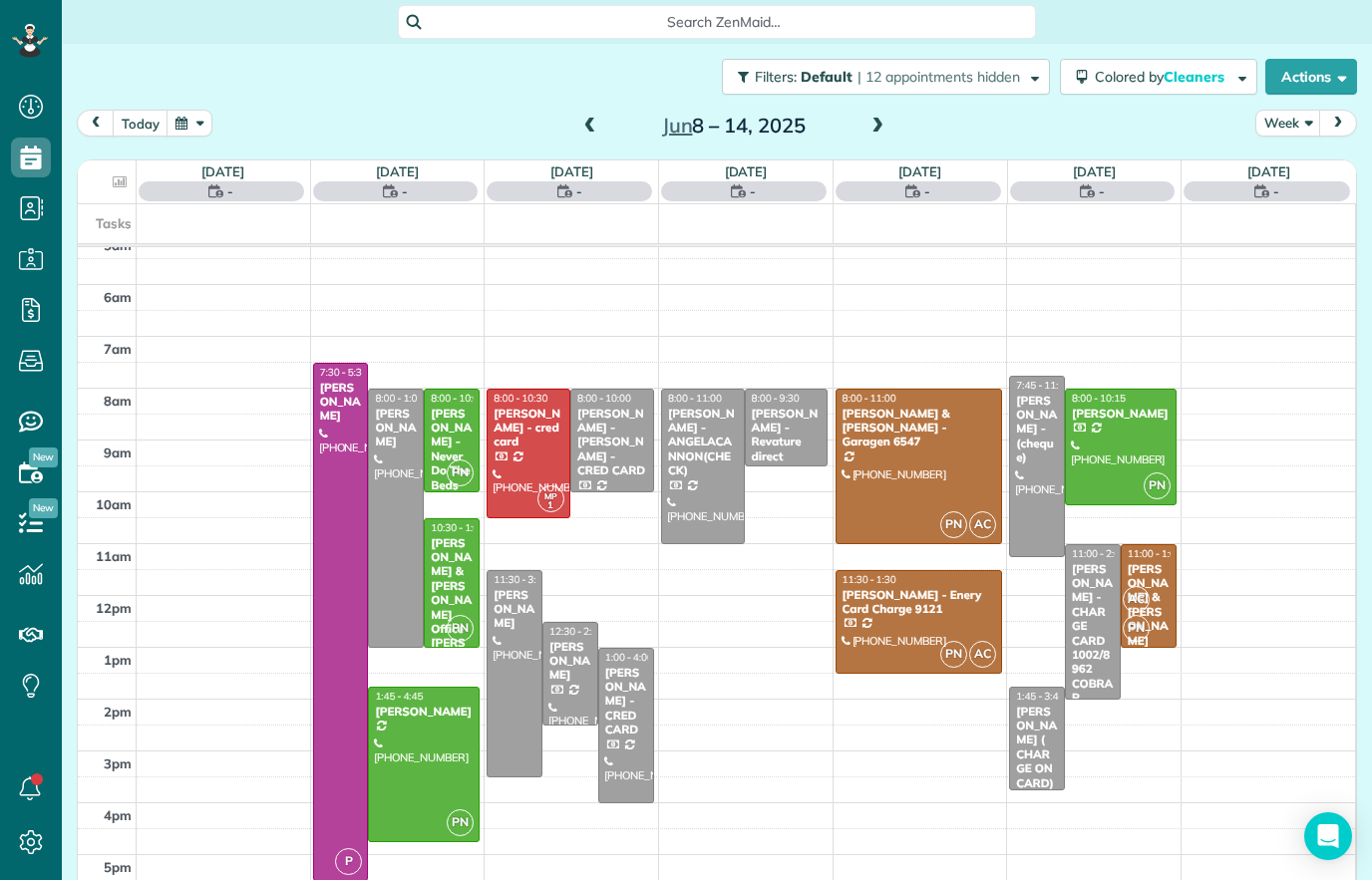 scroll, scrollTop: 169, scrollLeft: 0, axis: vertical 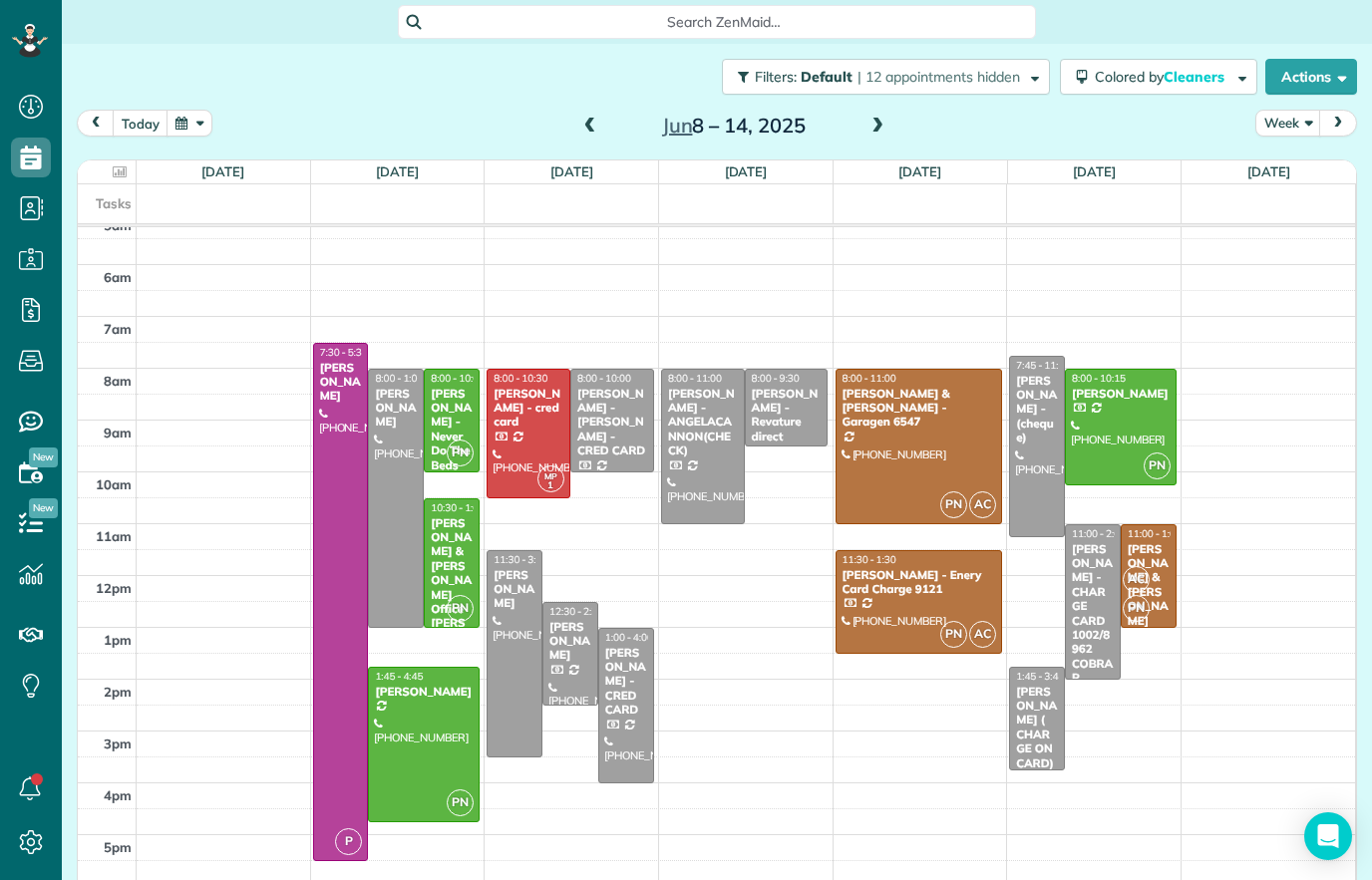 click at bounding box center (396, 498) 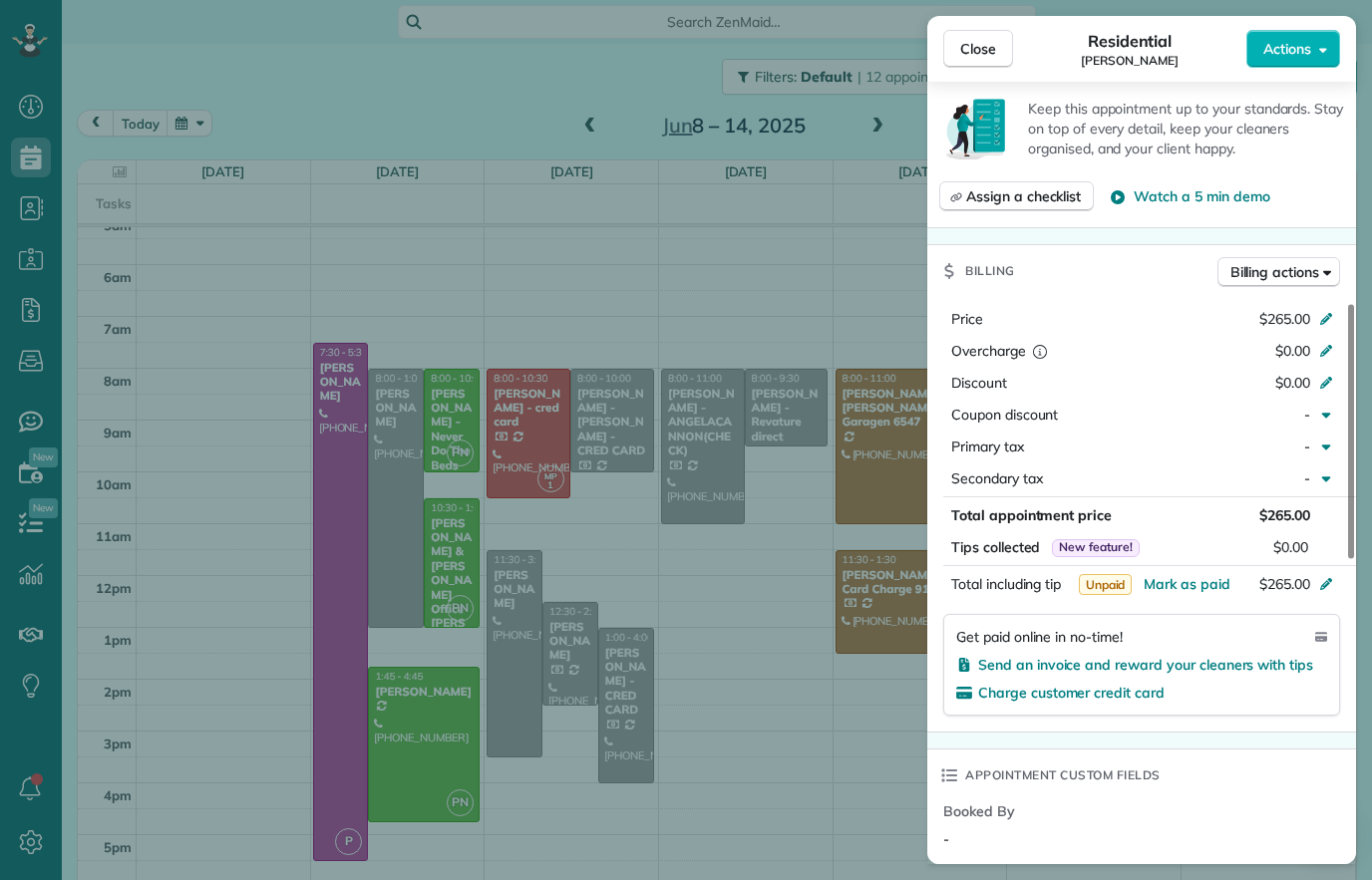 scroll, scrollTop: 729, scrollLeft: 0, axis: vertical 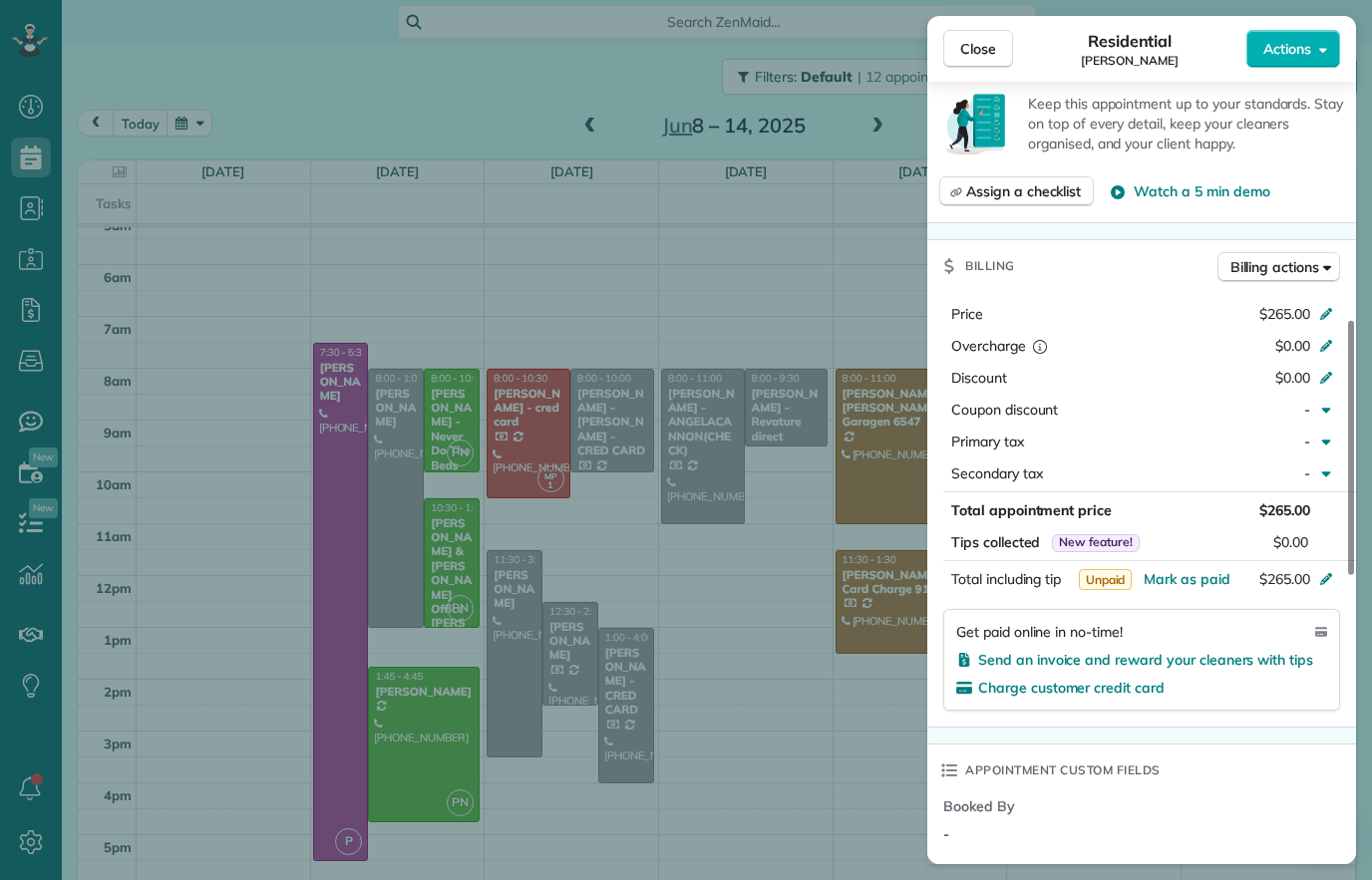 click on "$265.00" at bounding box center (1220, 316) 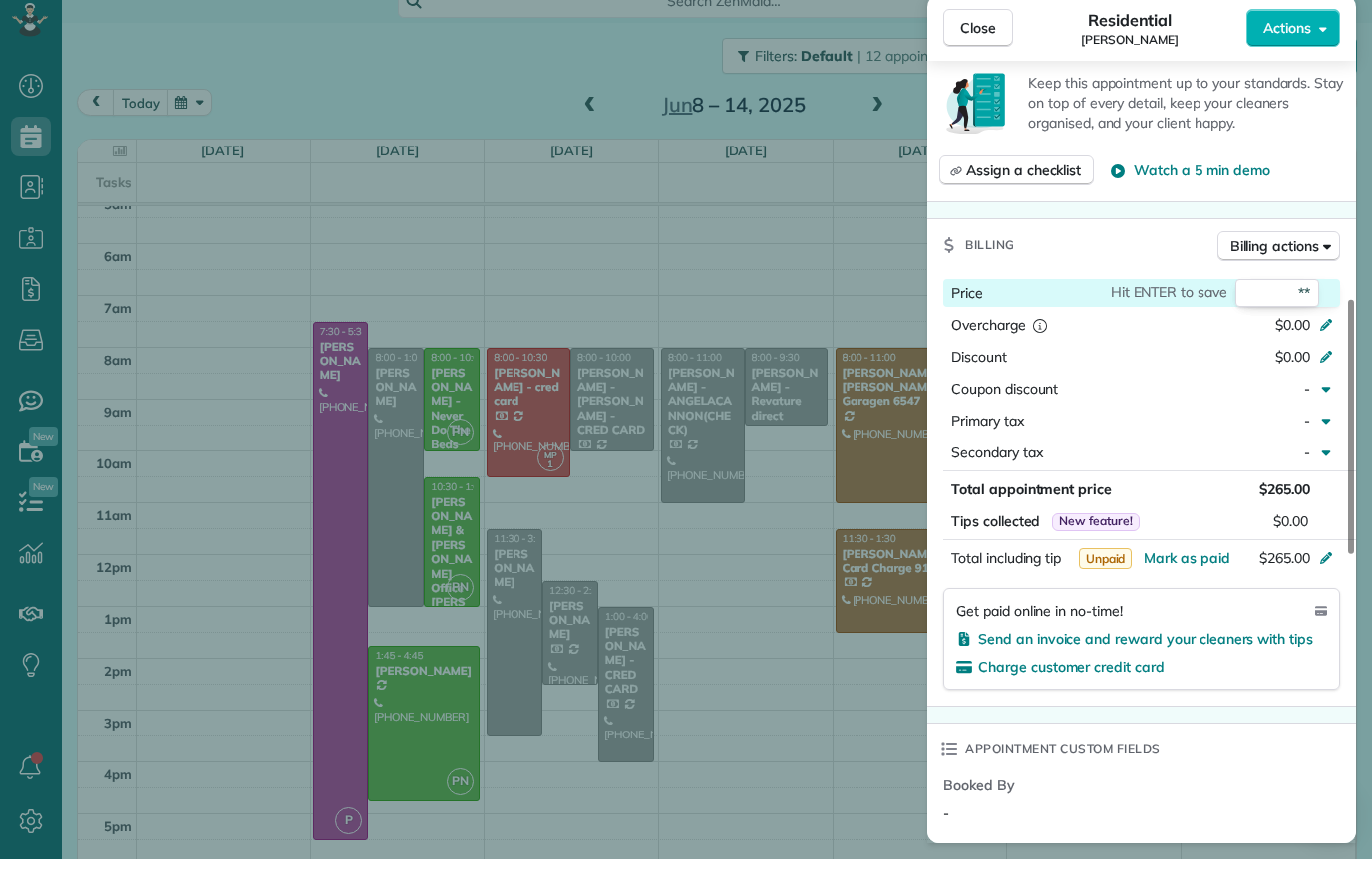 type on "***" 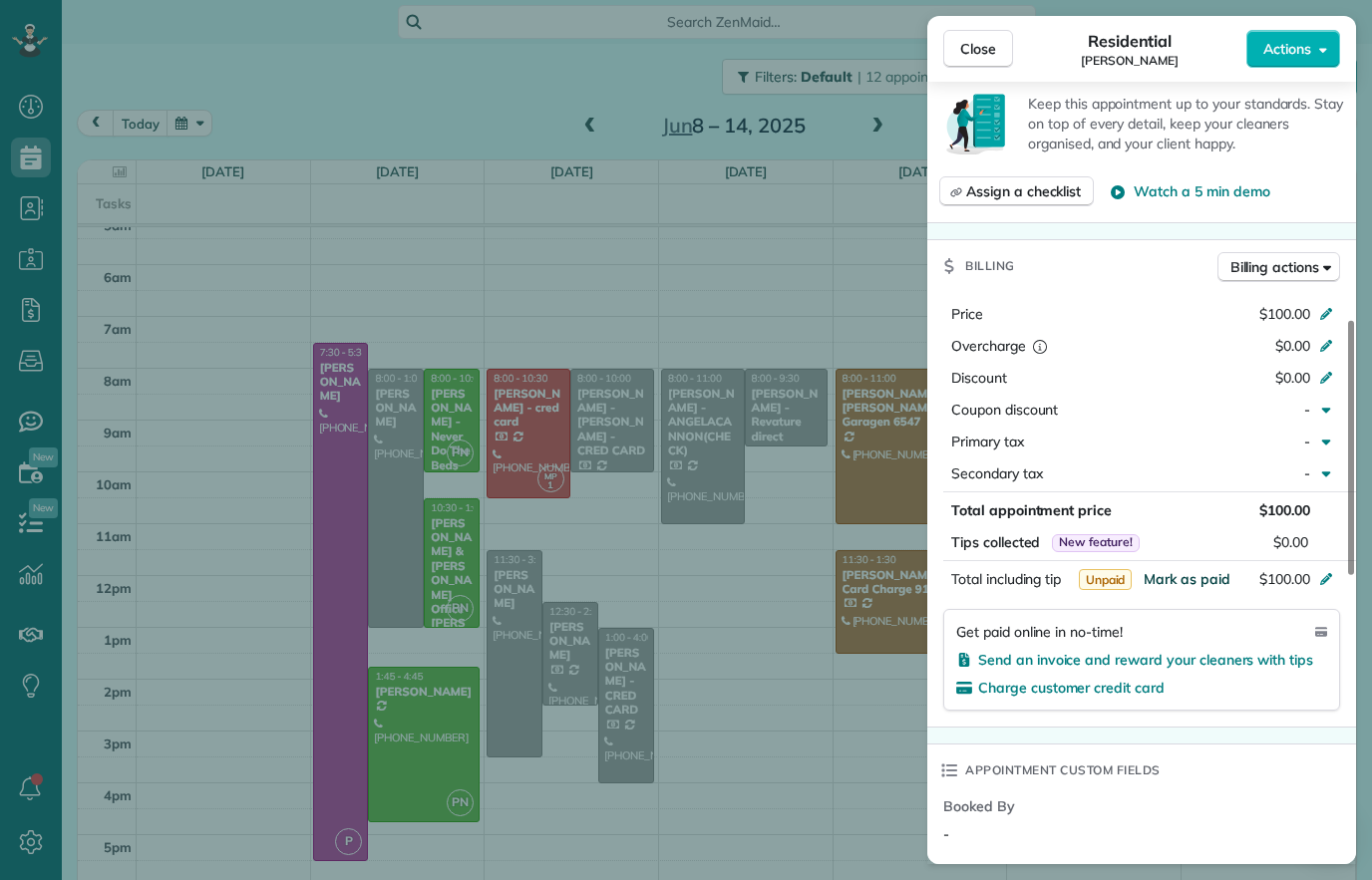 click on "Mark as paid" at bounding box center [1187, 579] 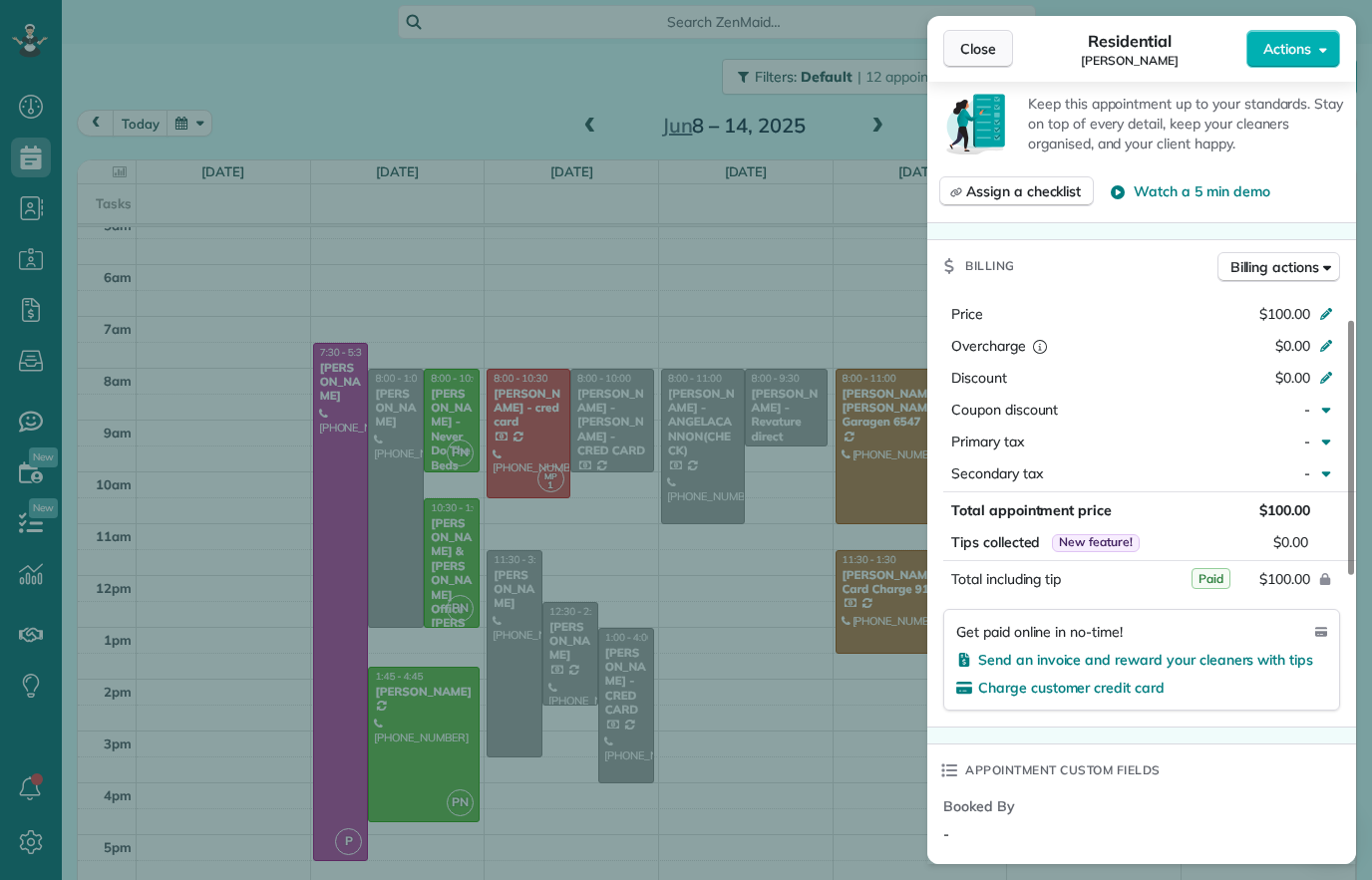 click on "Close" at bounding box center [978, 49] 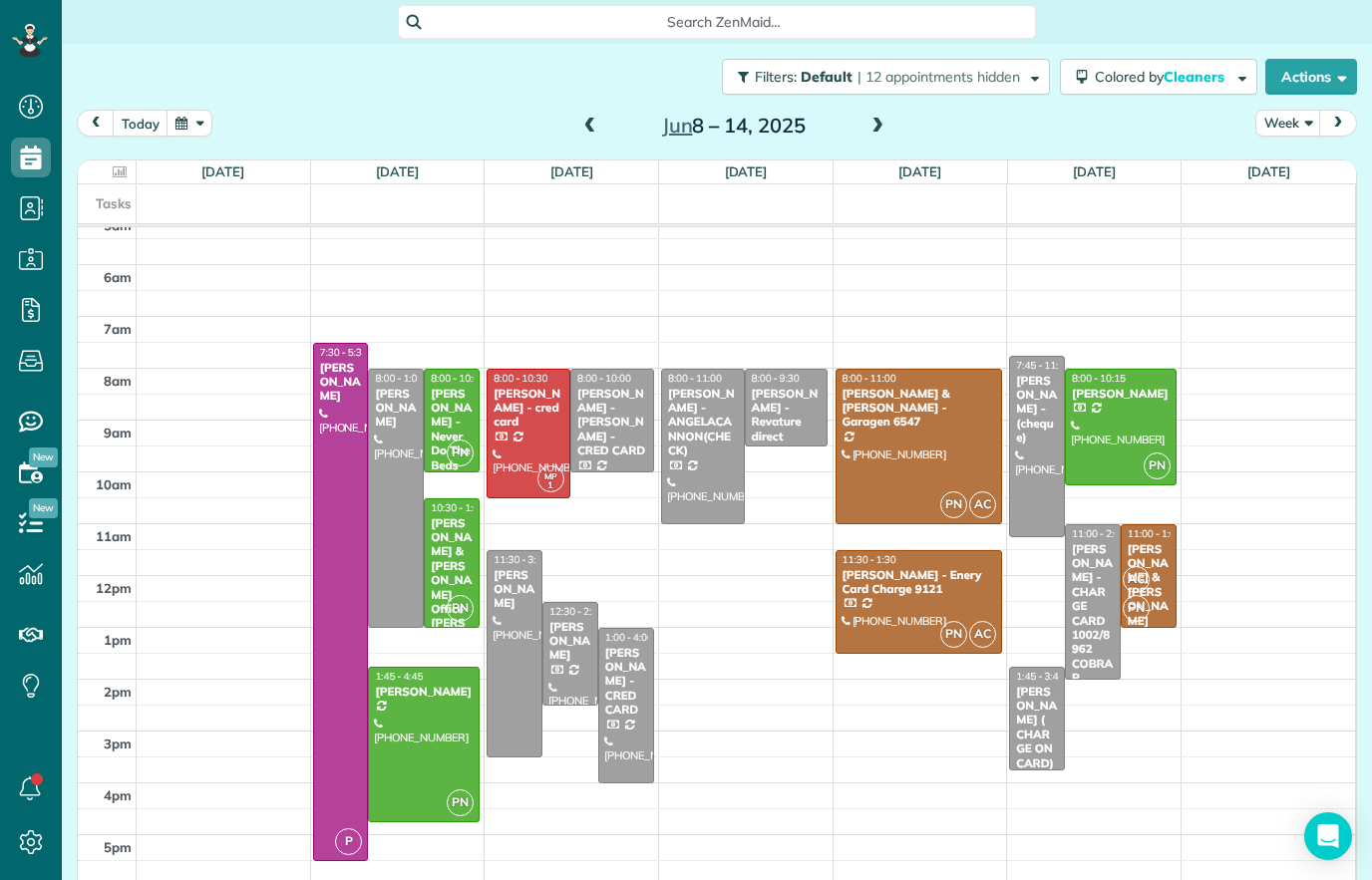 click at bounding box center (514, 654) 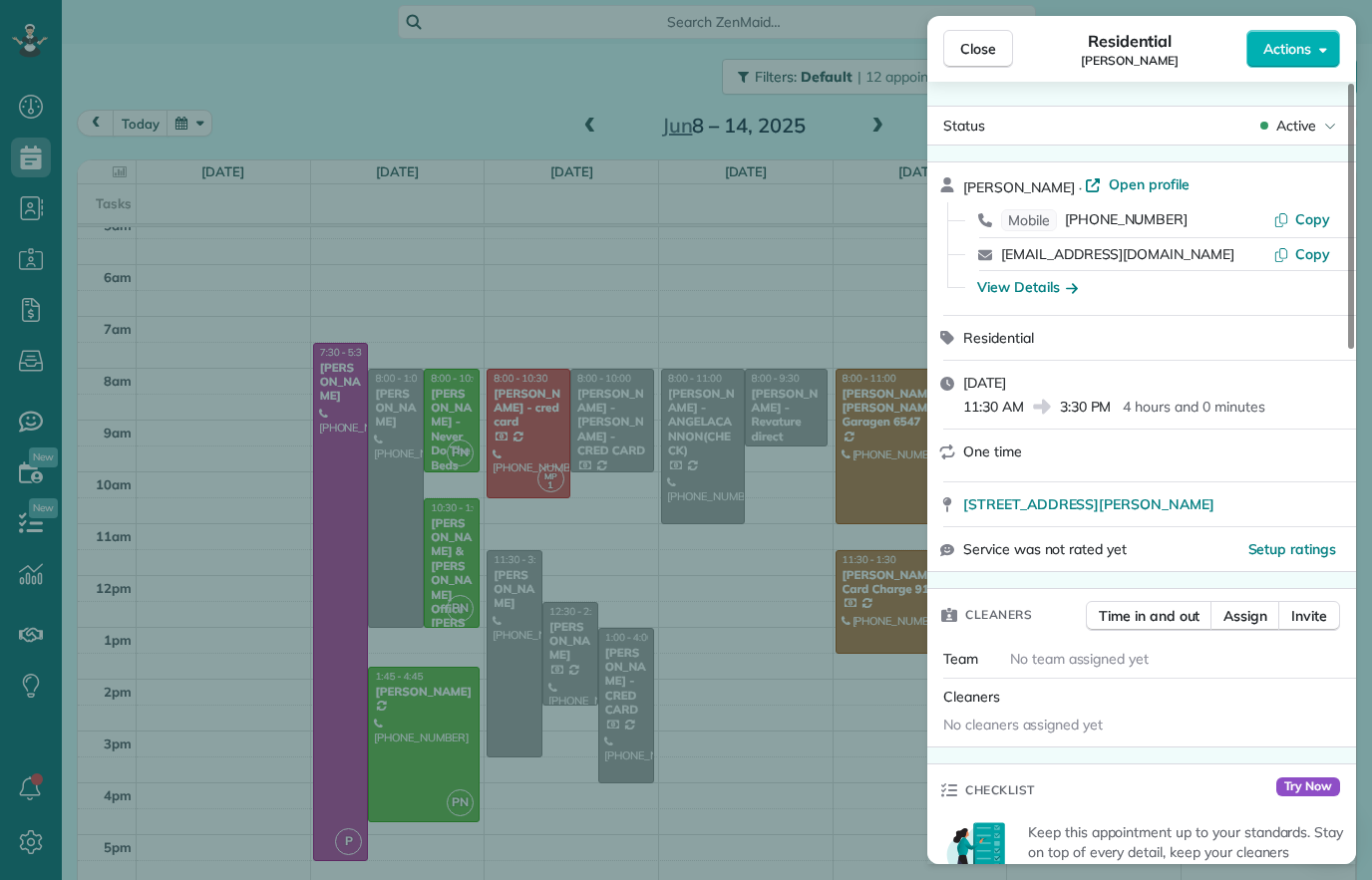 scroll, scrollTop: 0, scrollLeft: 0, axis: both 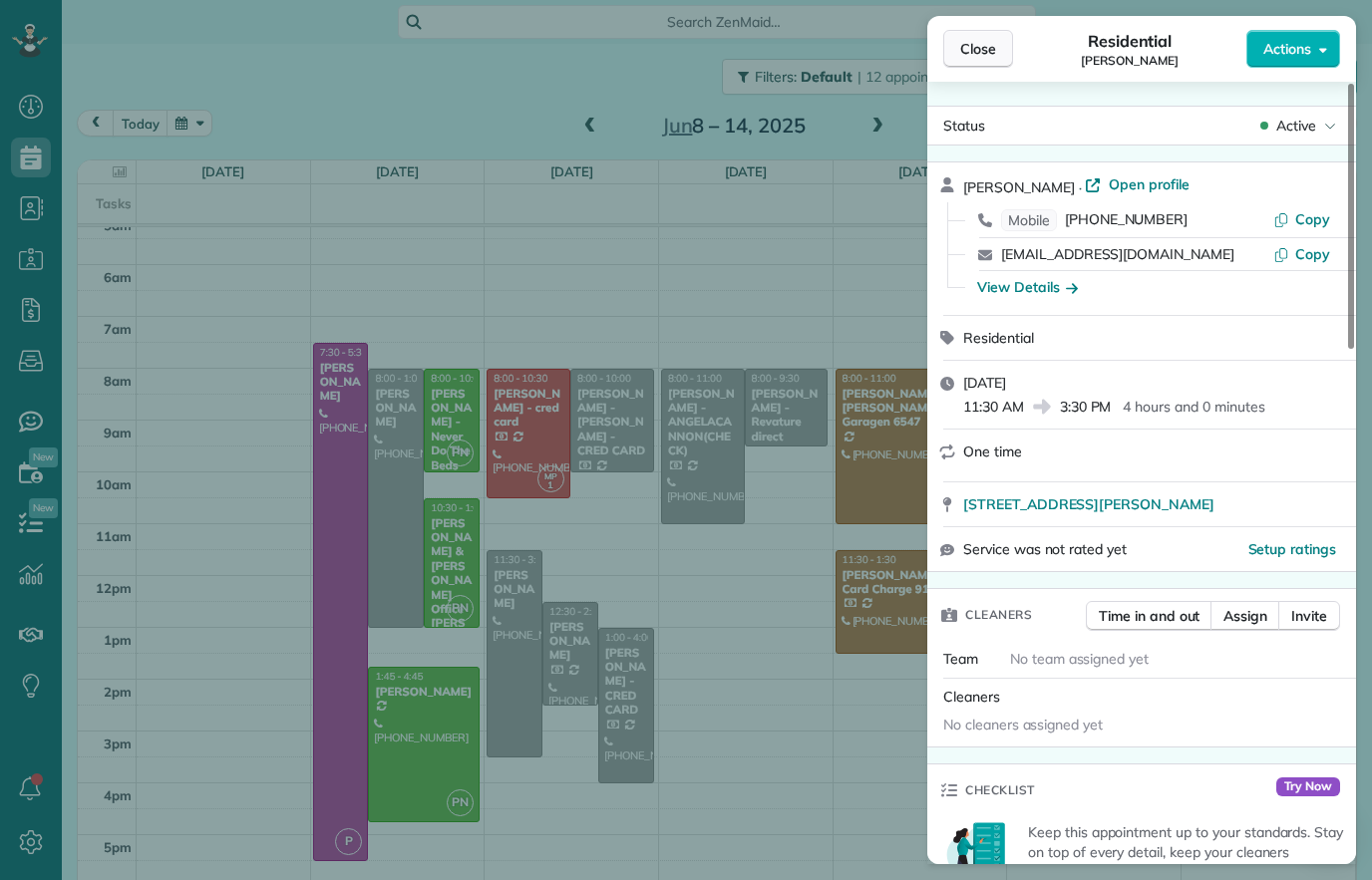 click on "Close" at bounding box center (978, 49) 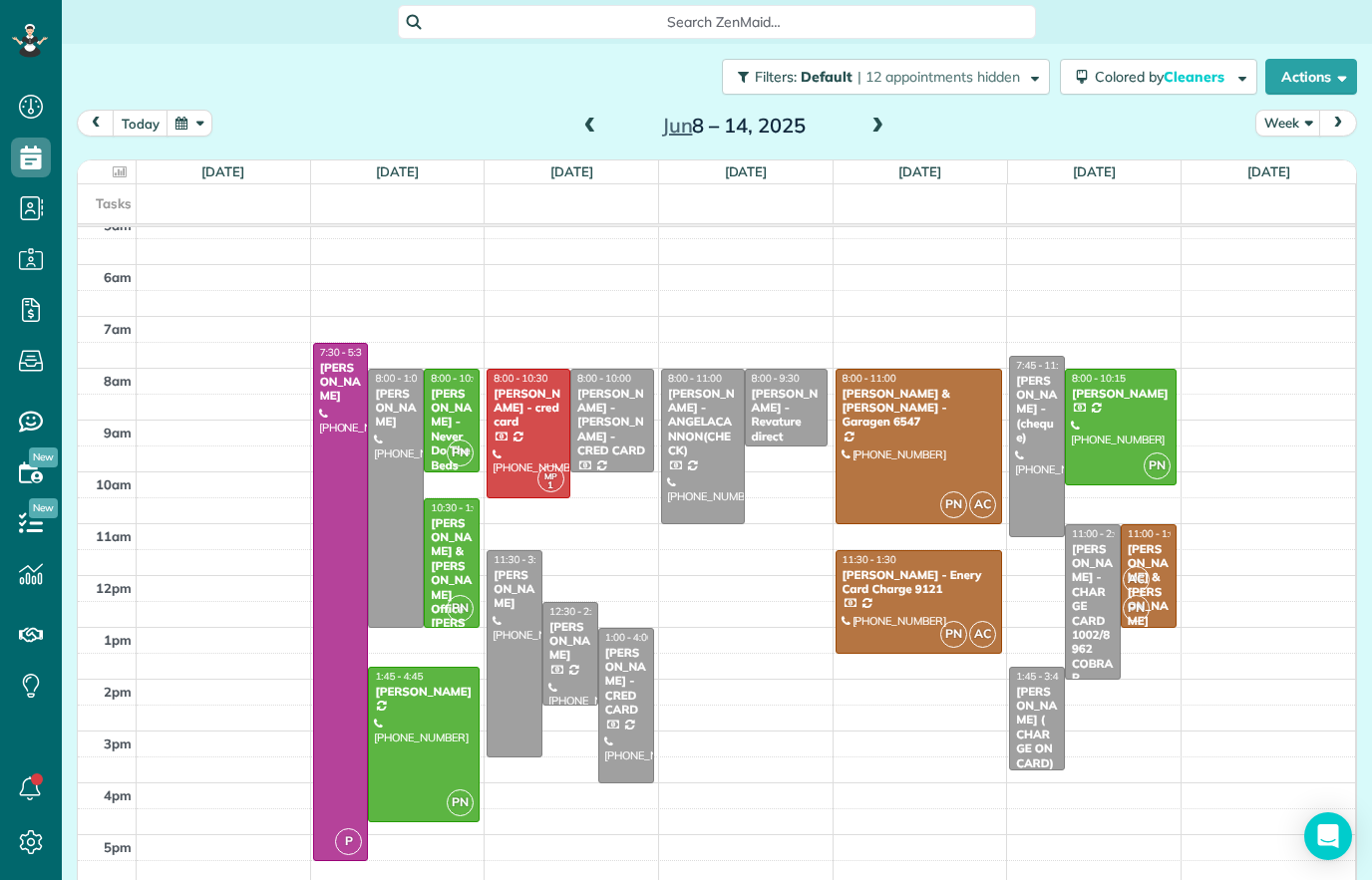 click at bounding box center [514, 654] 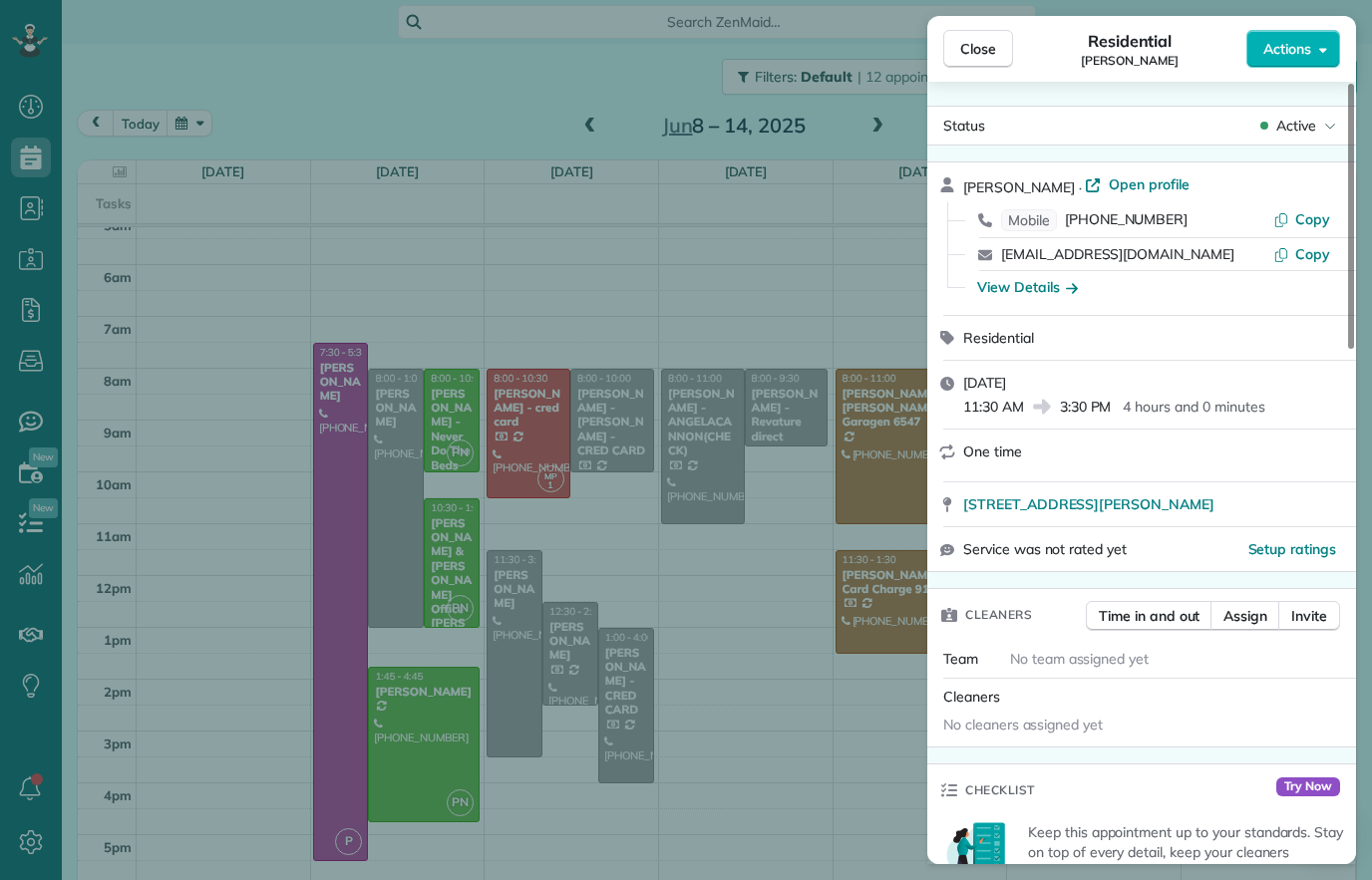 click on "No cleaners assigned yet" at bounding box center [1142, 727] 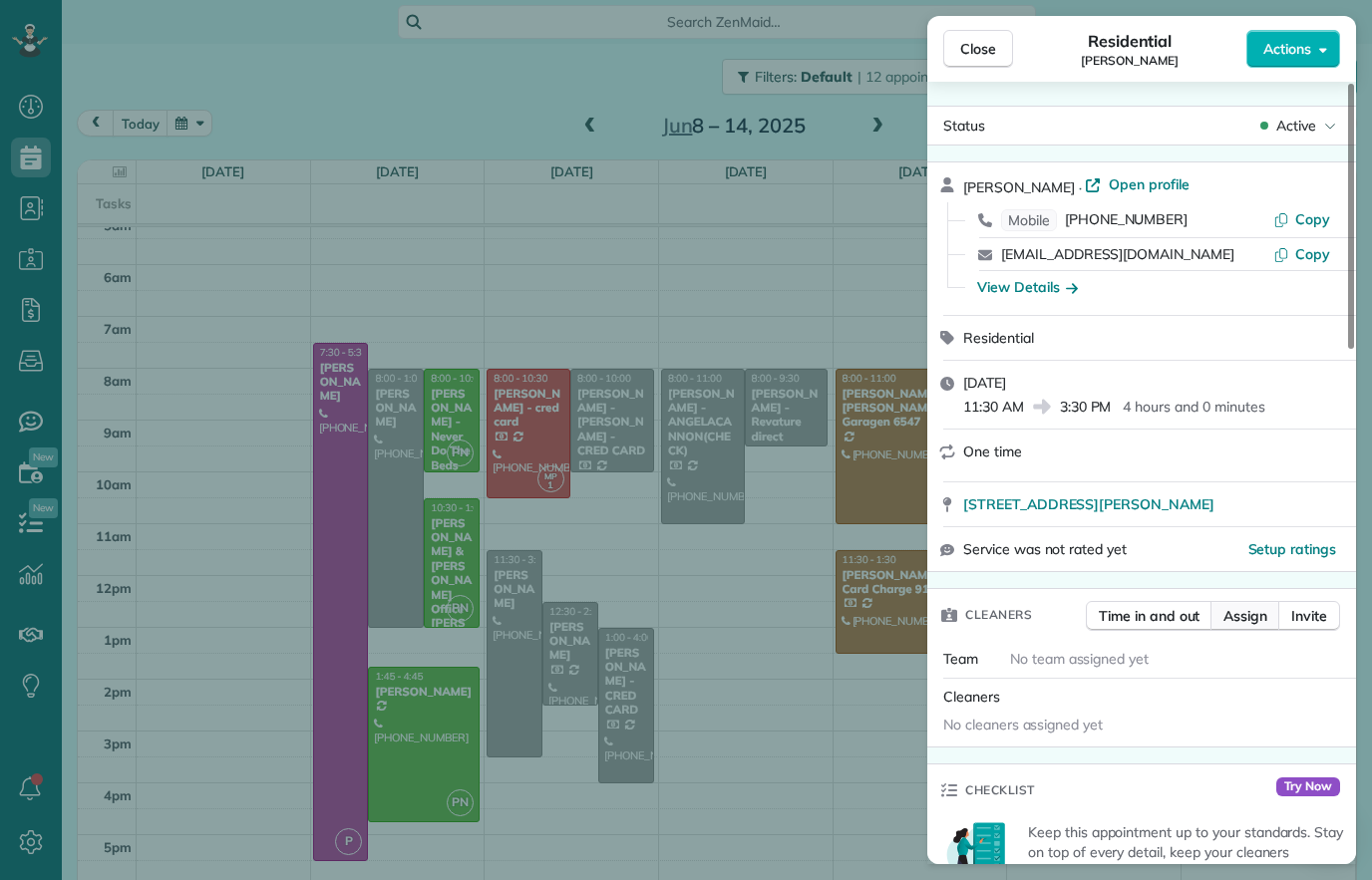 click on "Assign" at bounding box center (1245, 616) 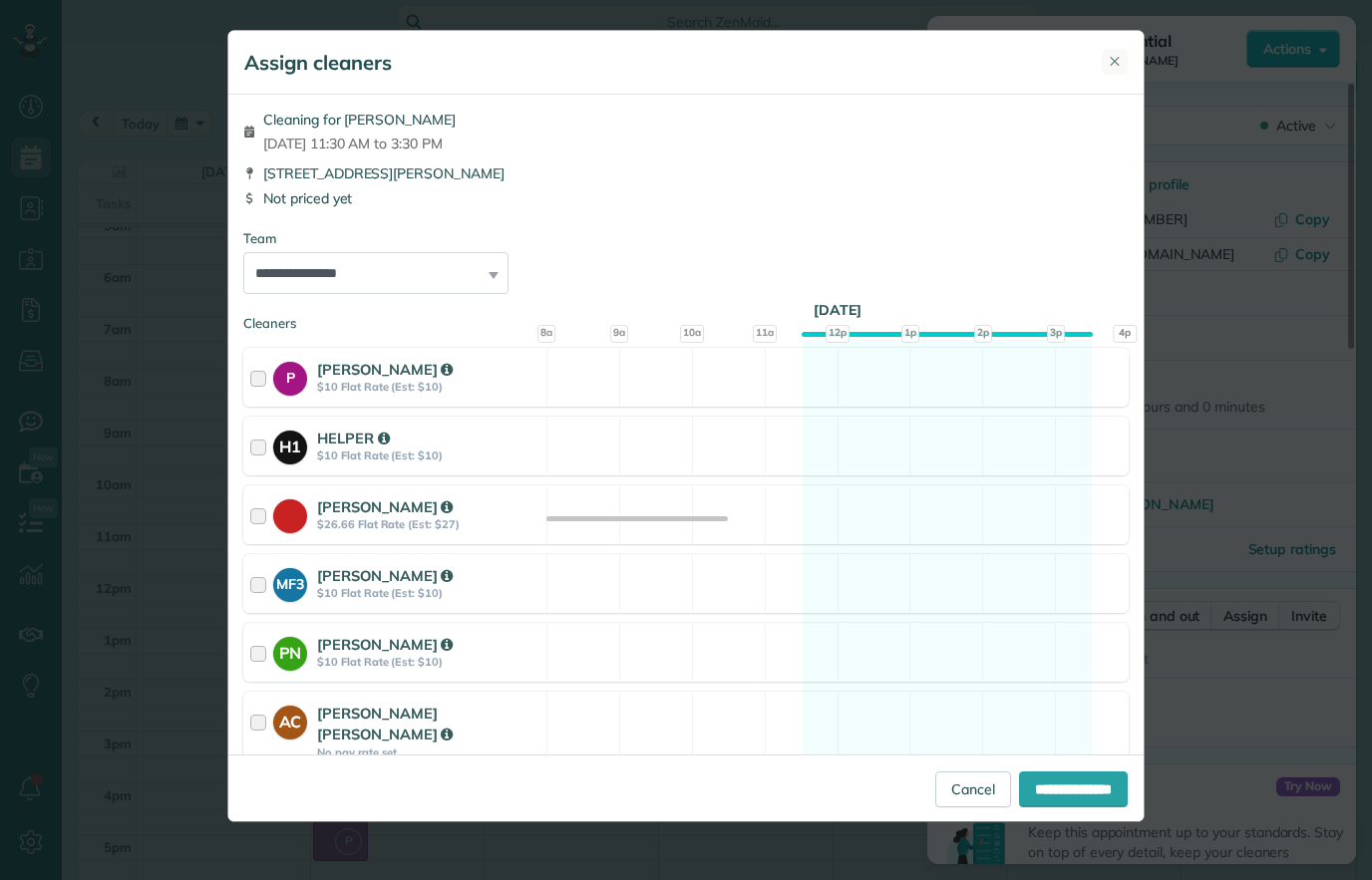 click on "✕" at bounding box center (1115, 62) 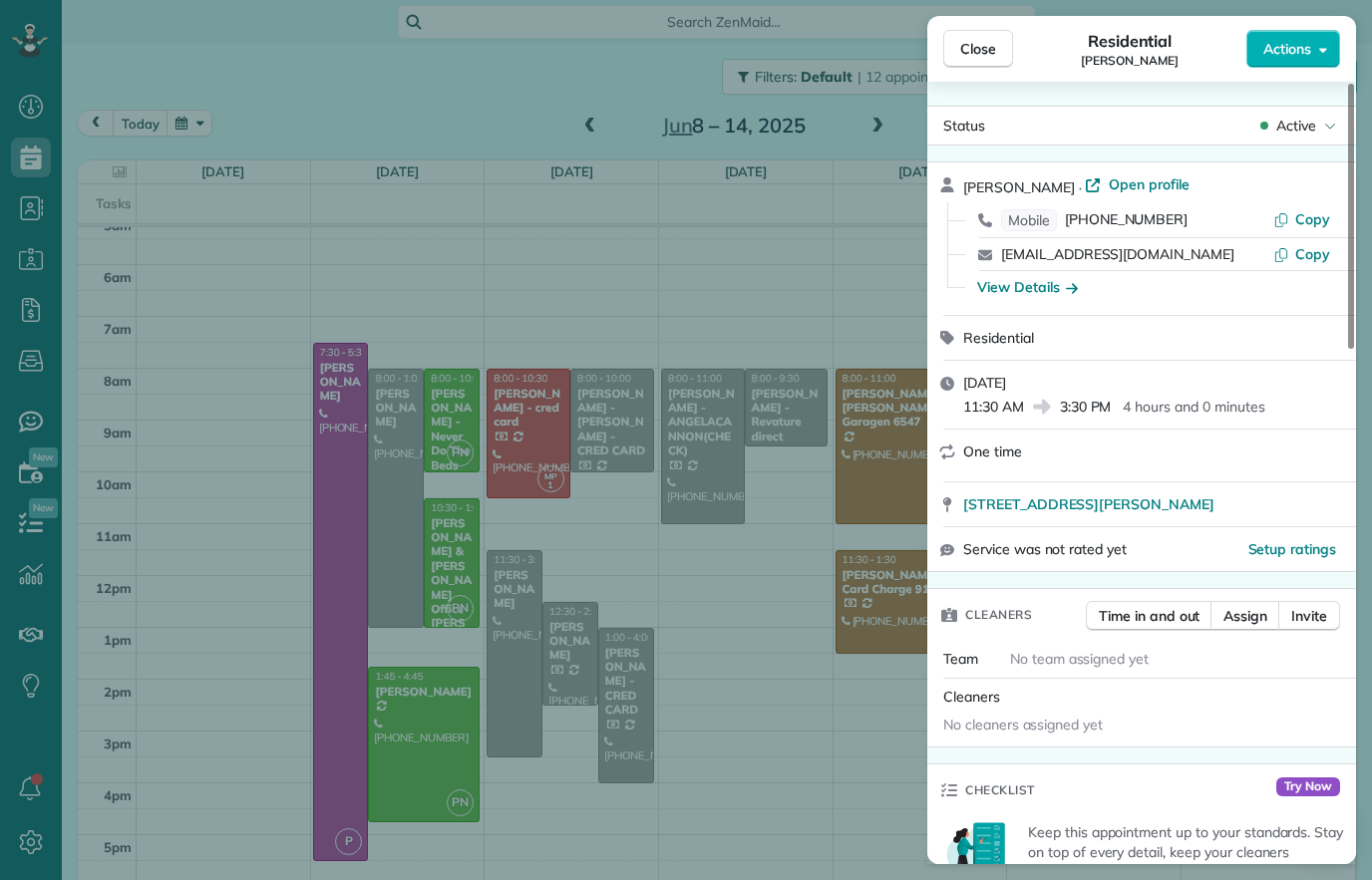 scroll, scrollTop: 0, scrollLeft: 0, axis: both 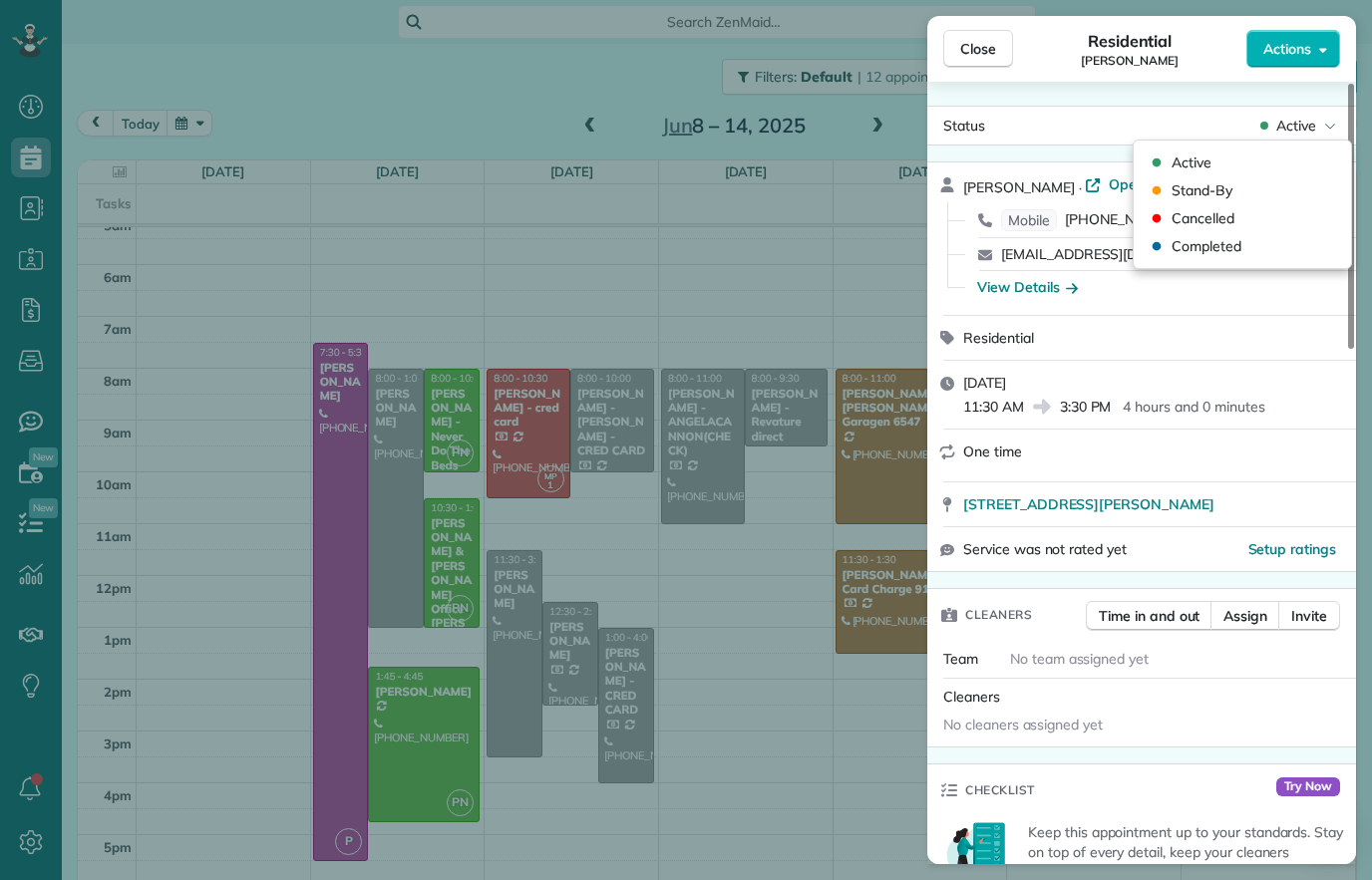 click on "Tuesday, June 10, 2025 11:30 AM 3:30 PM 4 hours and 0 minutes" at bounding box center (1154, 395) 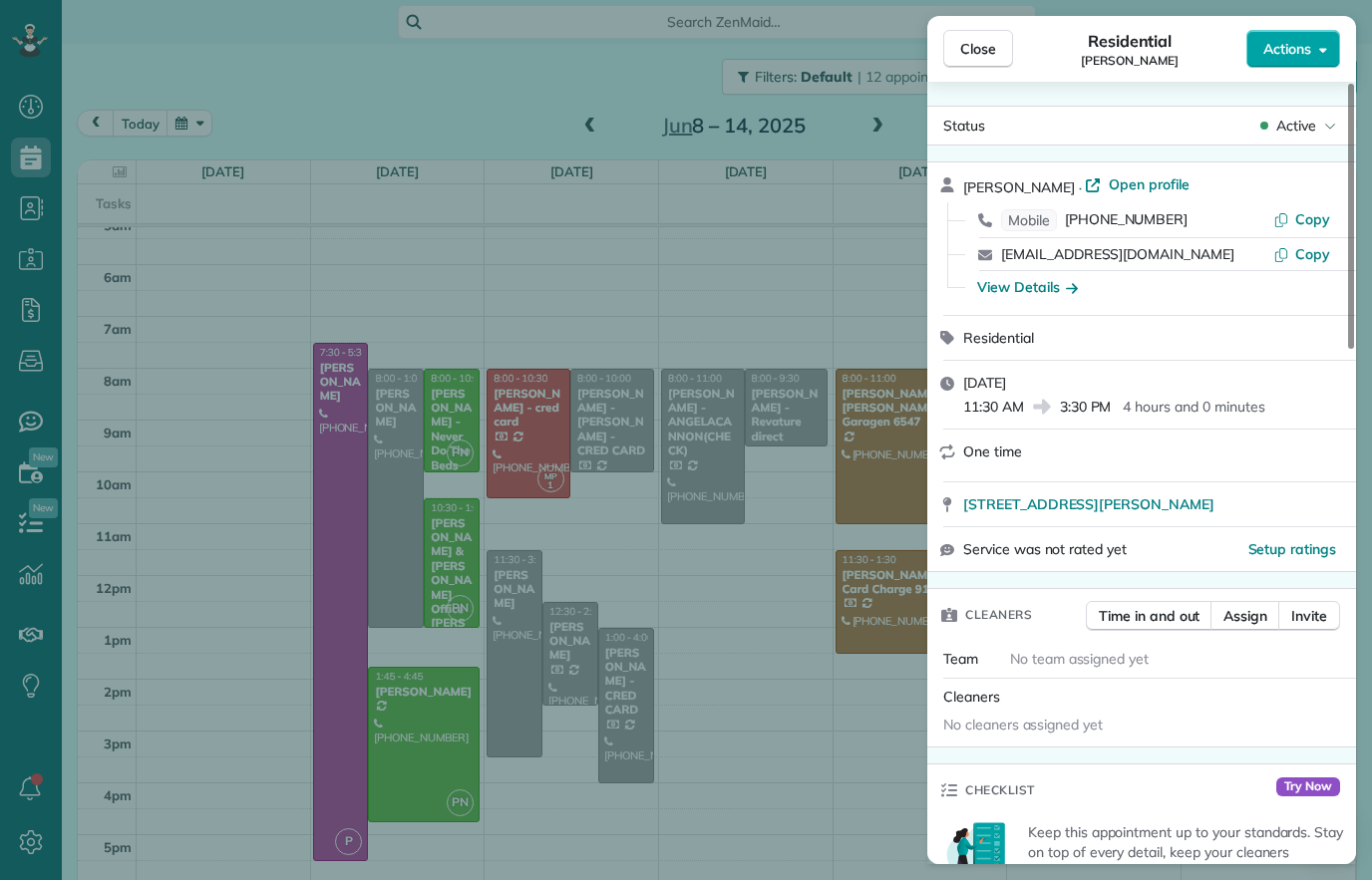 click on "Actions" at bounding box center [1293, 49] 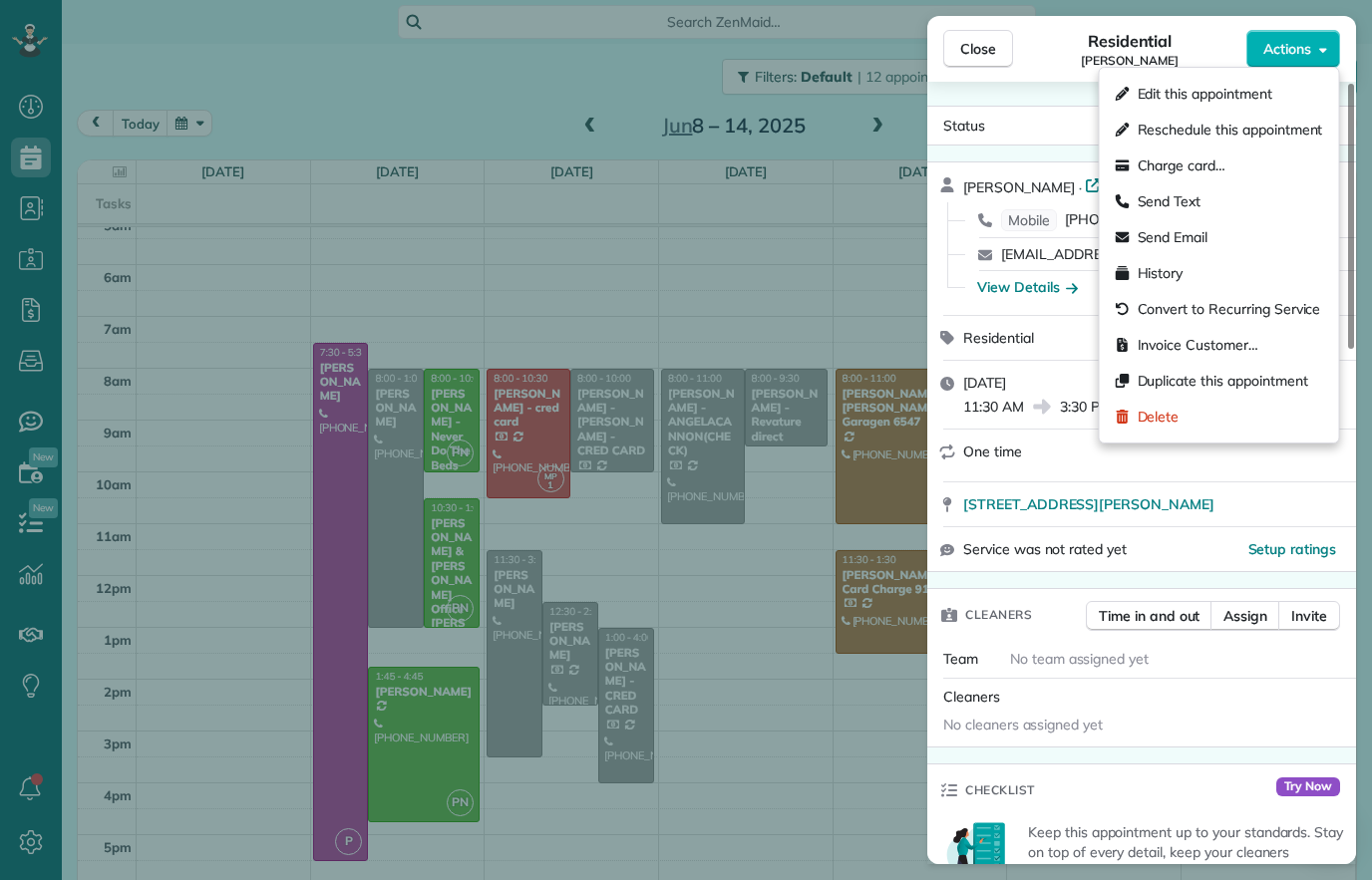 click on "Service was not rated yet Setup ratings" at bounding box center [1142, 549] 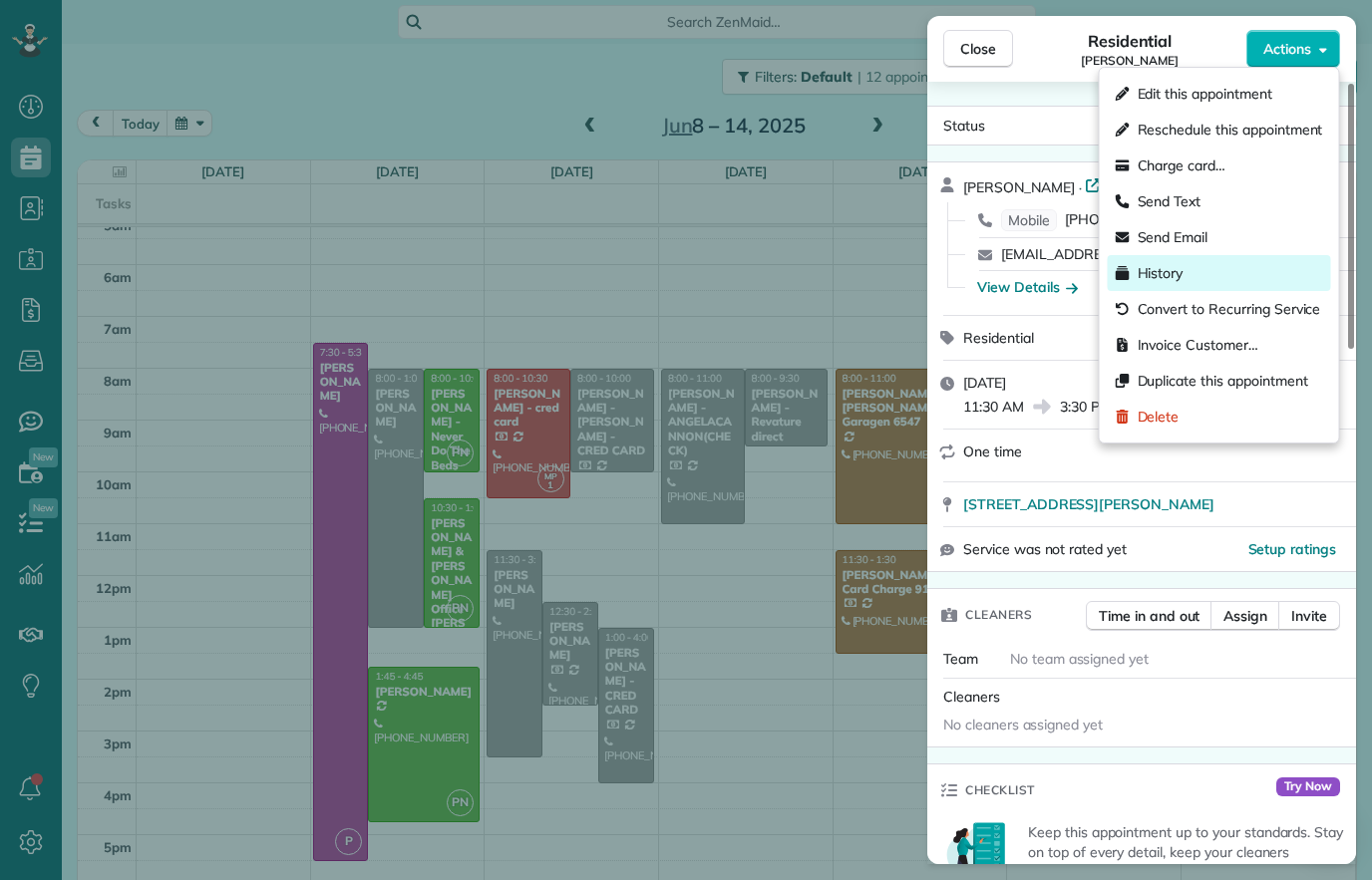 click on "History" at bounding box center (1161, 273) 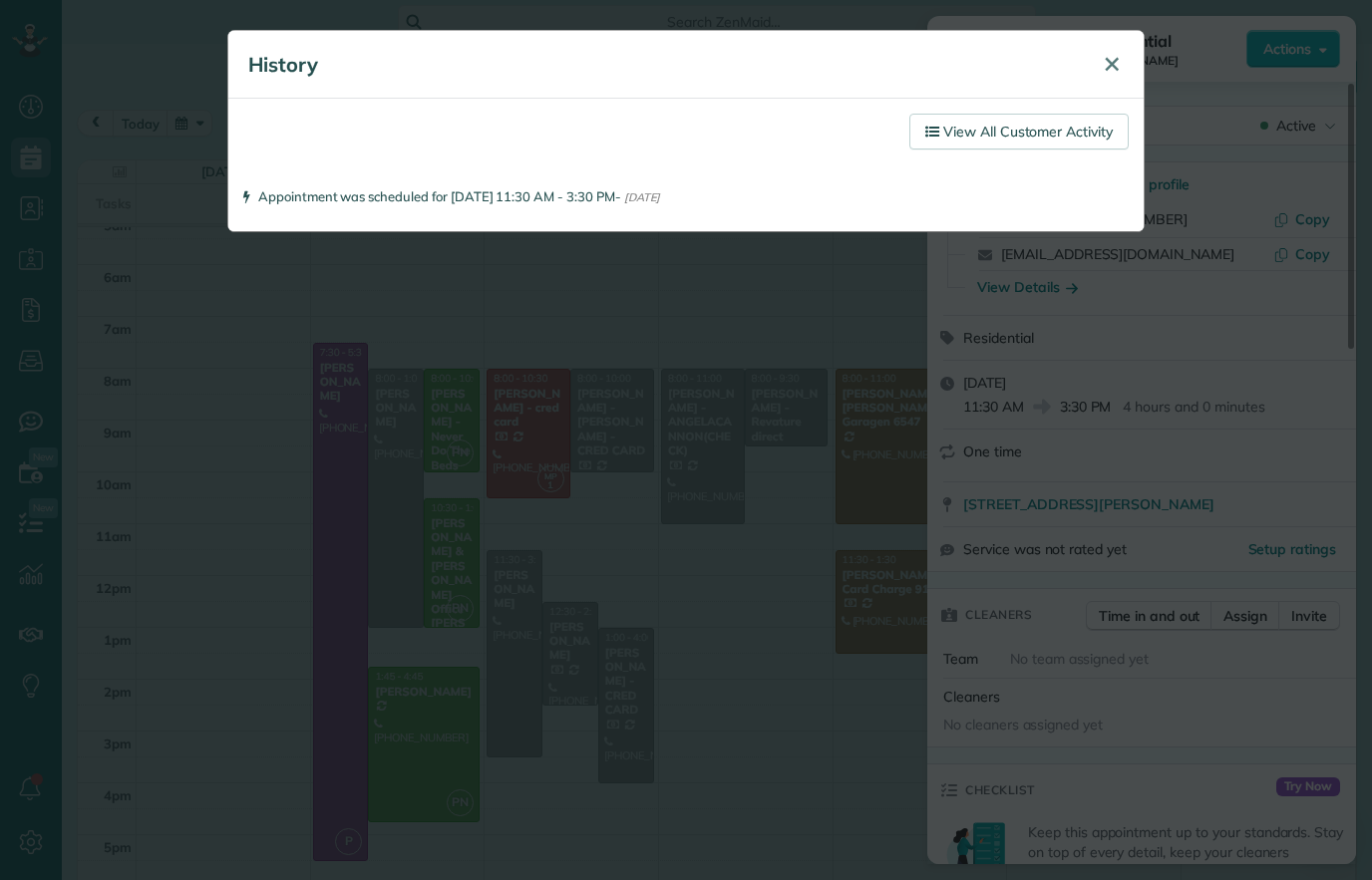 click on "✕" at bounding box center [1112, 65] 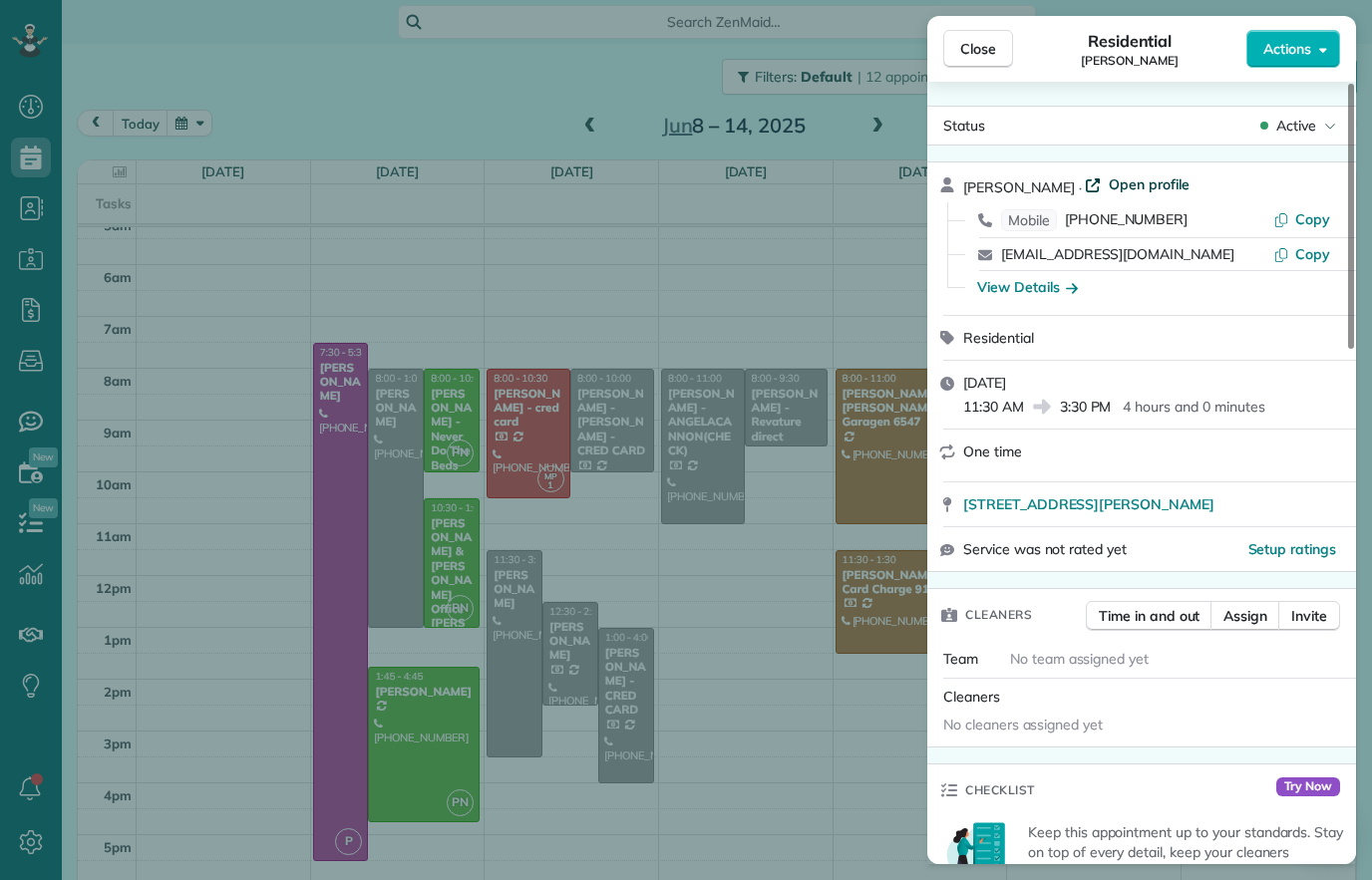 click on "Open profile" at bounding box center (1149, 184) 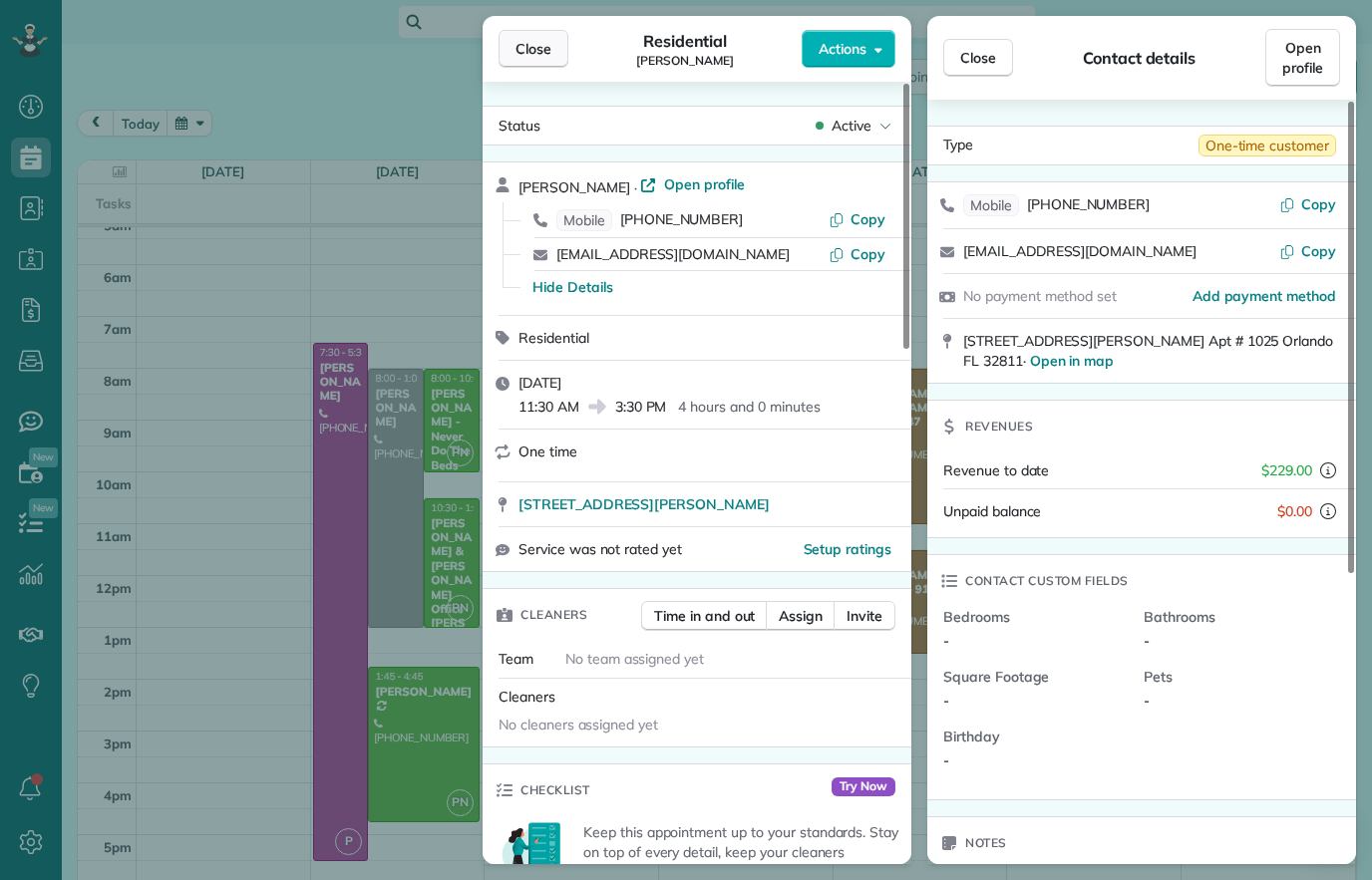 click on "Close" at bounding box center [533, 49] 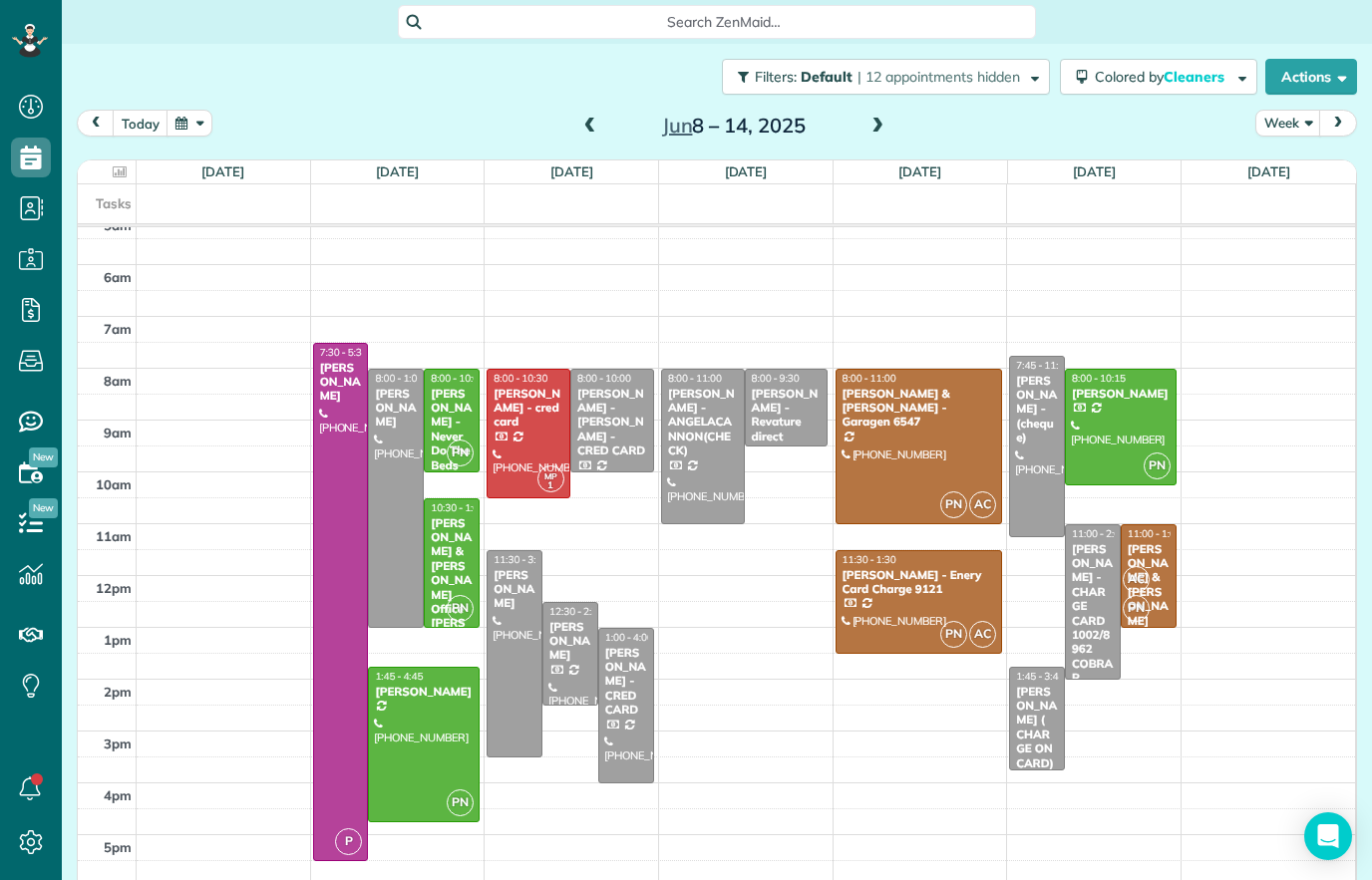 click at bounding box center (877, 127) 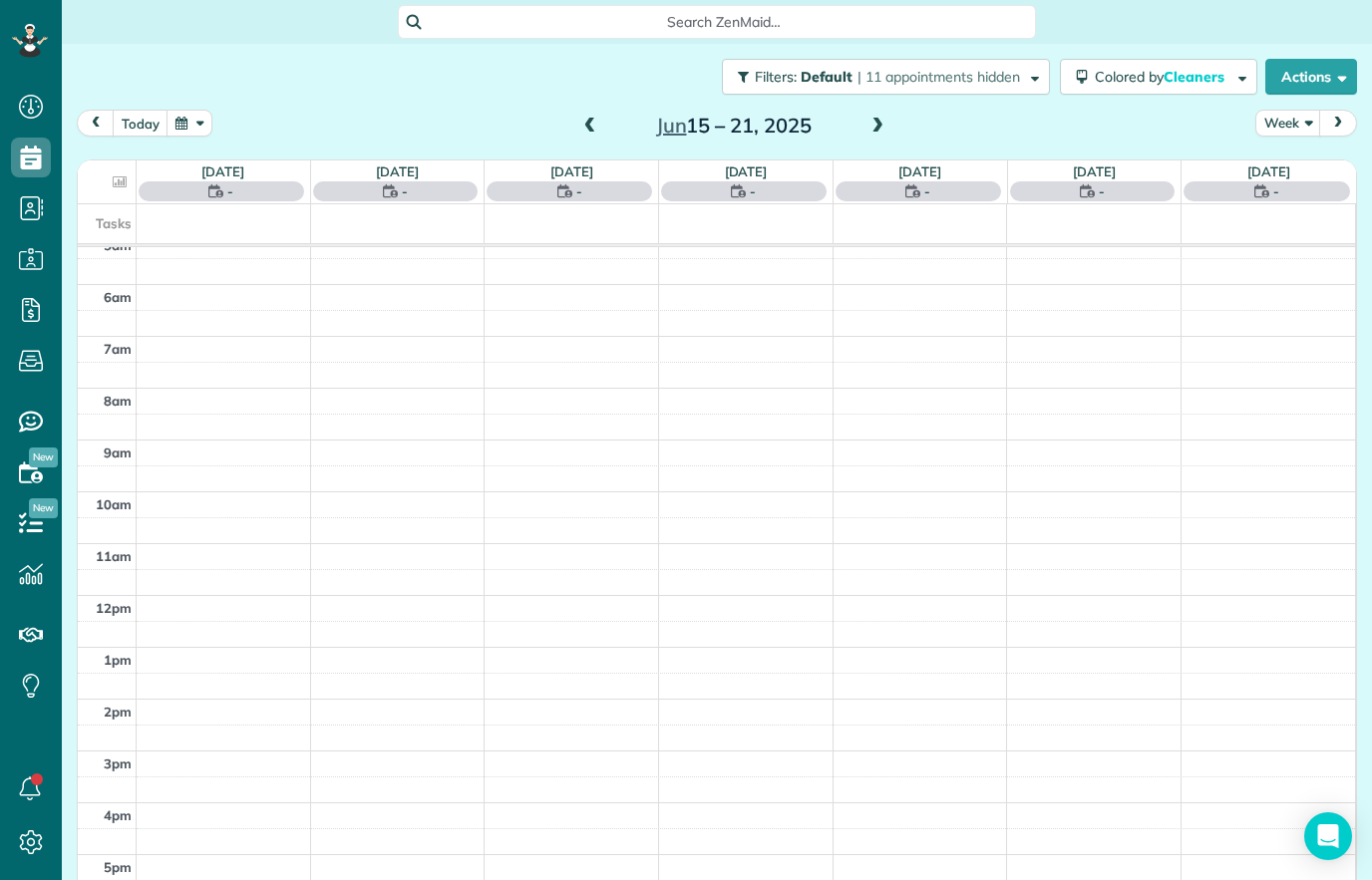 scroll, scrollTop: 169, scrollLeft: 0, axis: vertical 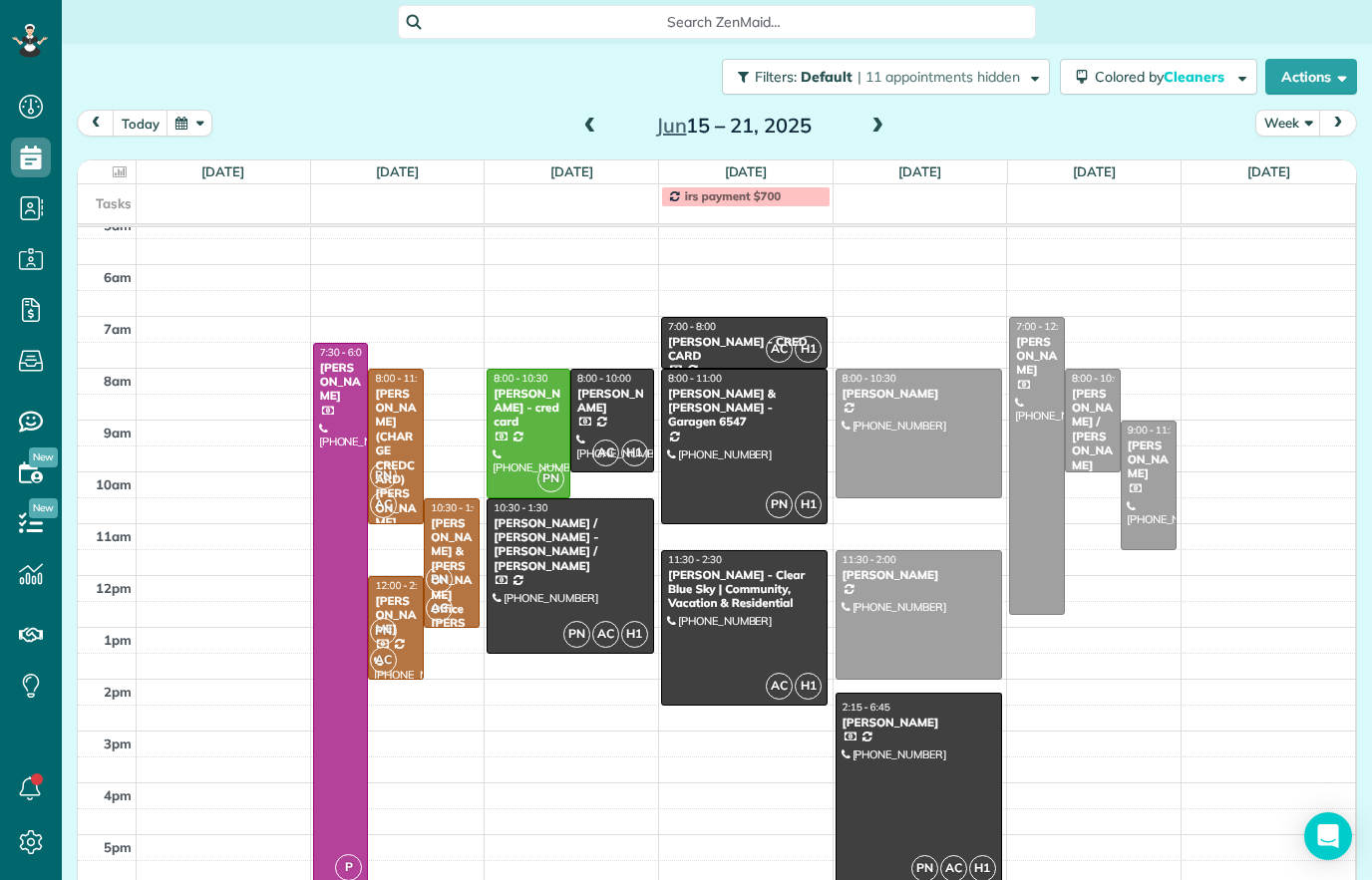 click at bounding box center [918, 434] 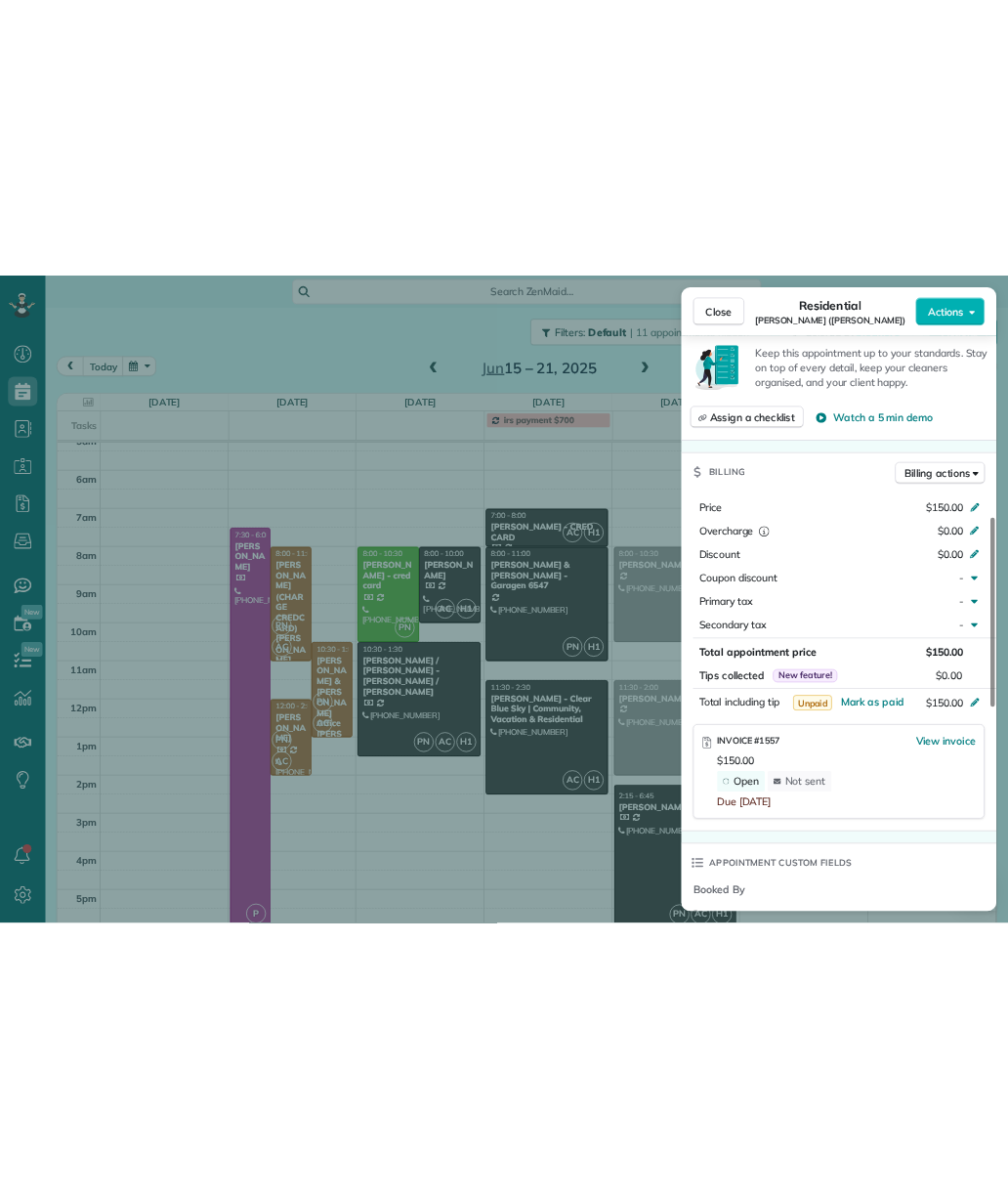 scroll, scrollTop: 739, scrollLeft: 0, axis: vertical 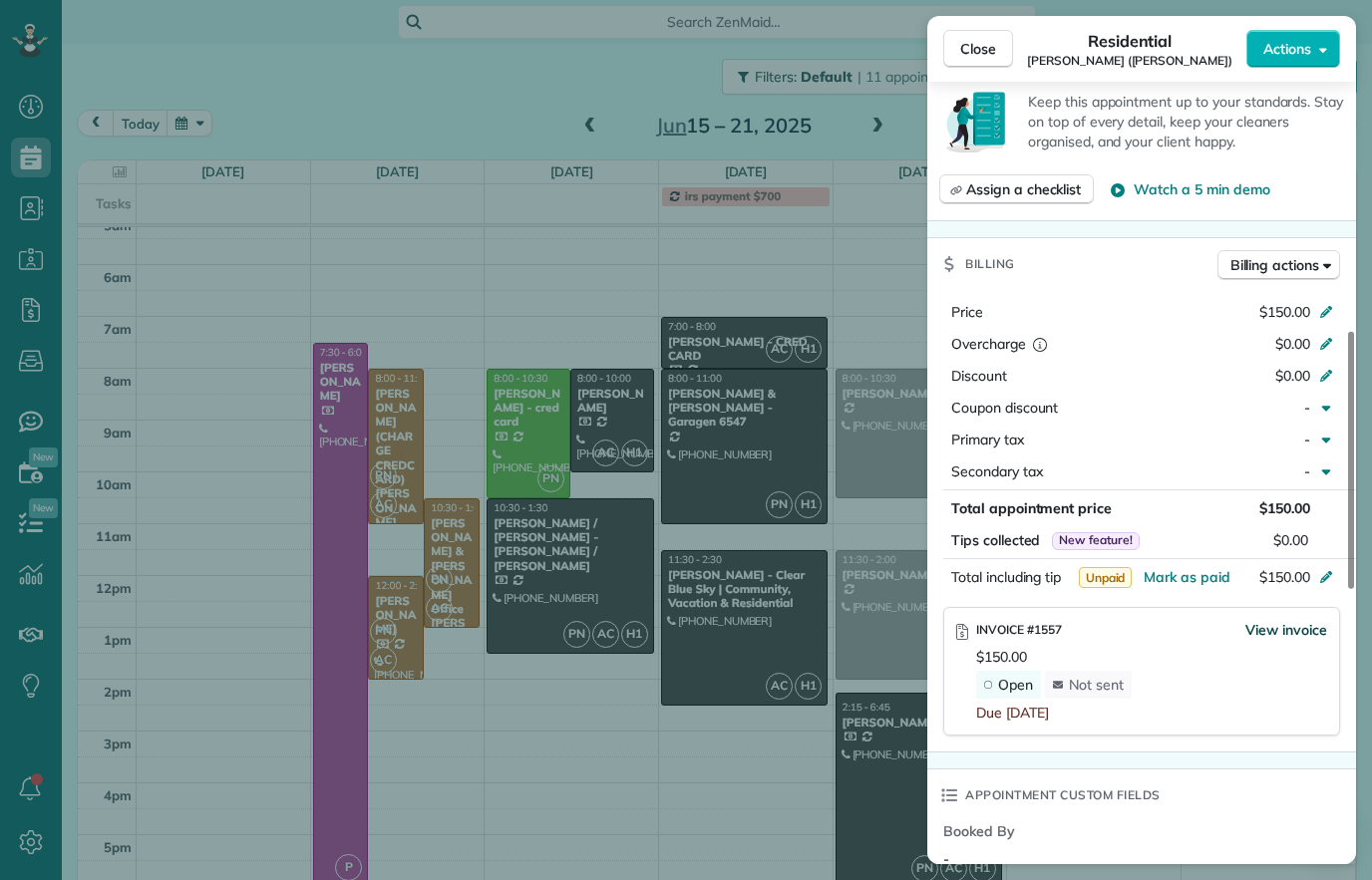 click on "View invoice" at bounding box center (1286, 630) 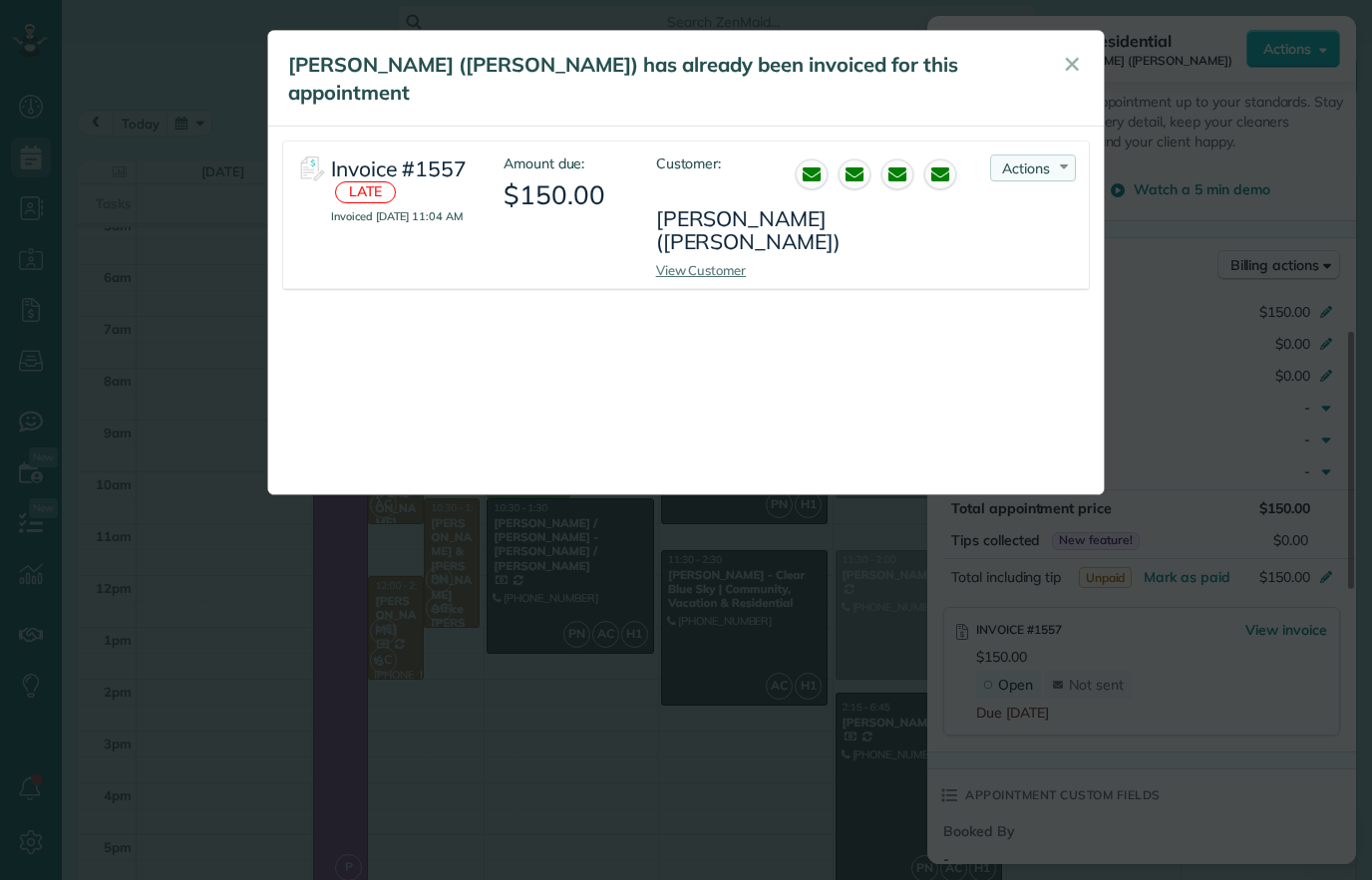 click on "Actions
Re-send Invoice...
View PDF
Mark as Paid
Void Invoice" at bounding box center [1033, 167] 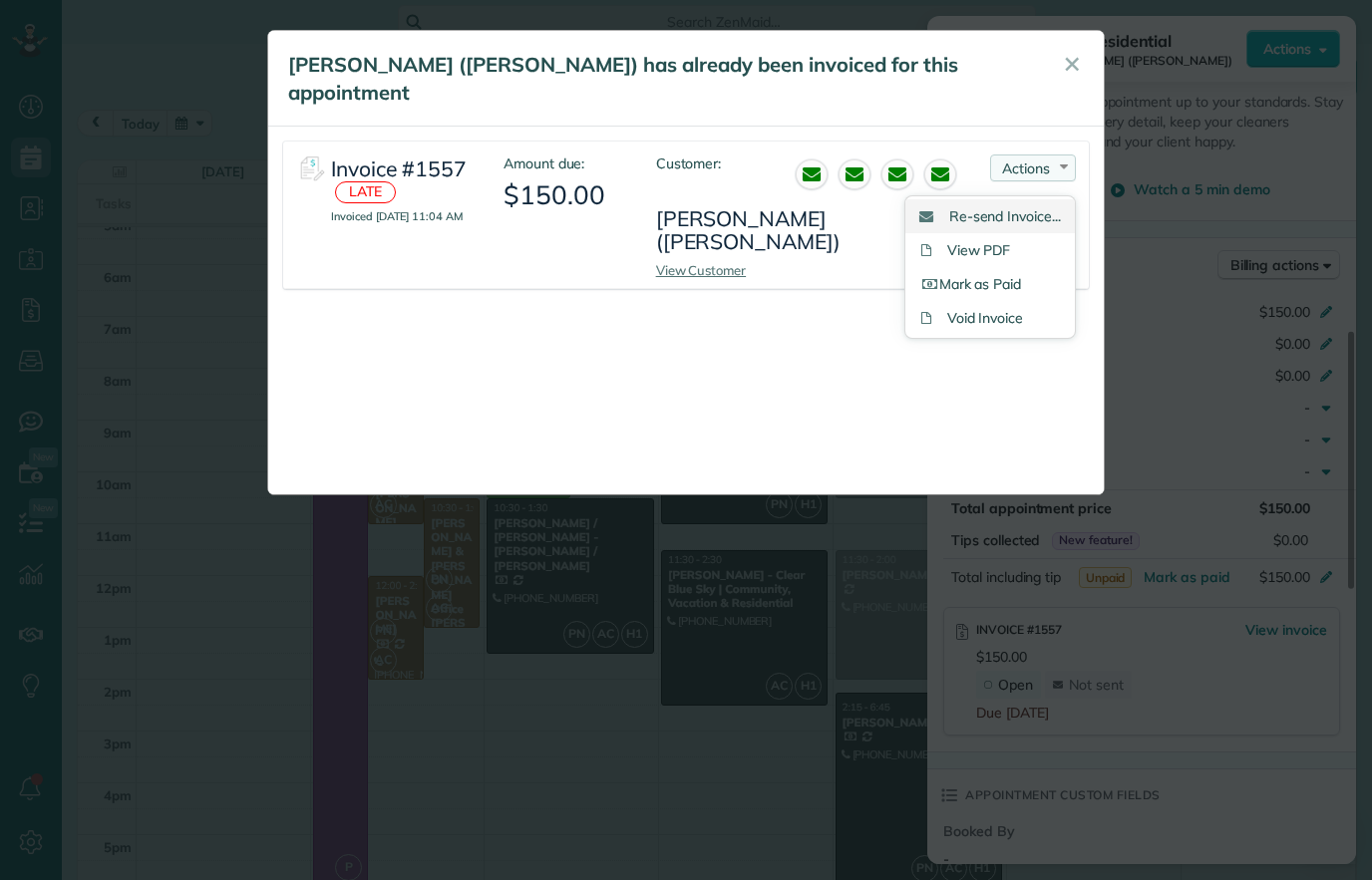click on "Re-send Invoice..." at bounding box center (1005, 216) 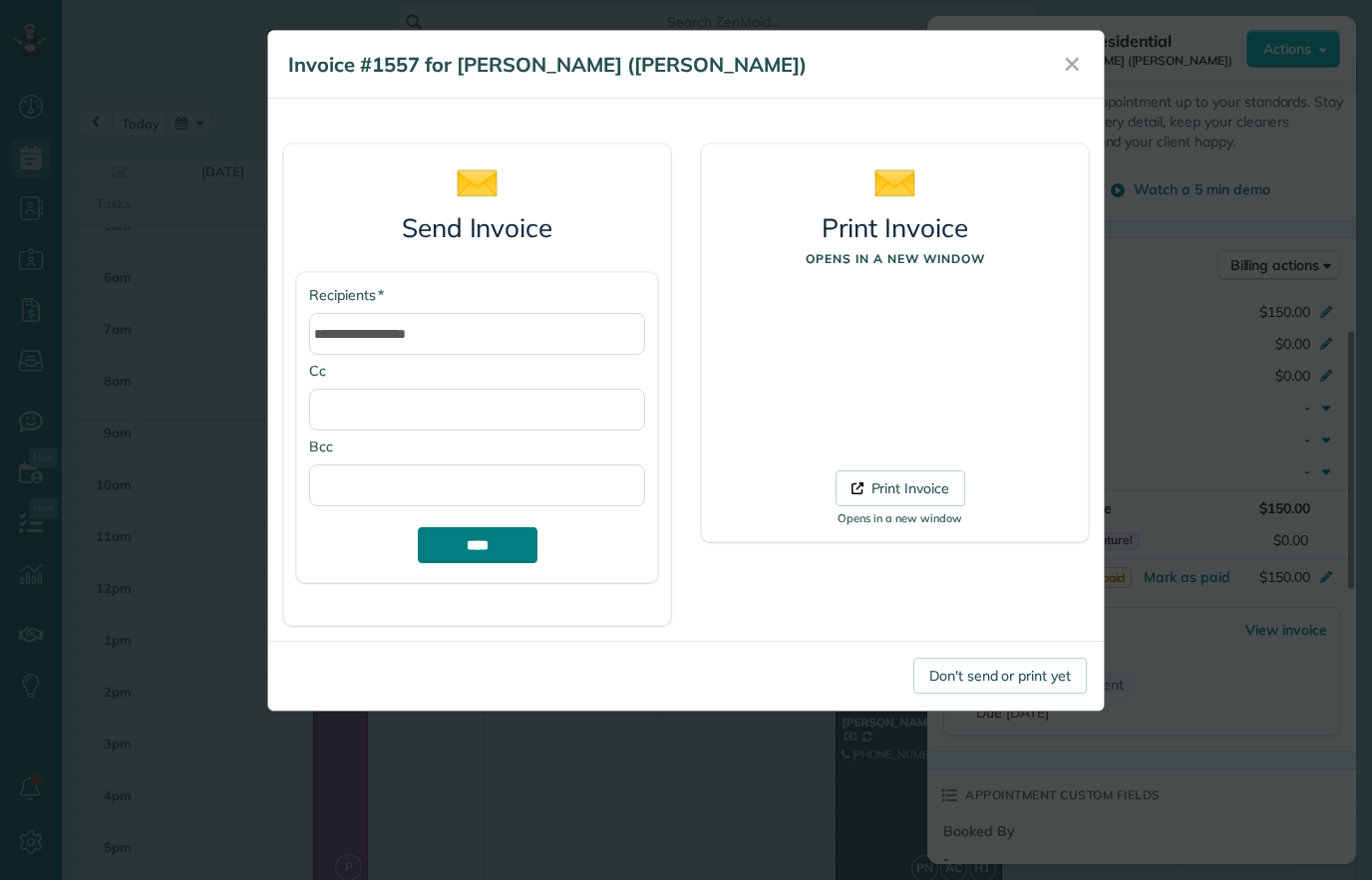 click on "****" at bounding box center (478, 545) 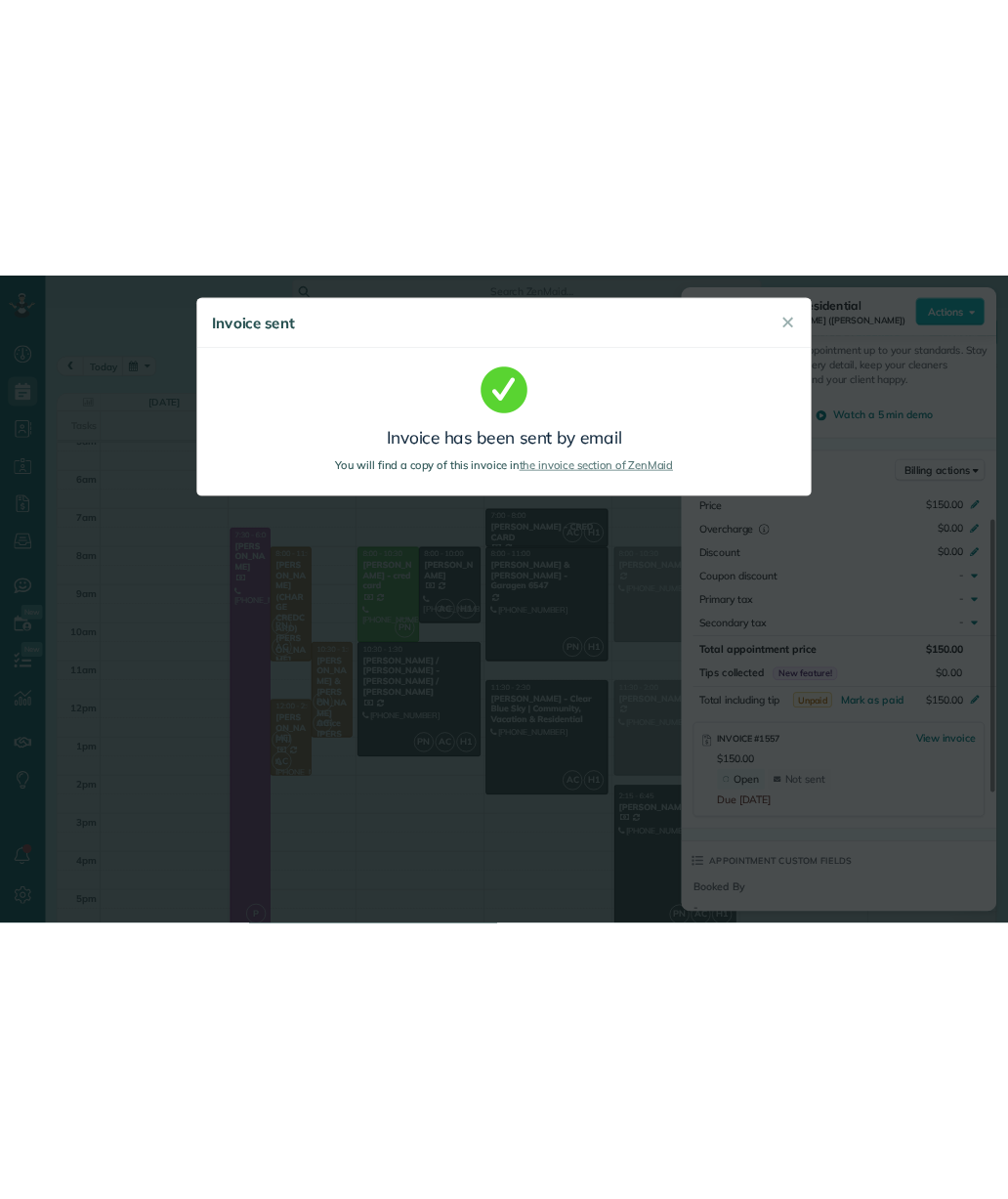 scroll, scrollTop: 1199, scrollLeft: 61, axis: both 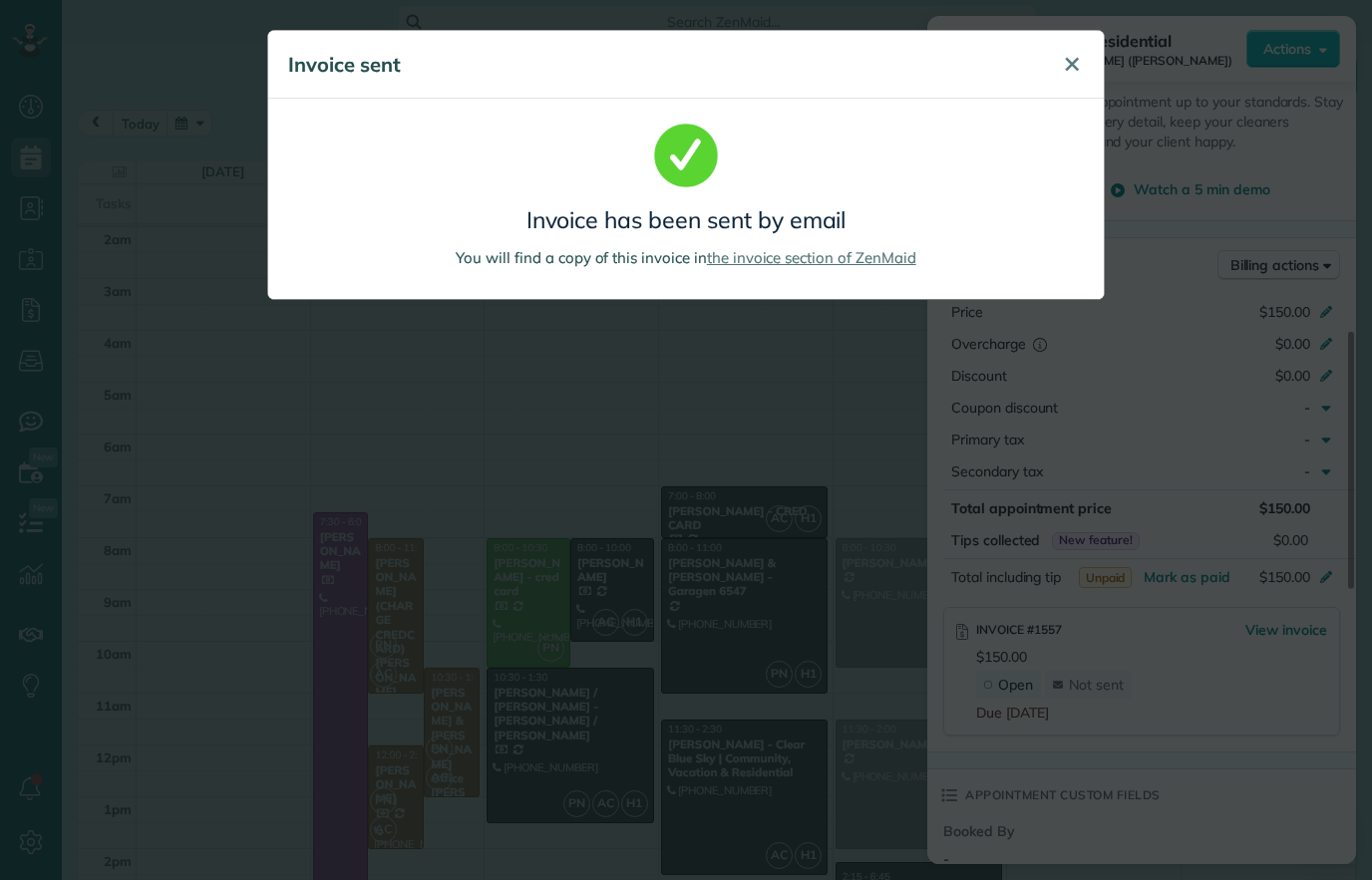 click on "✕" at bounding box center (1072, 64) 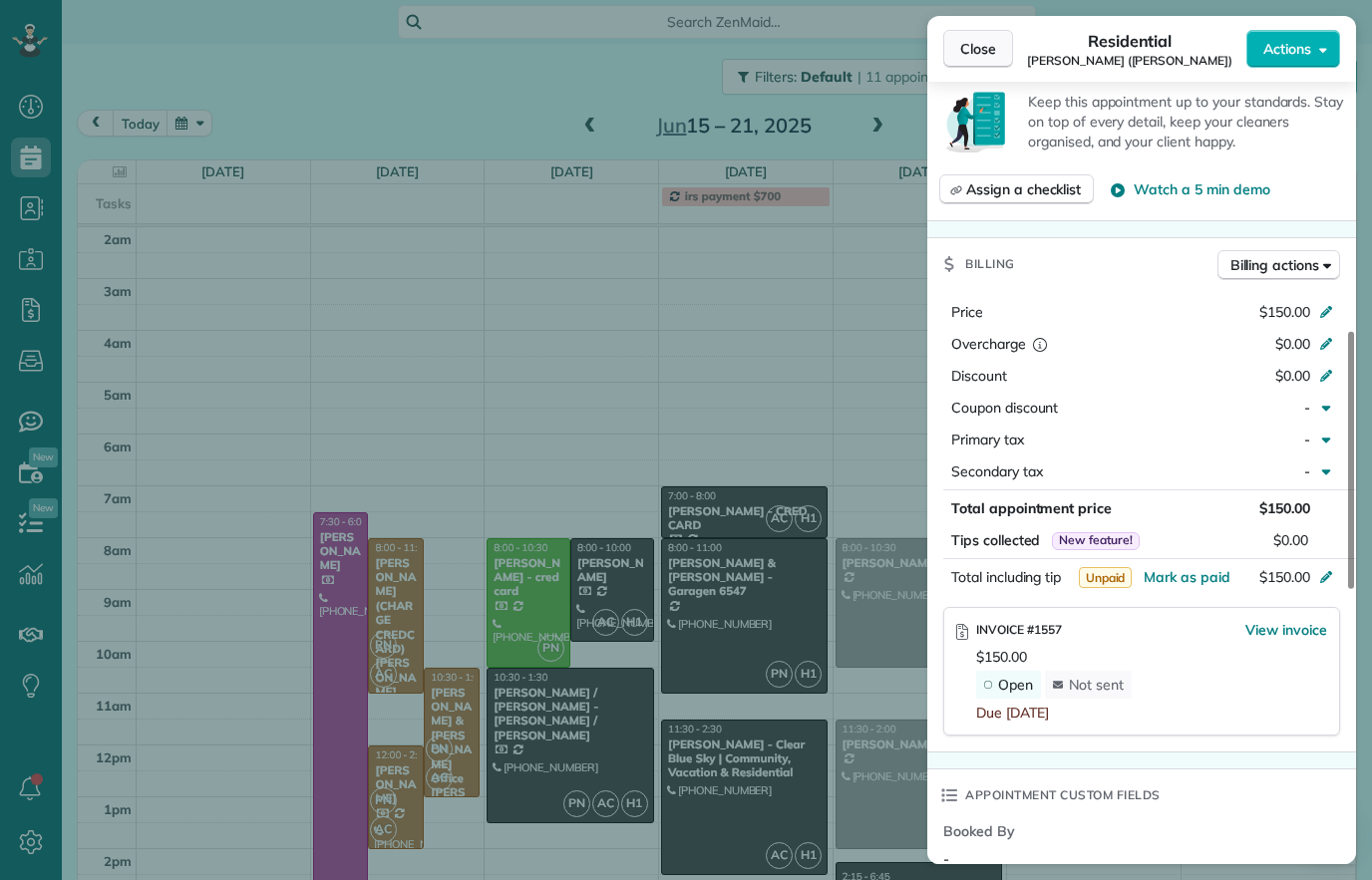 click on "Close" at bounding box center [978, 49] 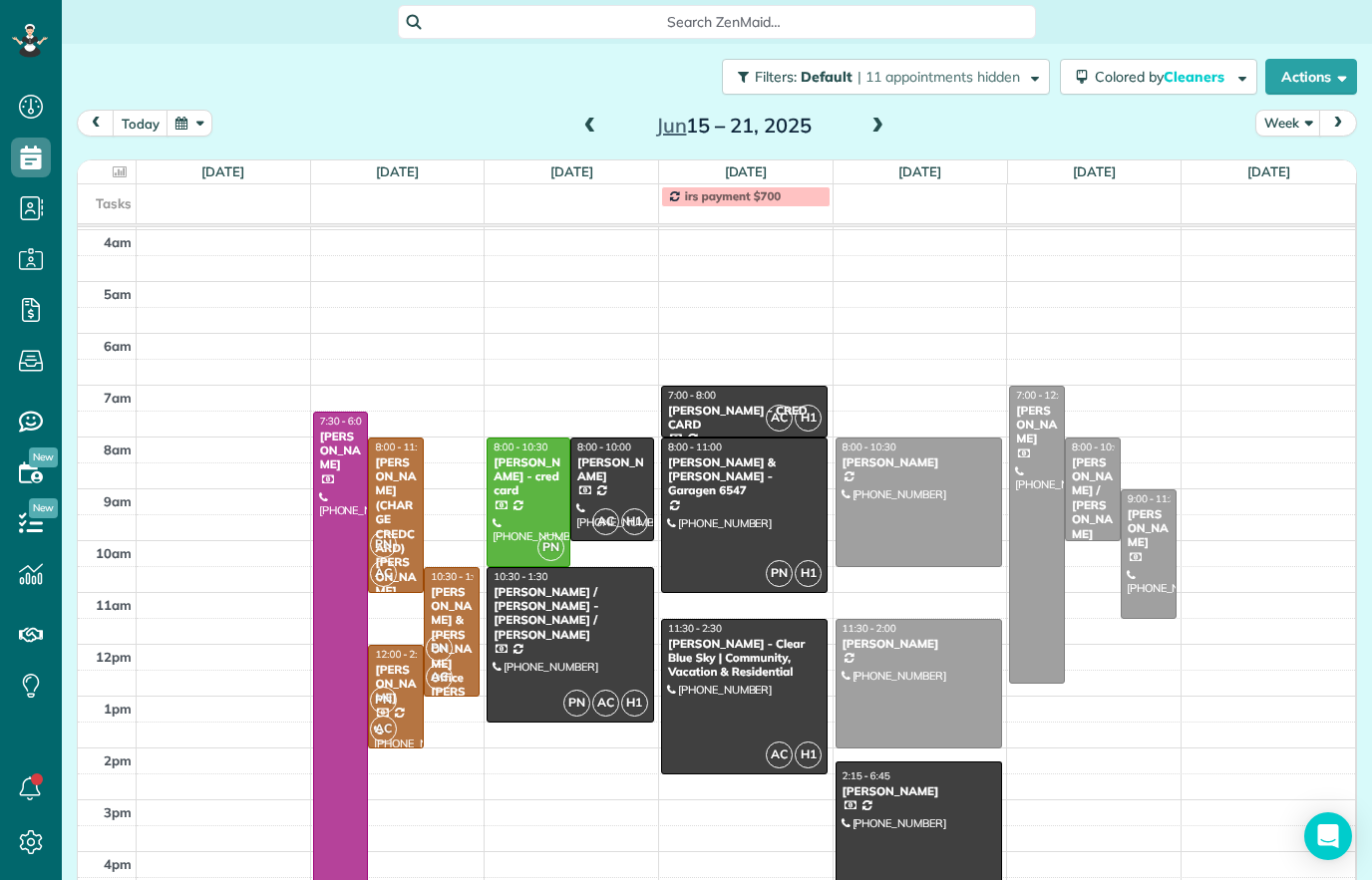 scroll, scrollTop: 109, scrollLeft: 0, axis: vertical 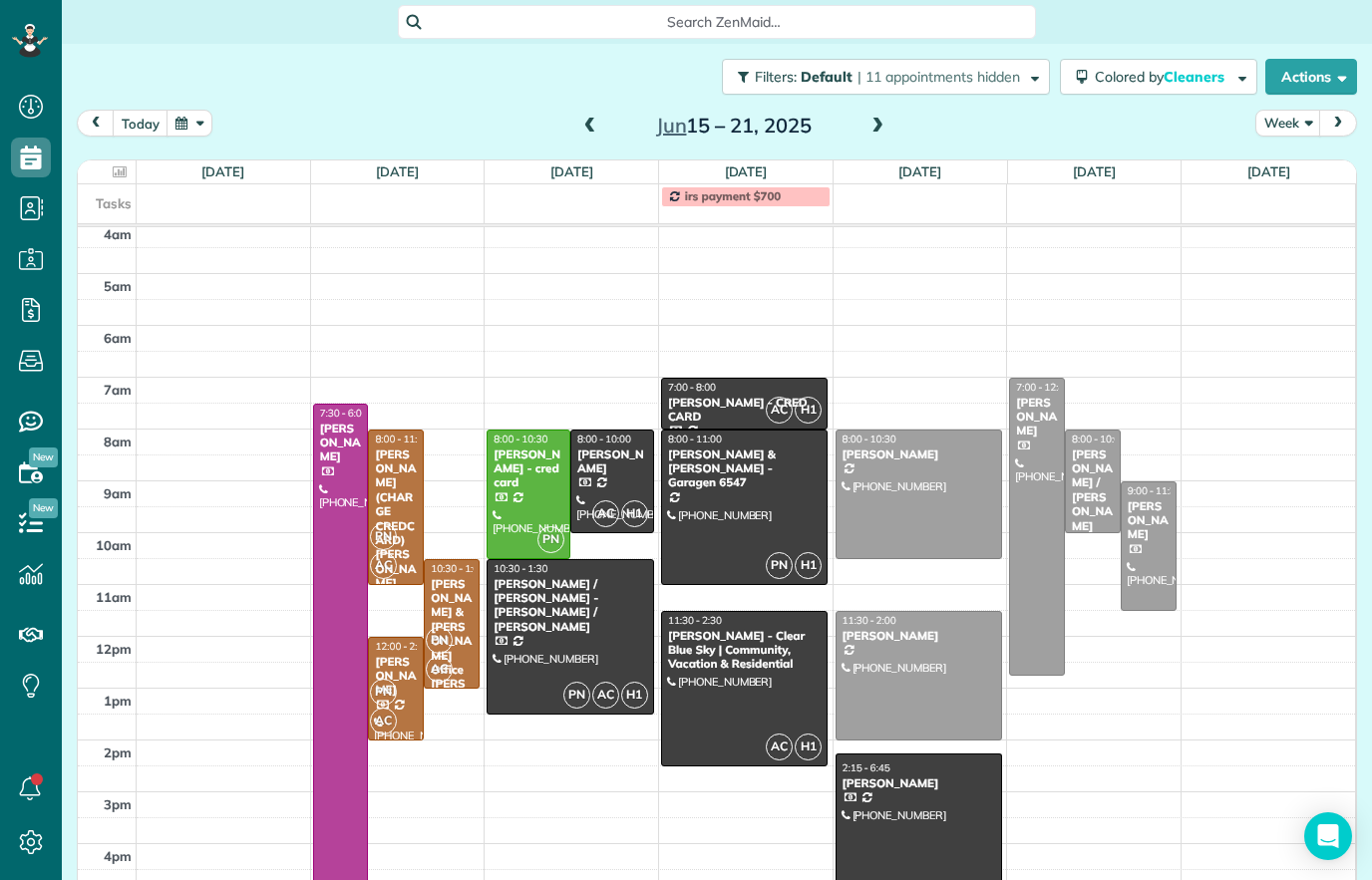 click on "SIMEON A. STREETER - Clear Blue Sky | Community, Vacation & Residential" at bounding box center [744, 650] 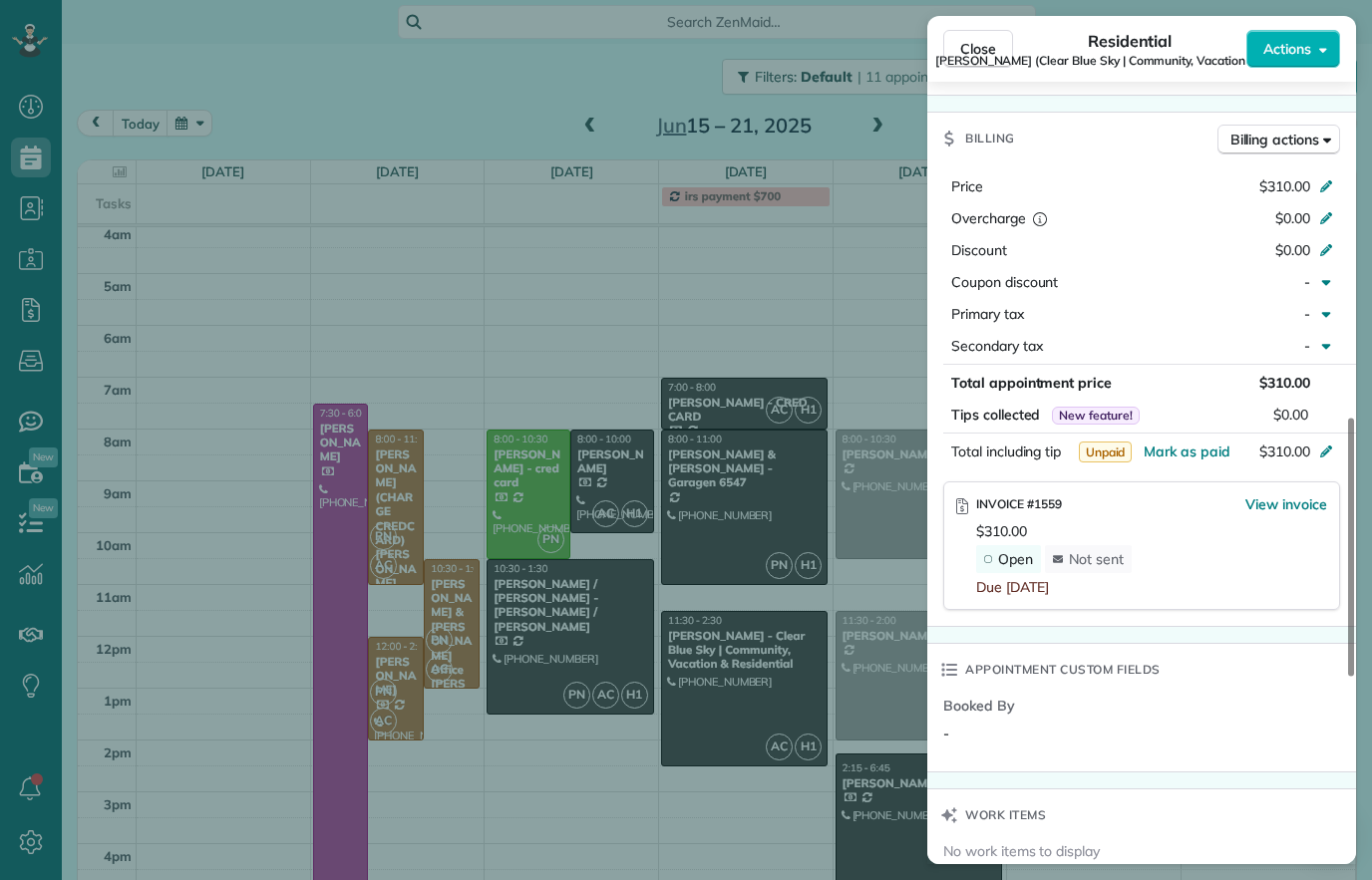 scroll, scrollTop: 1008, scrollLeft: 0, axis: vertical 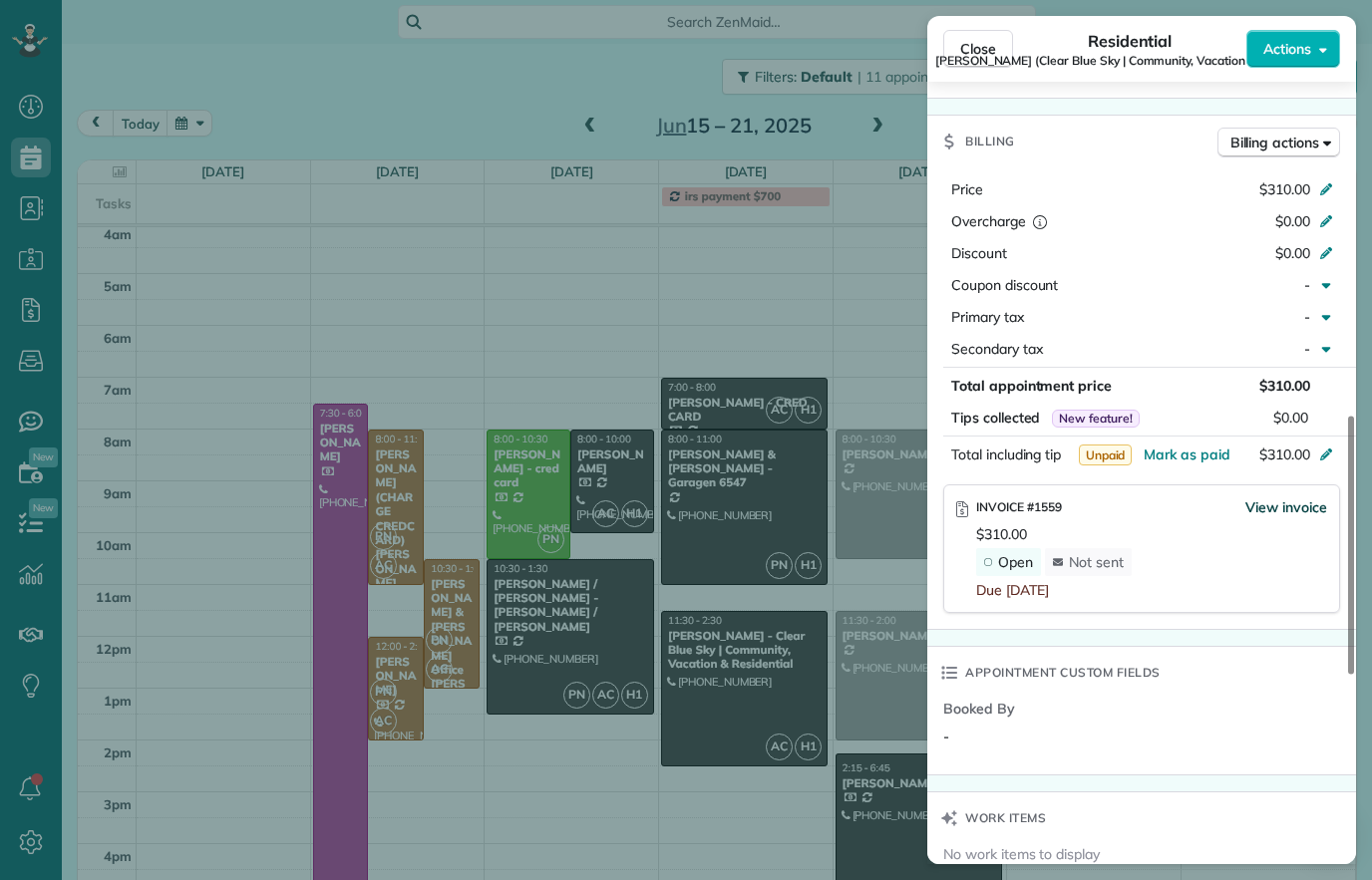 click on "View invoice" at bounding box center (1286, 507) 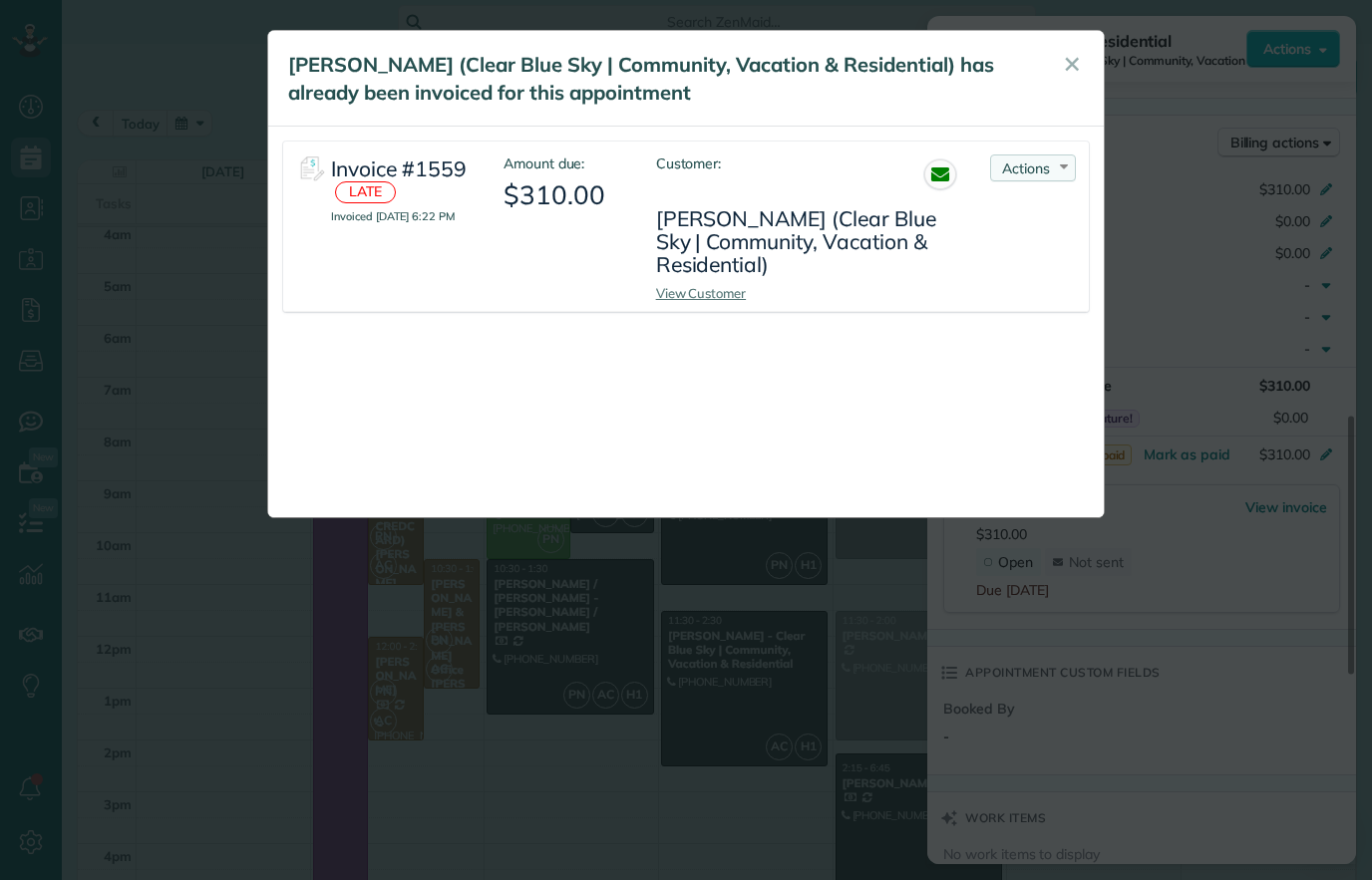 click on "Actions
Re-send Invoice...
View PDF
Mark as Paid
Void Invoice" at bounding box center [1033, 167] 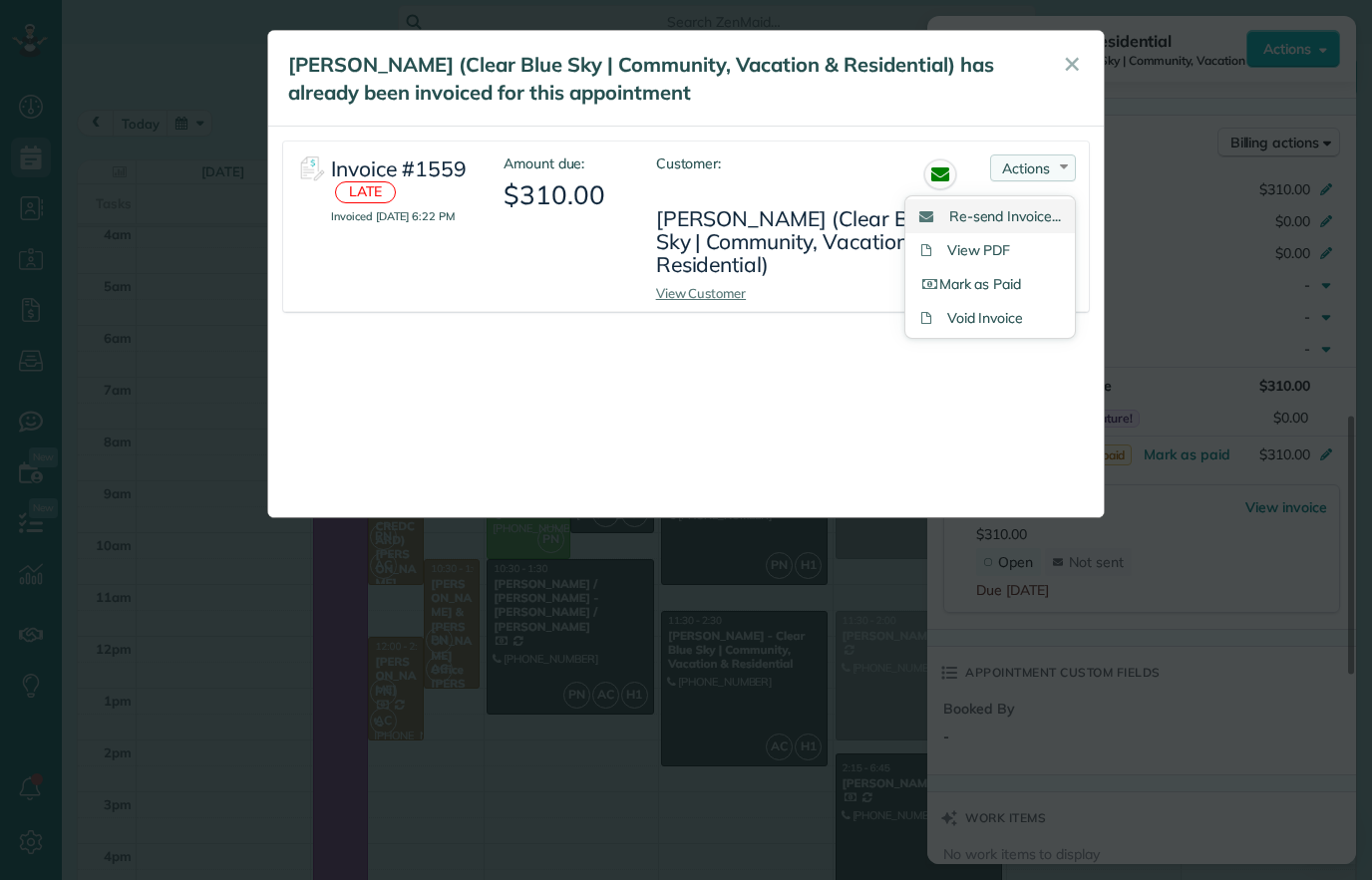 click on "Re-send Invoice..." at bounding box center [1005, 216] 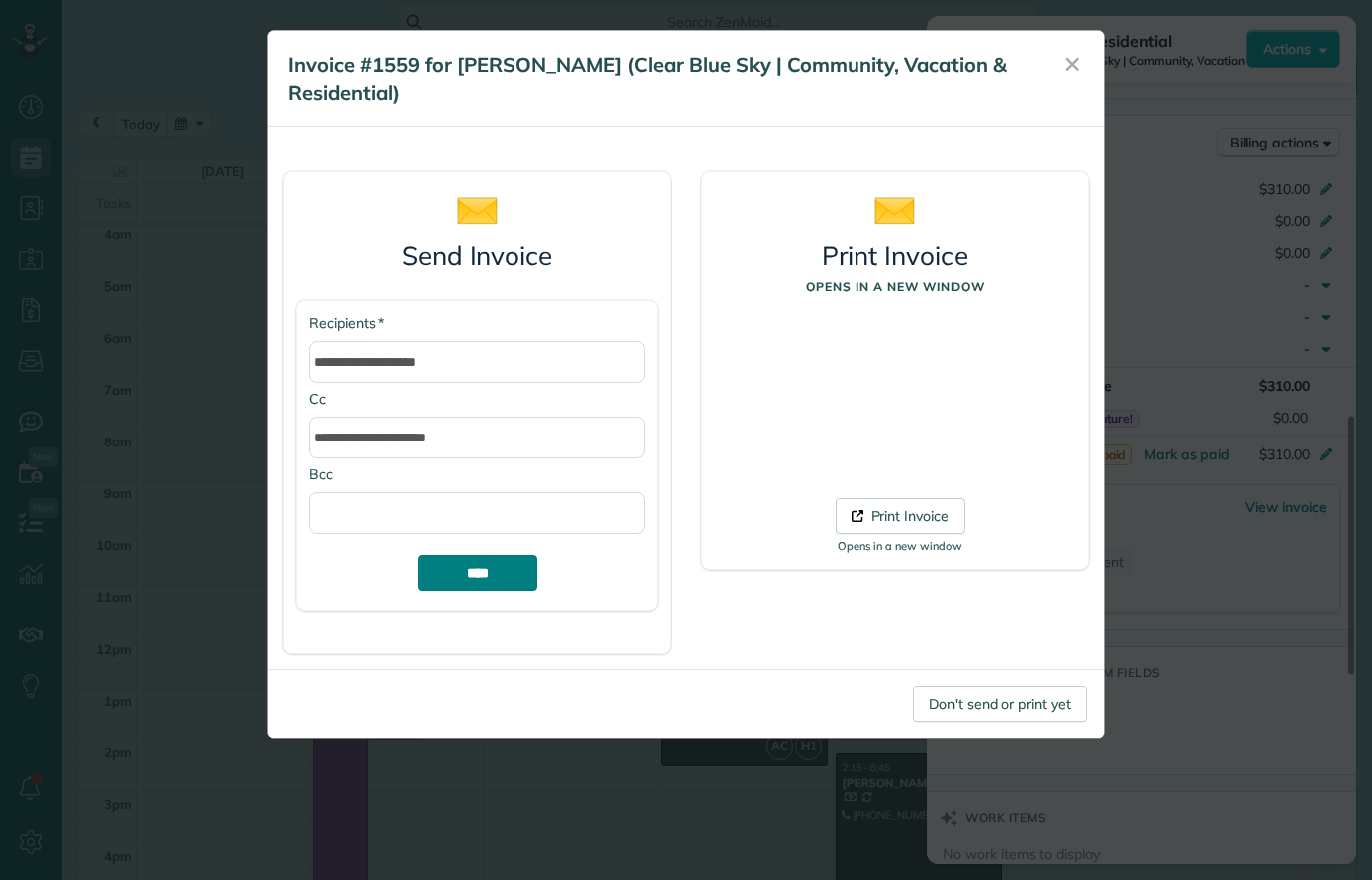 click on "****" at bounding box center [478, 573] 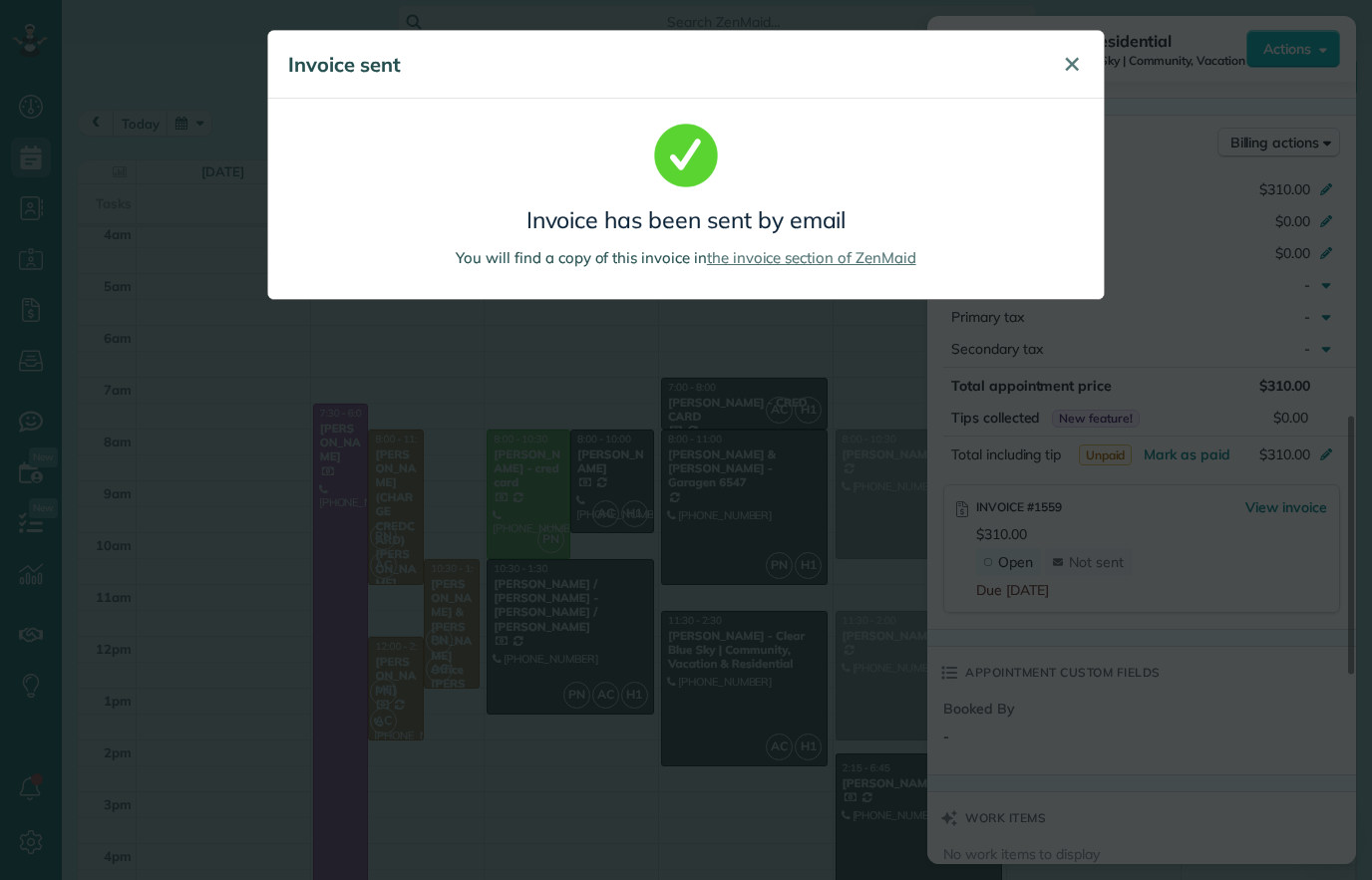 click on "✕" at bounding box center [1072, 65] 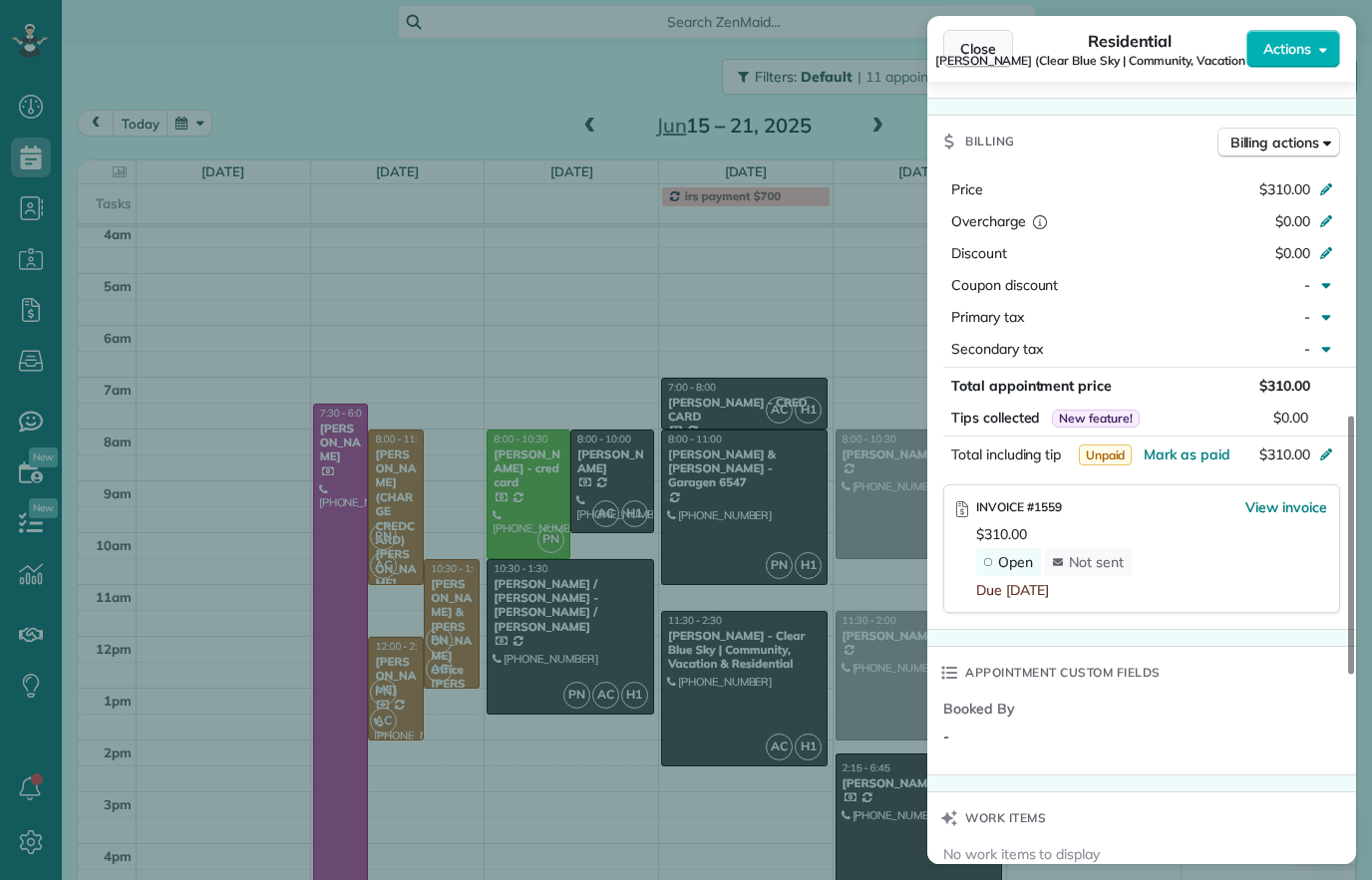 click on "Close" at bounding box center (978, 49) 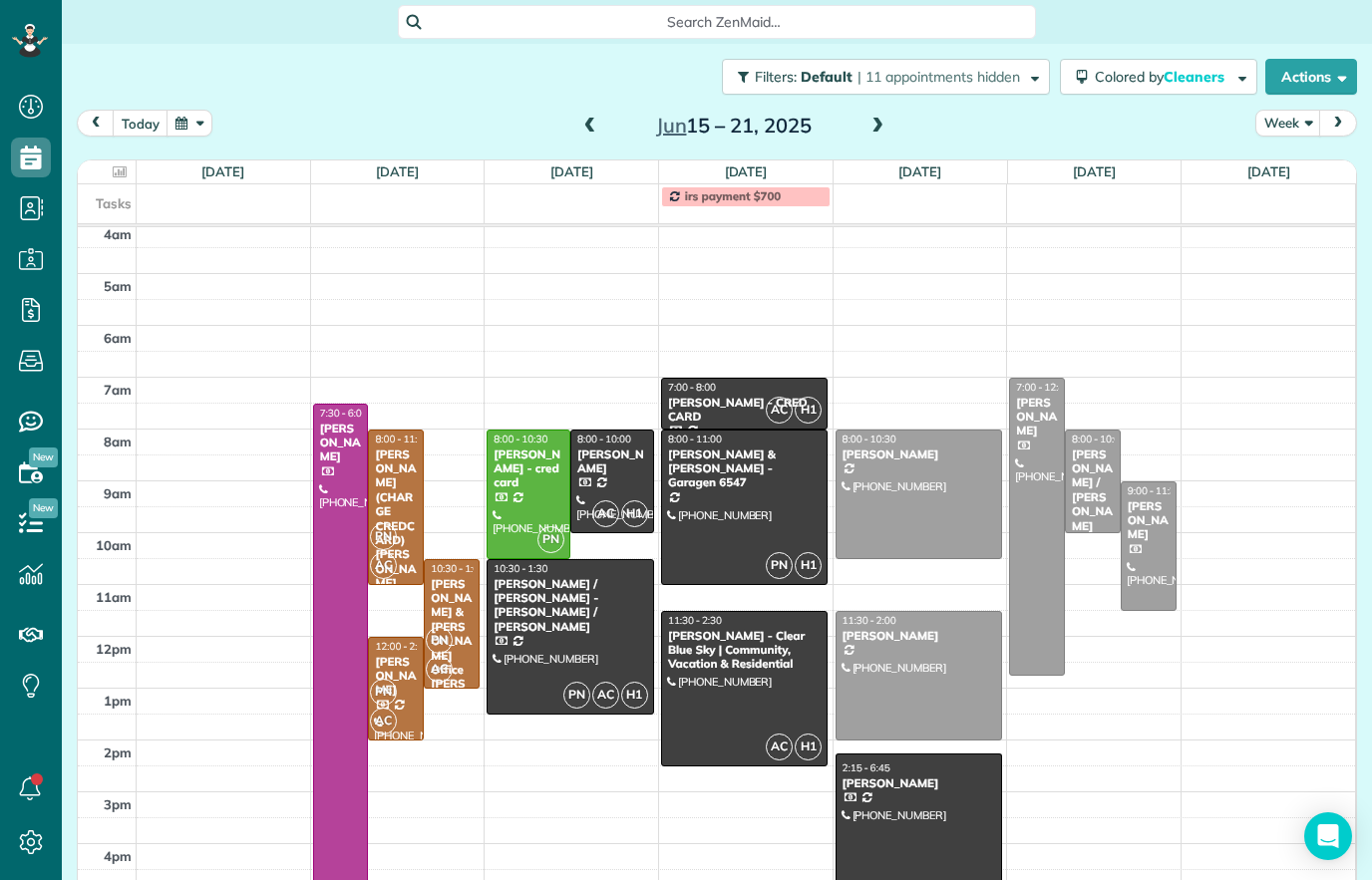 click at bounding box center (590, 127) 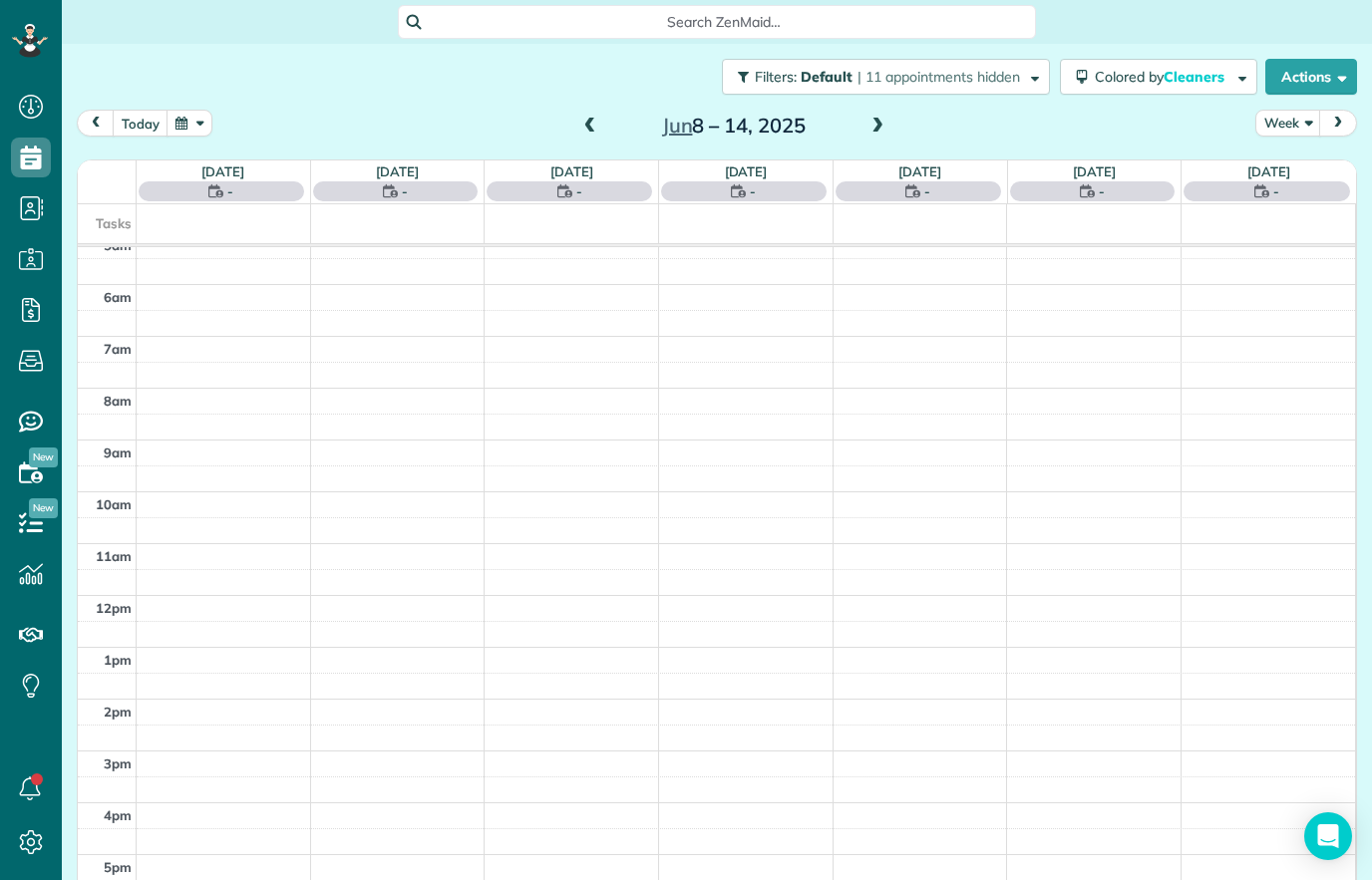 scroll, scrollTop: 169, scrollLeft: 0, axis: vertical 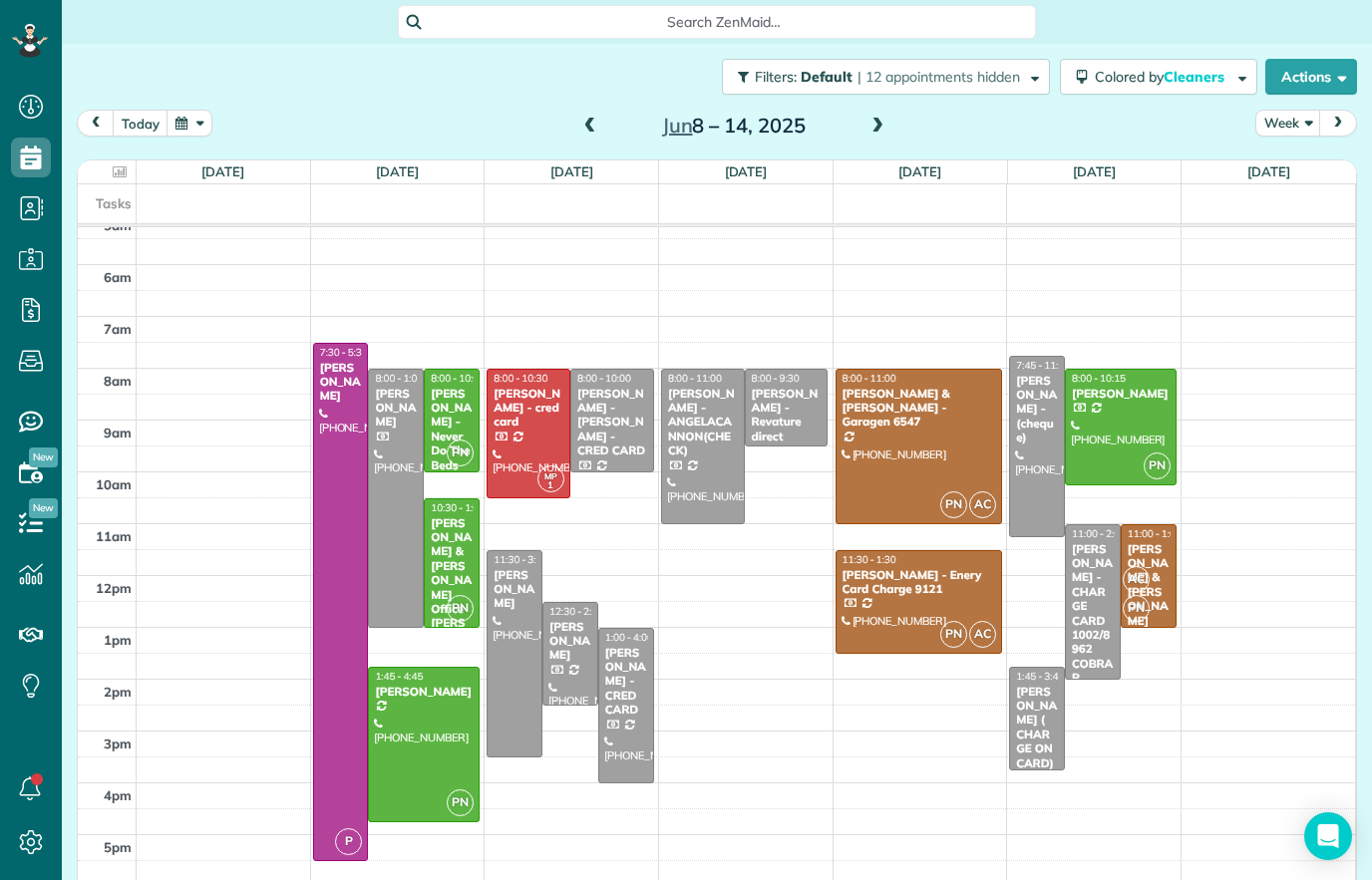 click at bounding box center (590, 127) 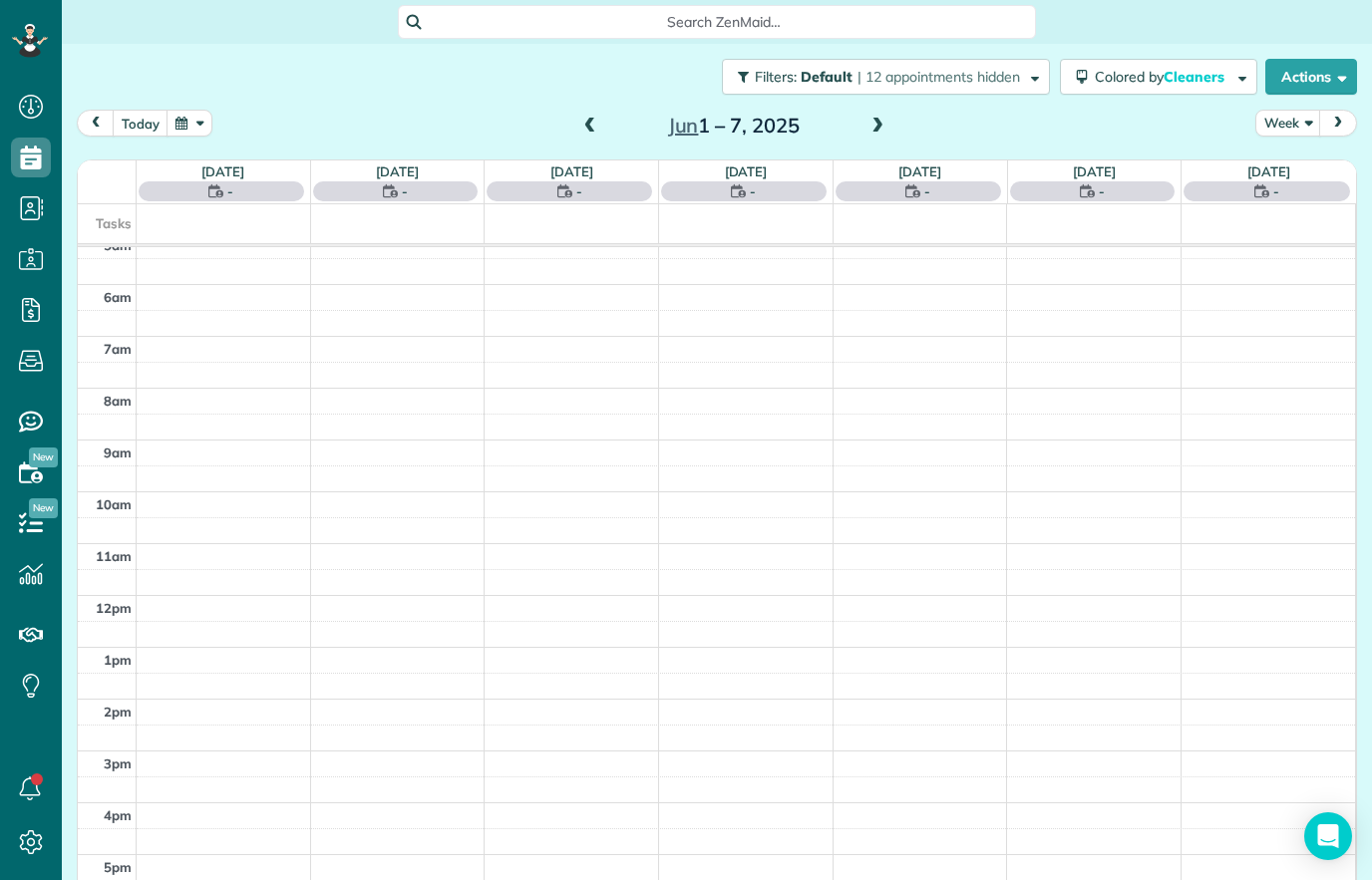 scroll, scrollTop: 169, scrollLeft: 0, axis: vertical 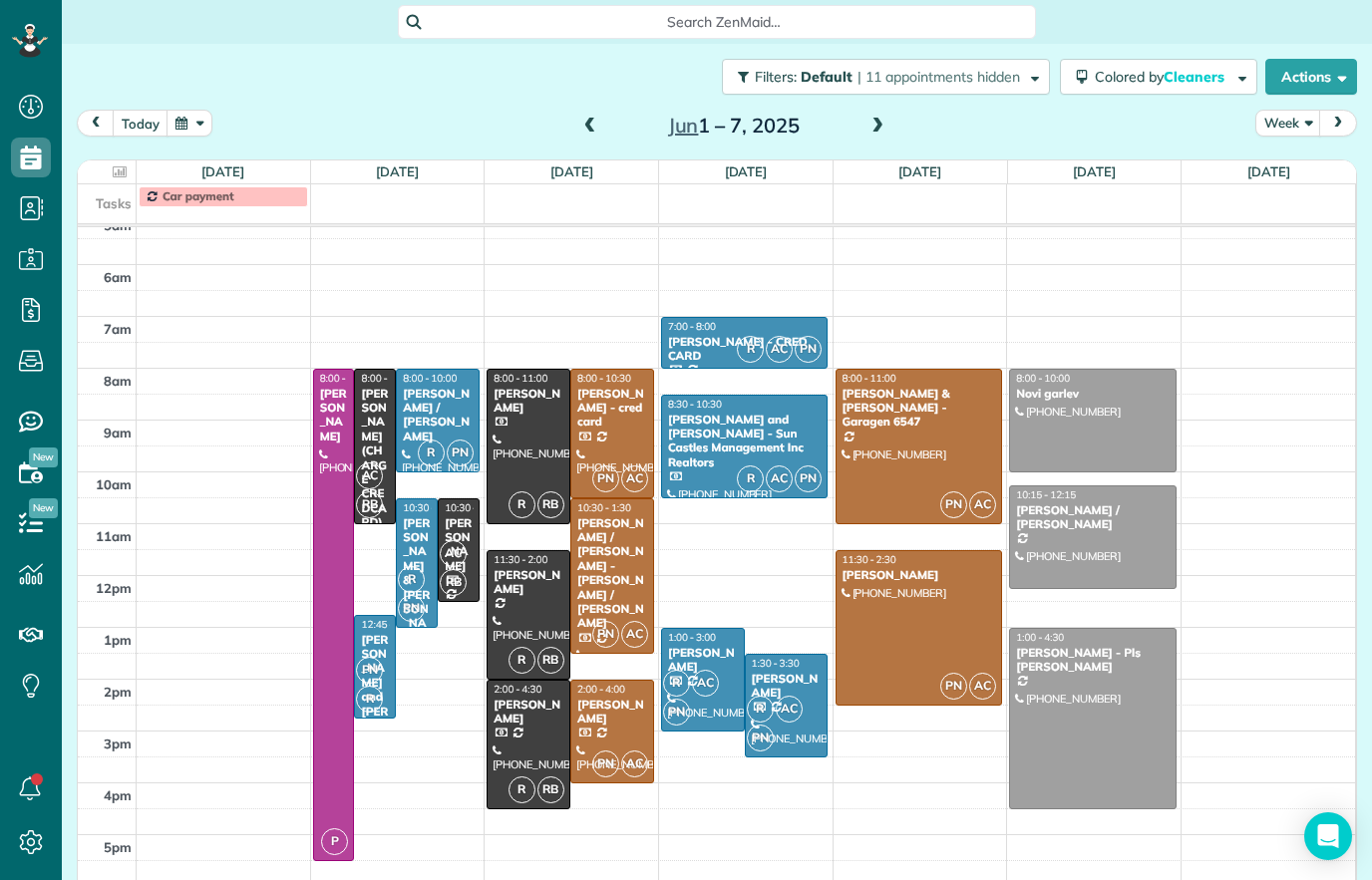 click at bounding box center (918, 628) 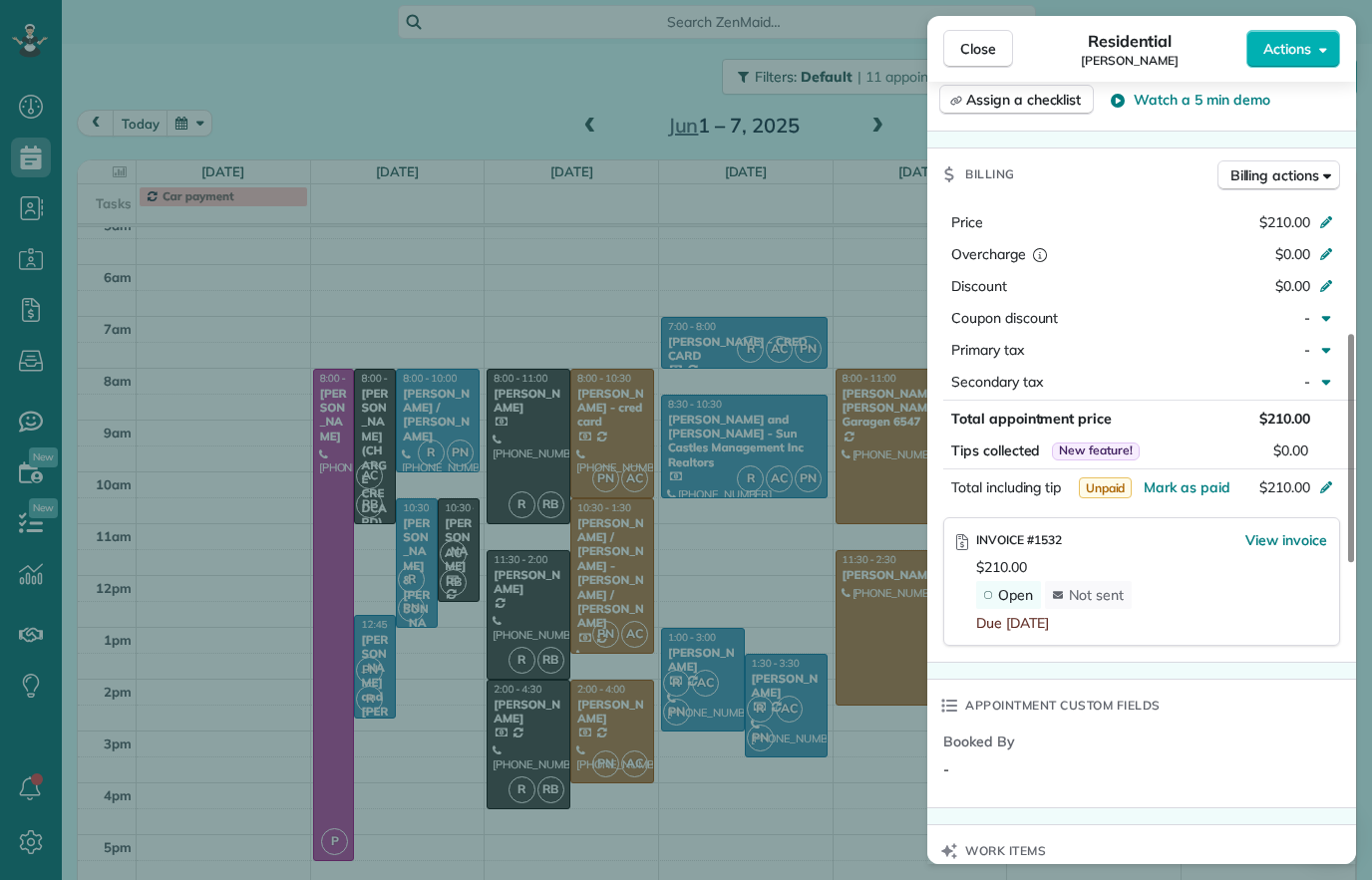 scroll, scrollTop: 858, scrollLeft: 0, axis: vertical 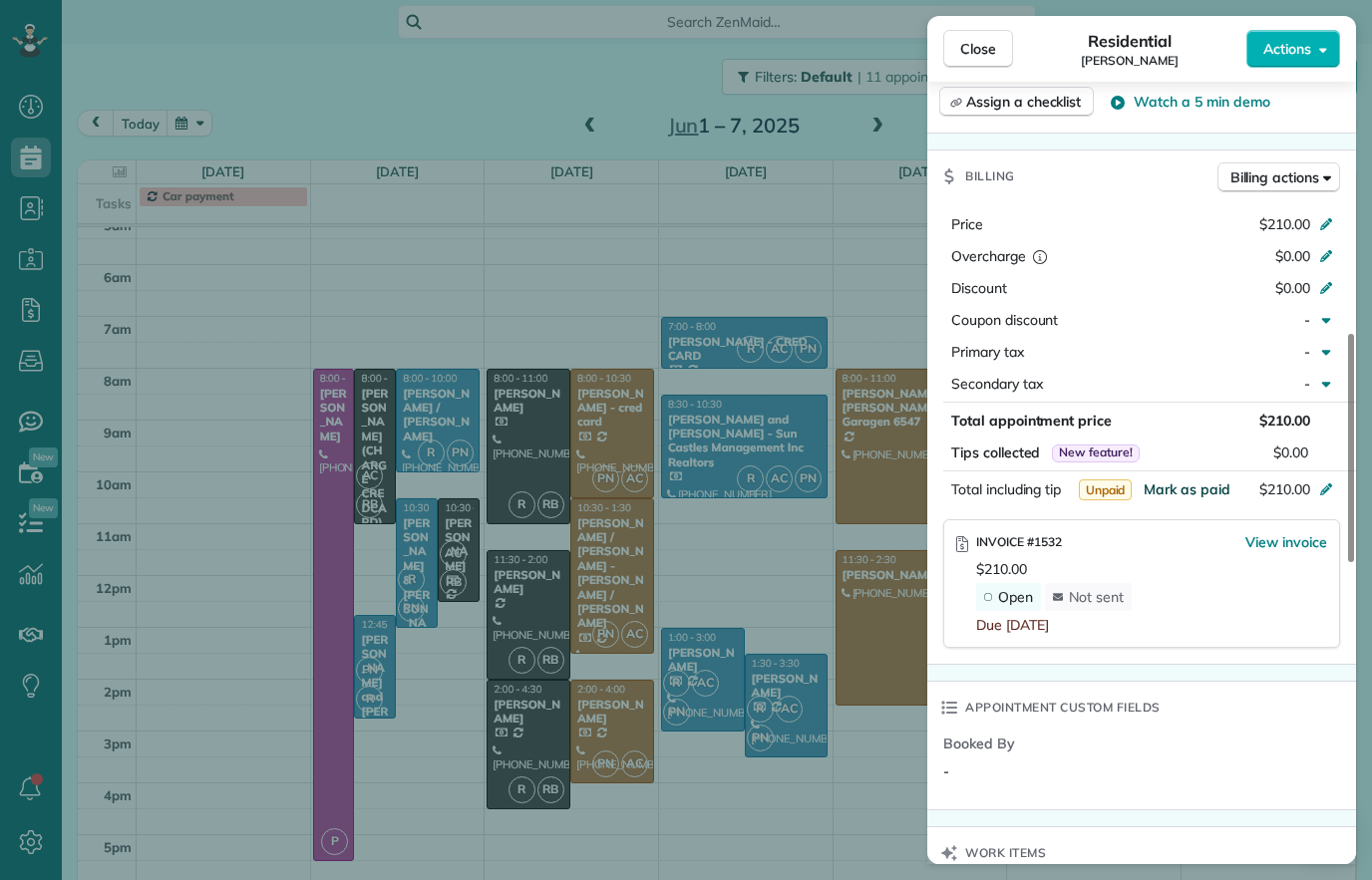 click on "Mark as paid" at bounding box center [1187, 489] 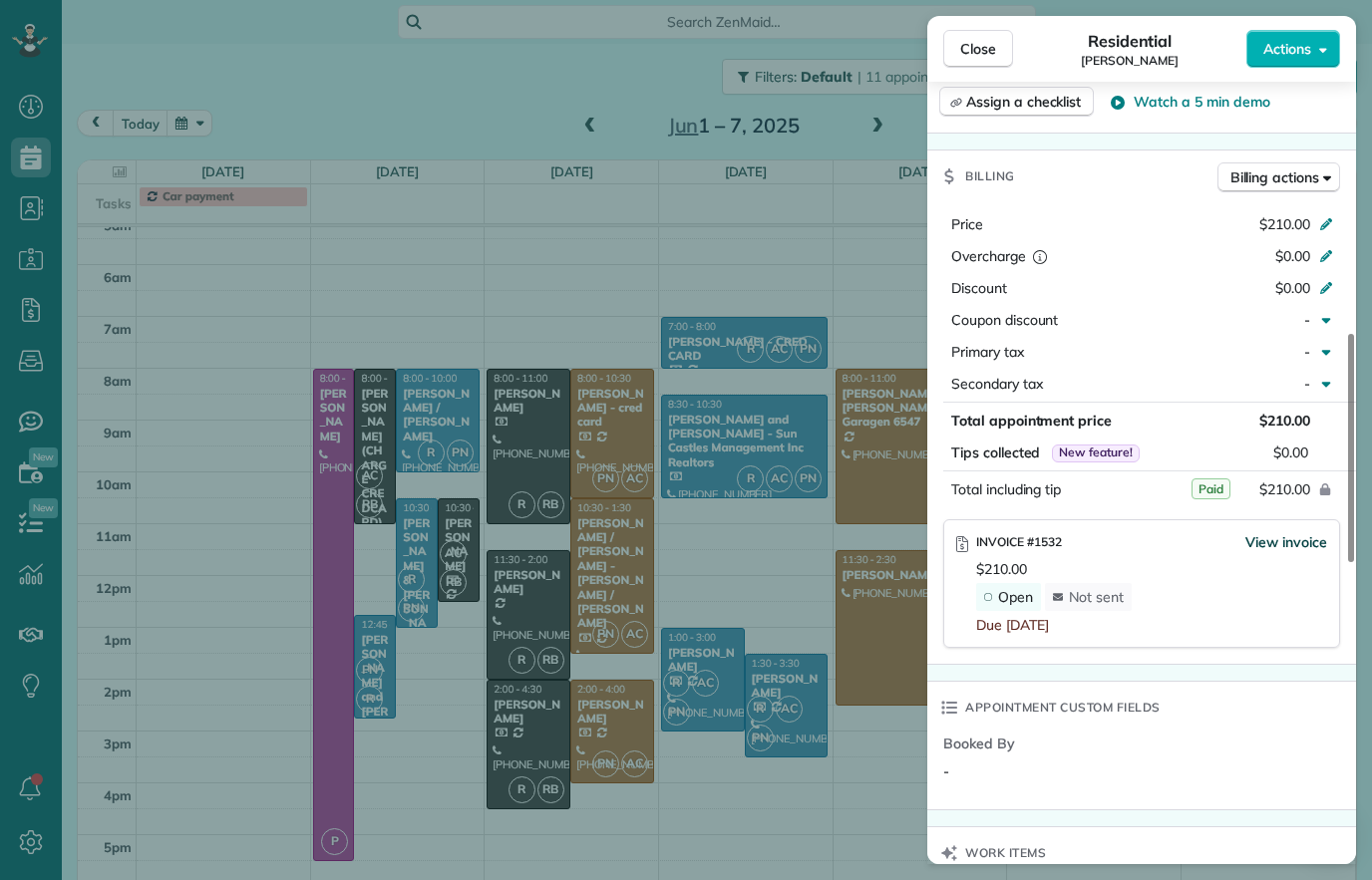 click on "View invoice" at bounding box center (1286, 542) 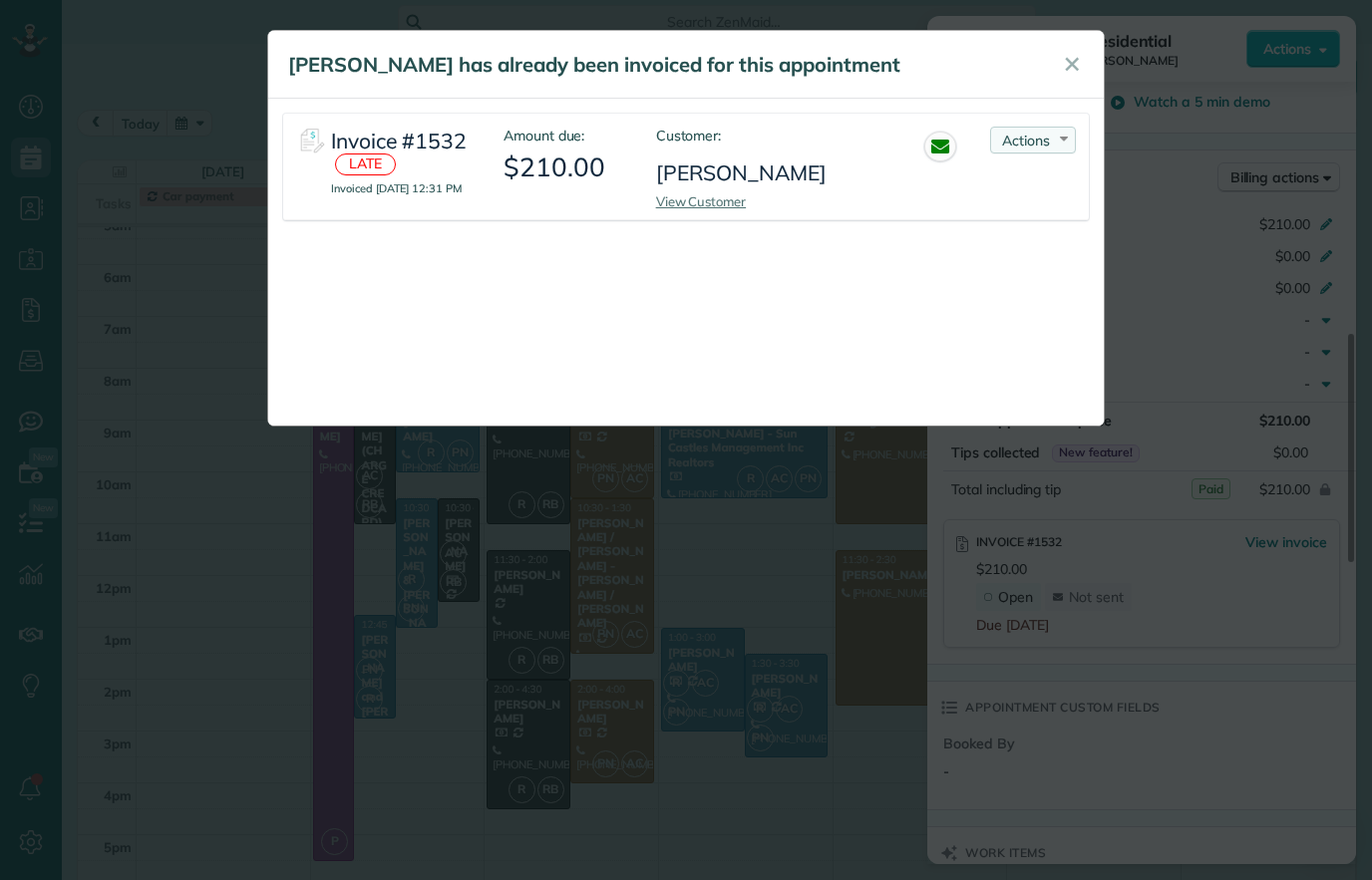 click on "Actions" at bounding box center [1026, 141] 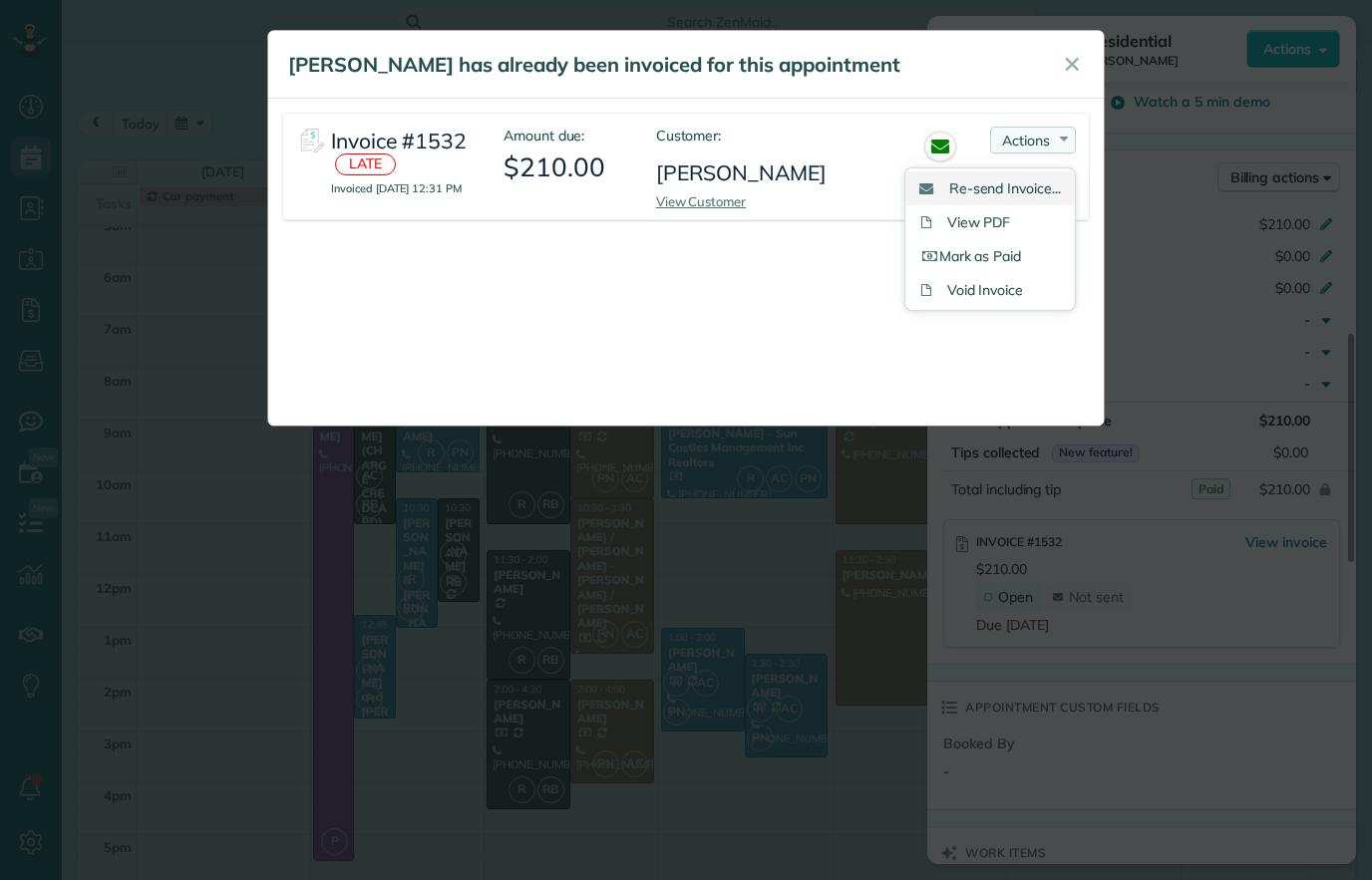 click on "Re-send Invoice..." at bounding box center (1005, 188) 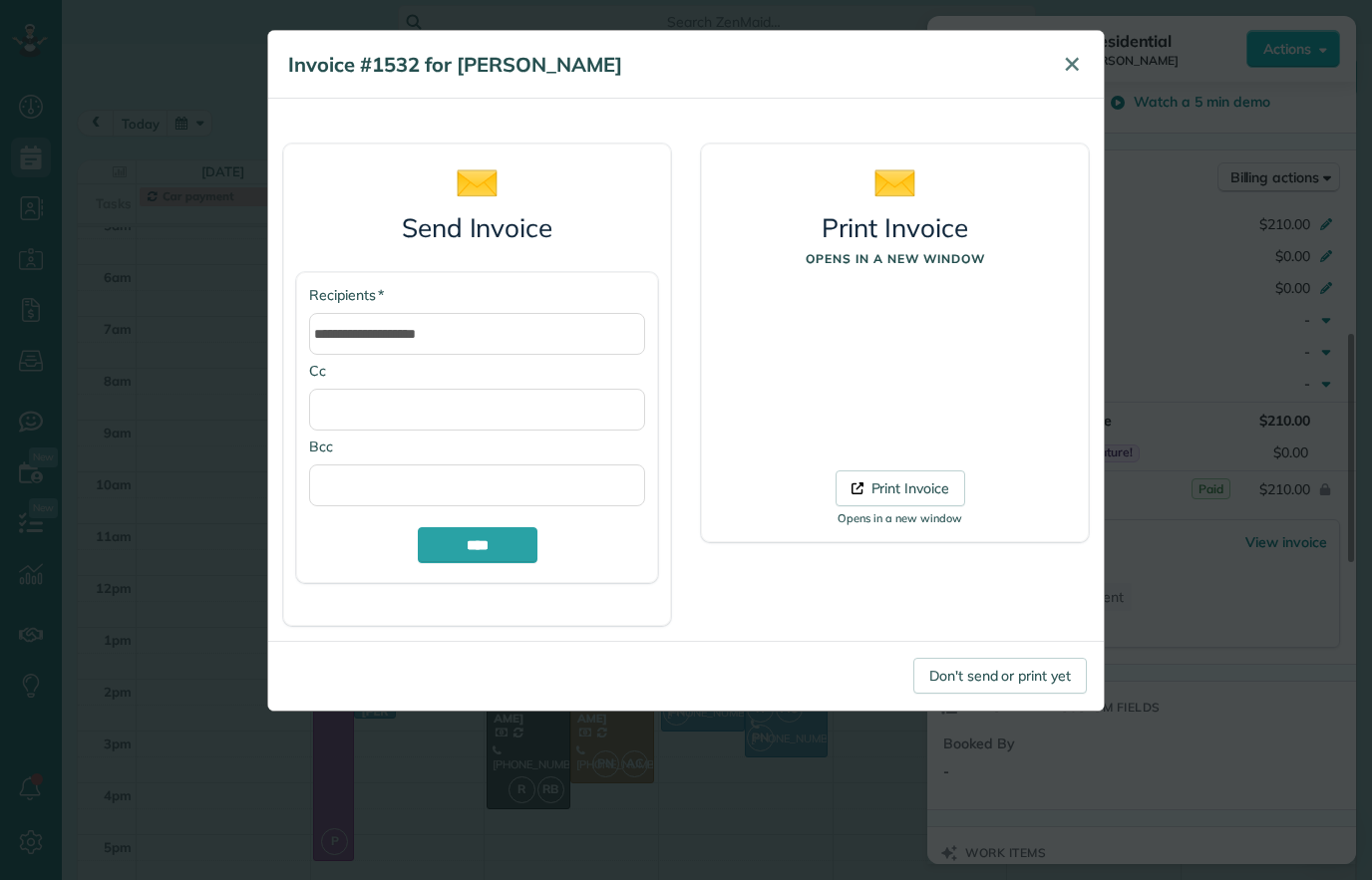 click on "✕" at bounding box center [1072, 65] 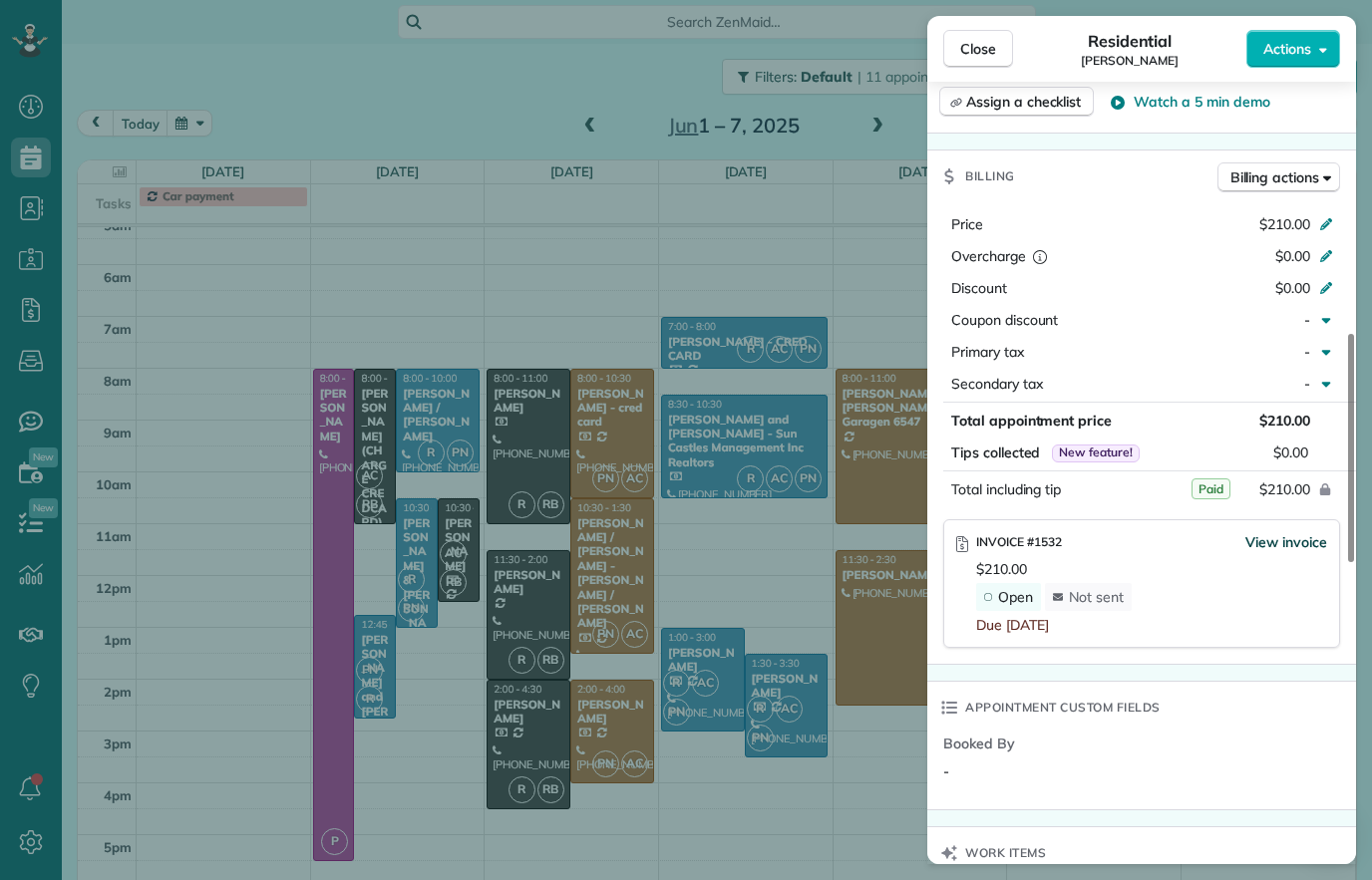 click on "View invoice" at bounding box center (1286, 542) 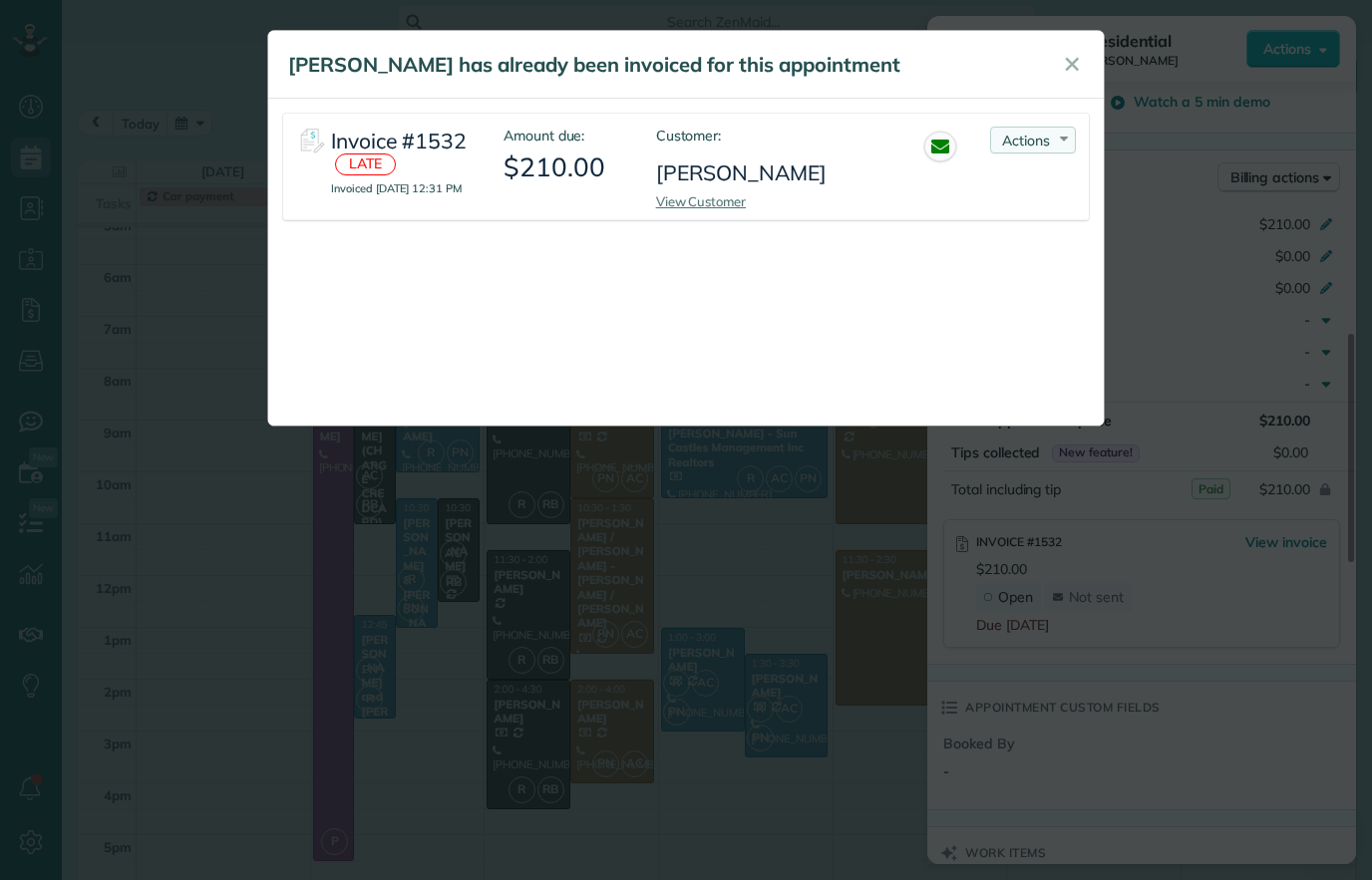 click on "Actions" at bounding box center [1026, 141] 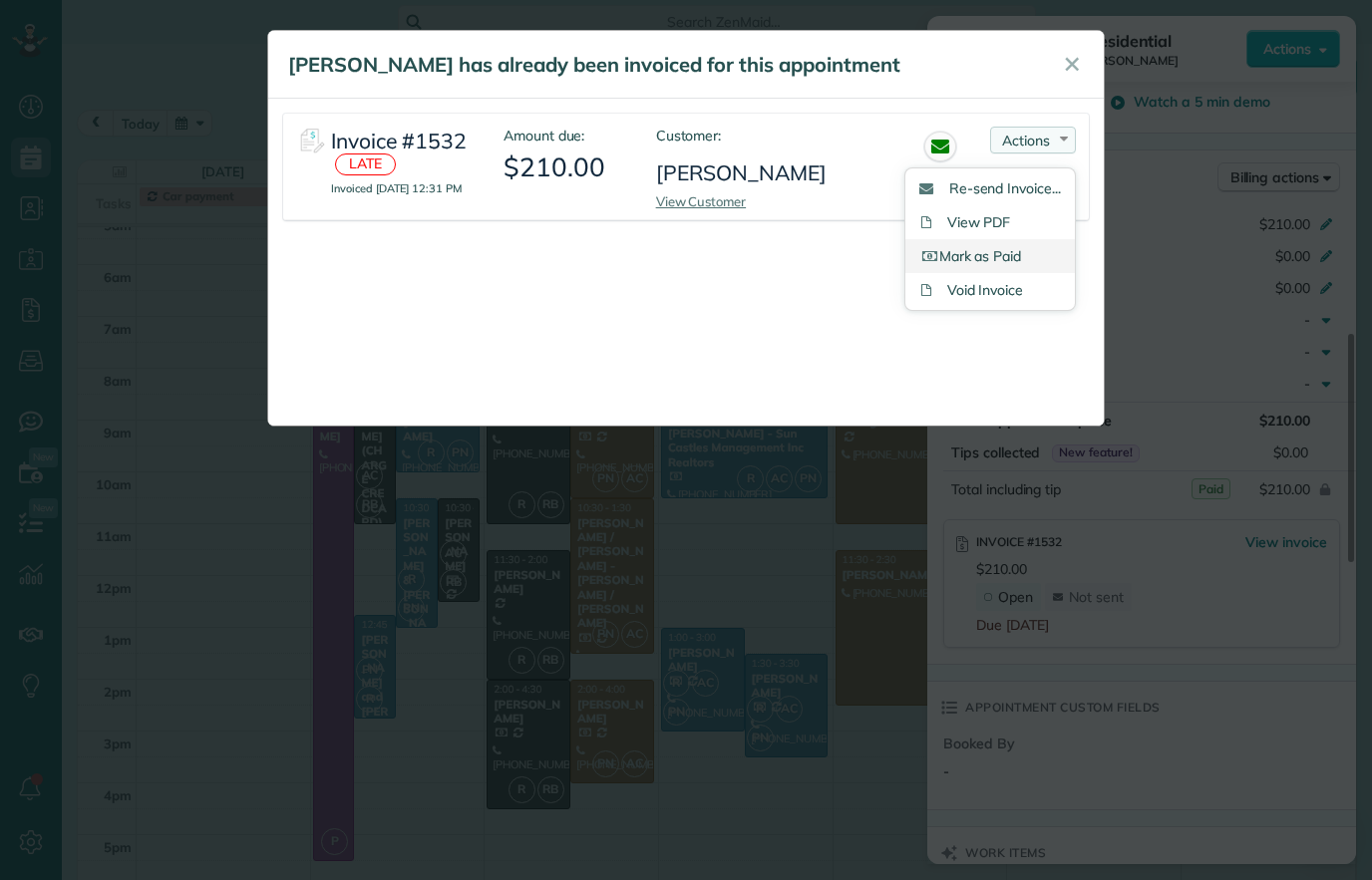 click on "Mark as Paid" at bounding box center (990, 256) 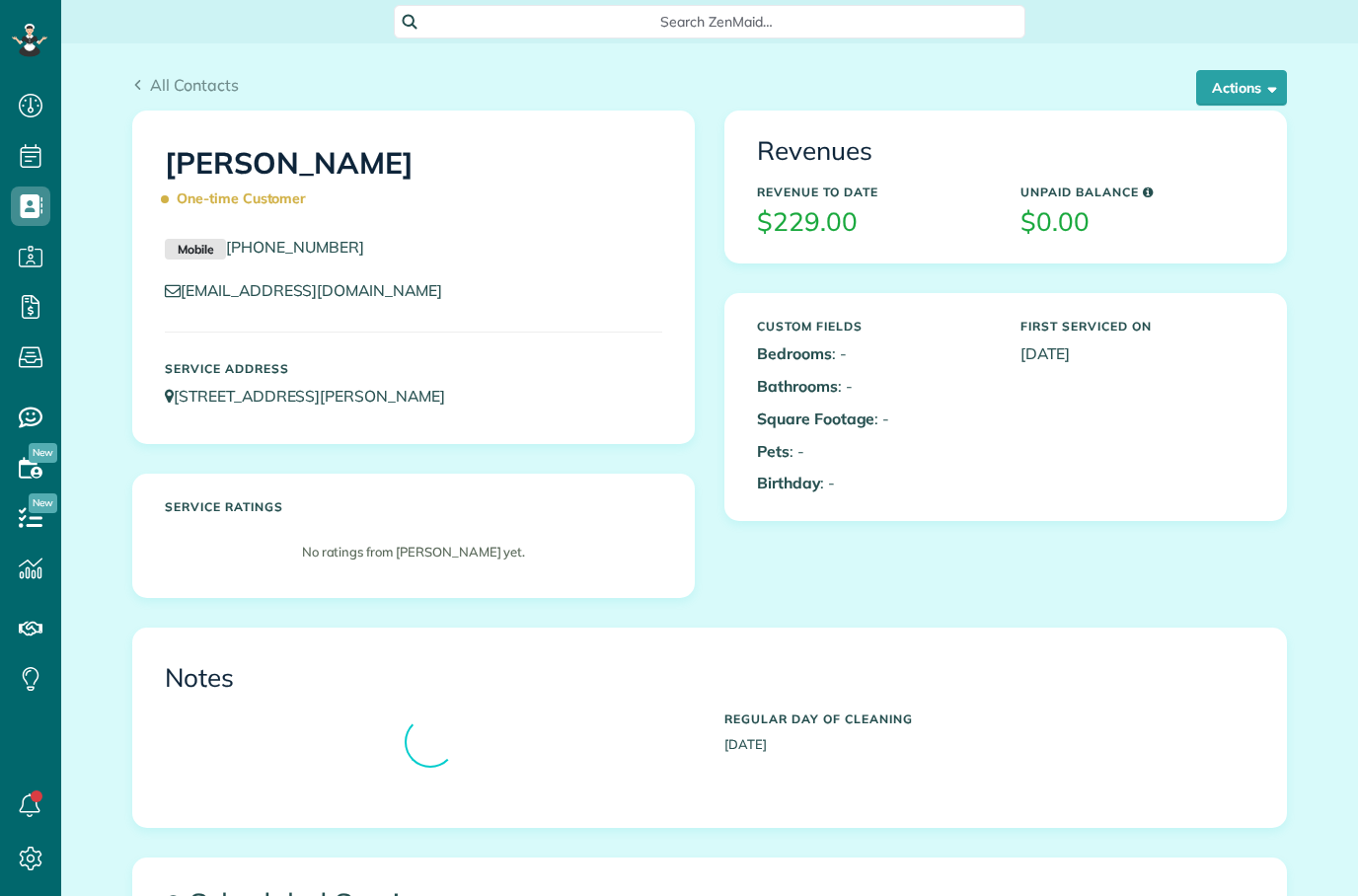 scroll, scrollTop: 0, scrollLeft: 0, axis: both 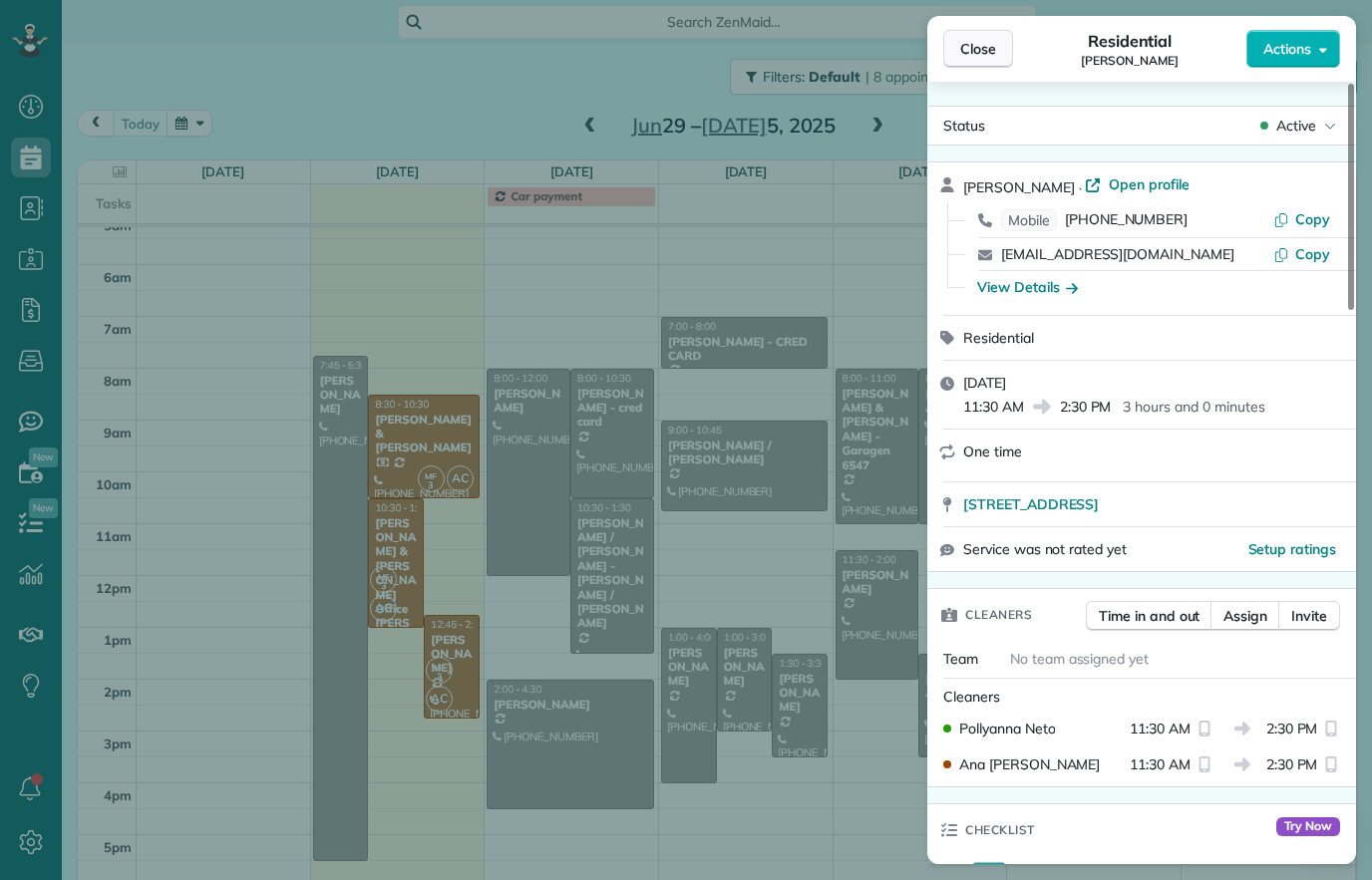 click on "Close" at bounding box center [978, 49] 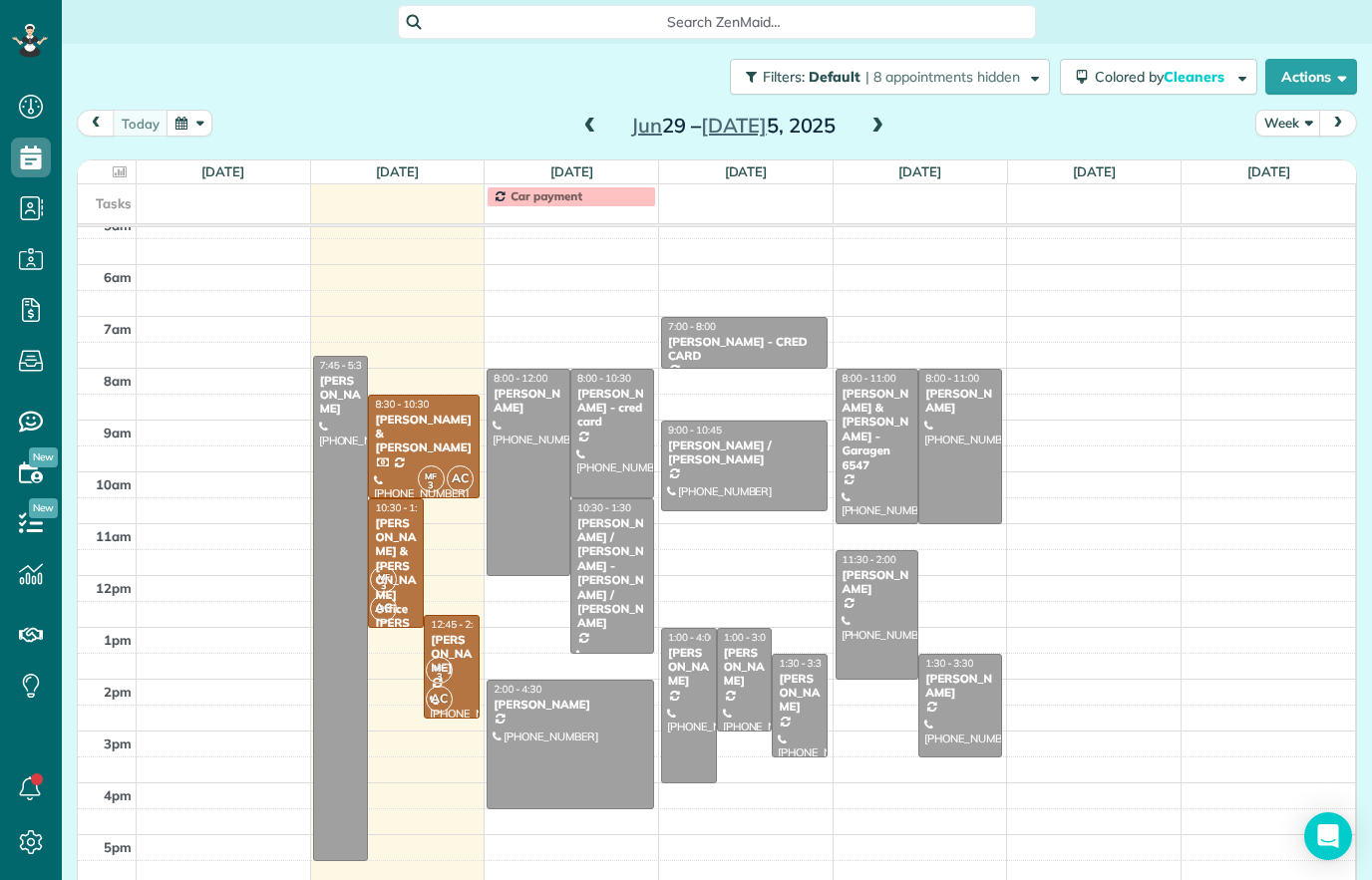 click at bounding box center [590, 127] 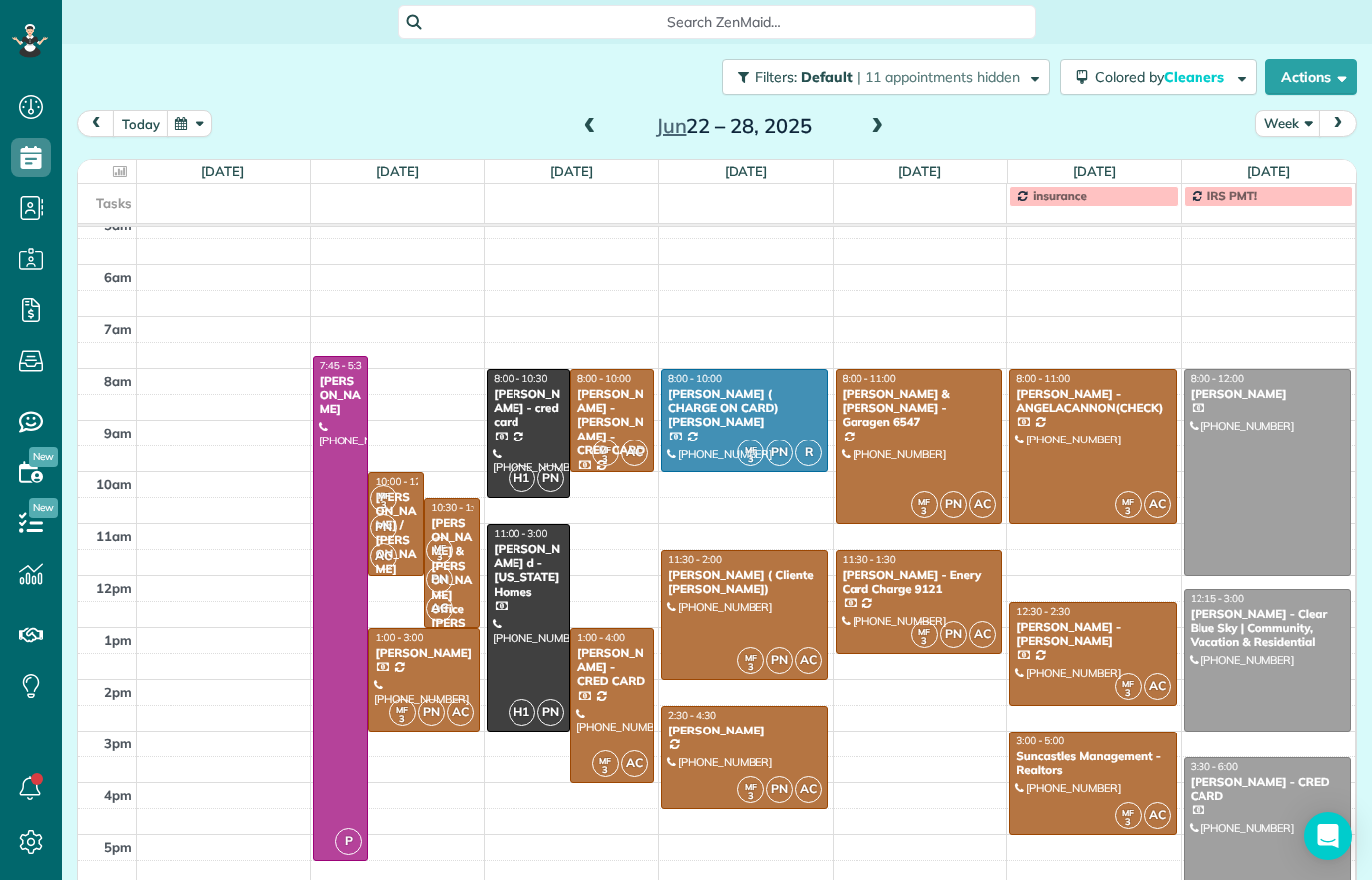 click at bounding box center [590, 127] 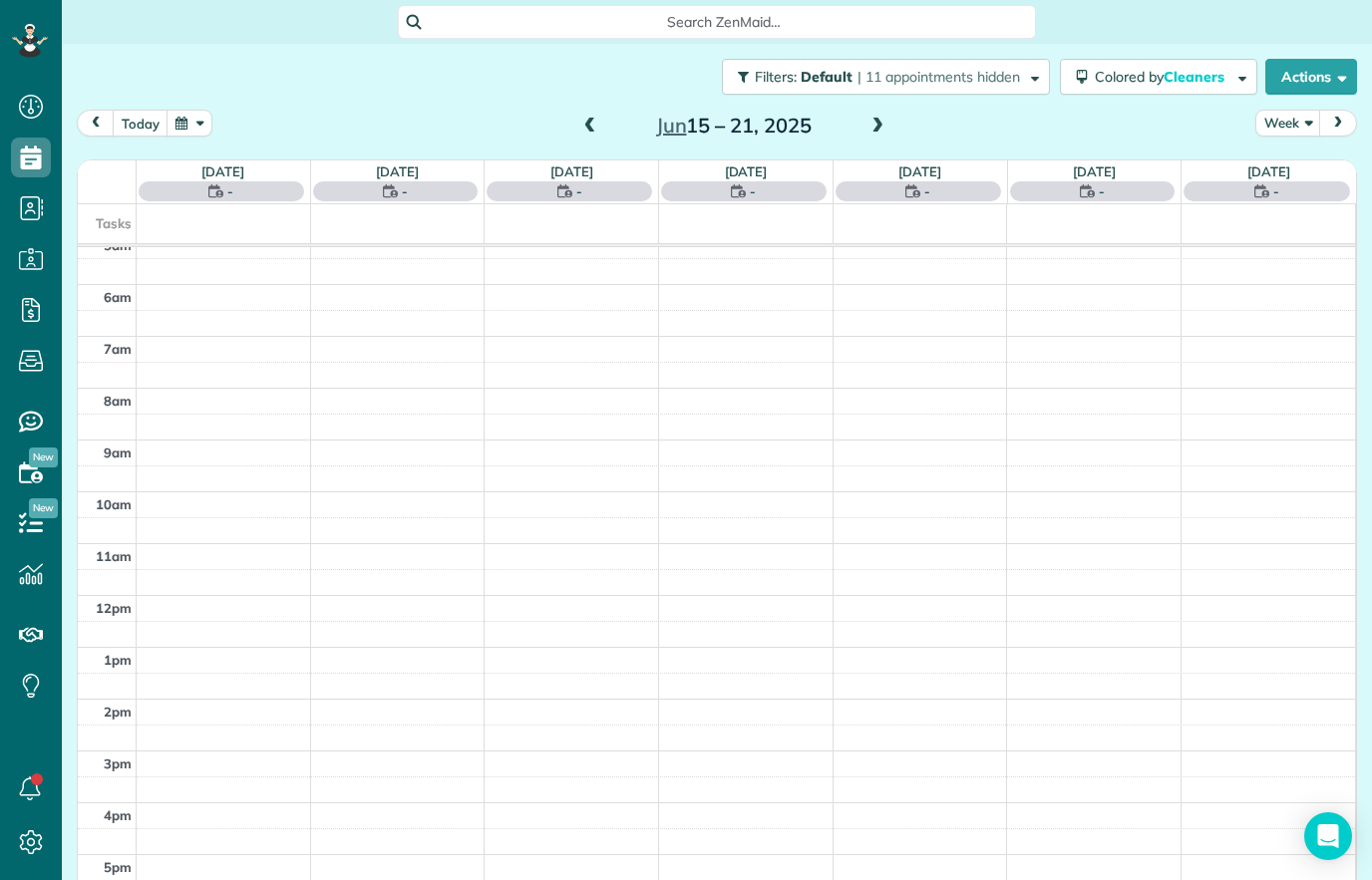 scroll, scrollTop: 169, scrollLeft: 0, axis: vertical 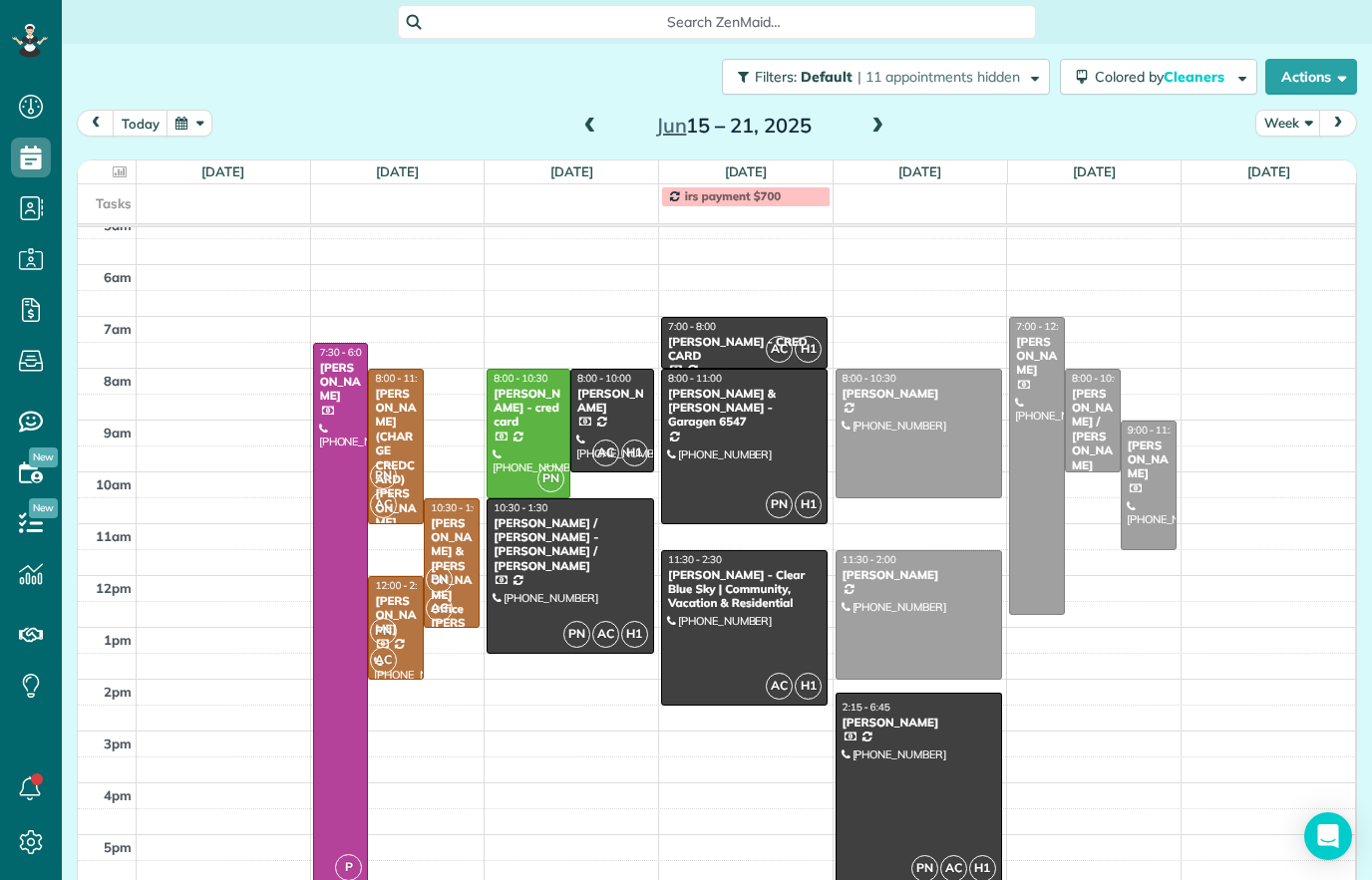 click at bounding box center [590, 127] 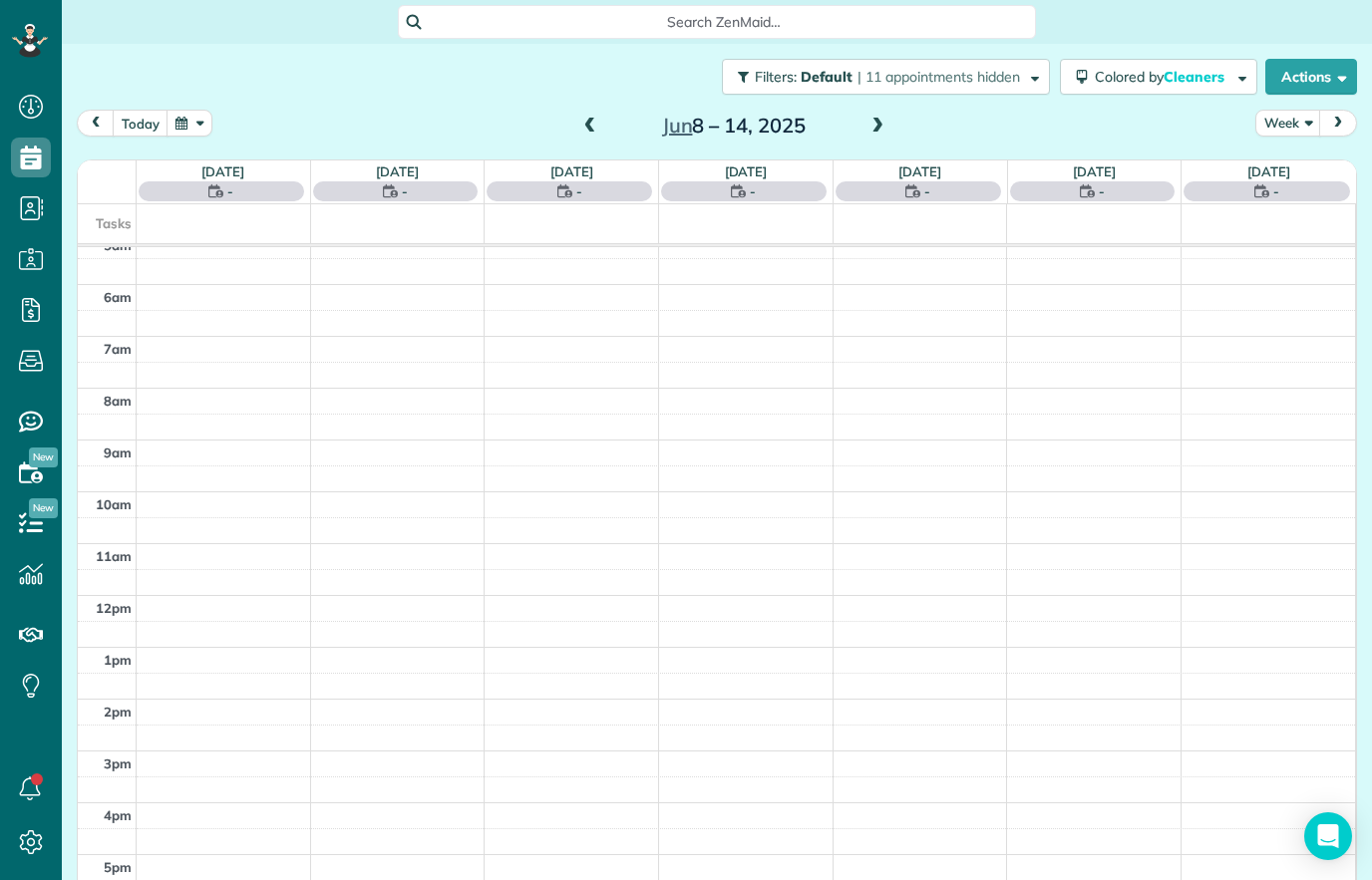 scroll, scrollTop: 169, scrollLeft: 0, axis: vertical 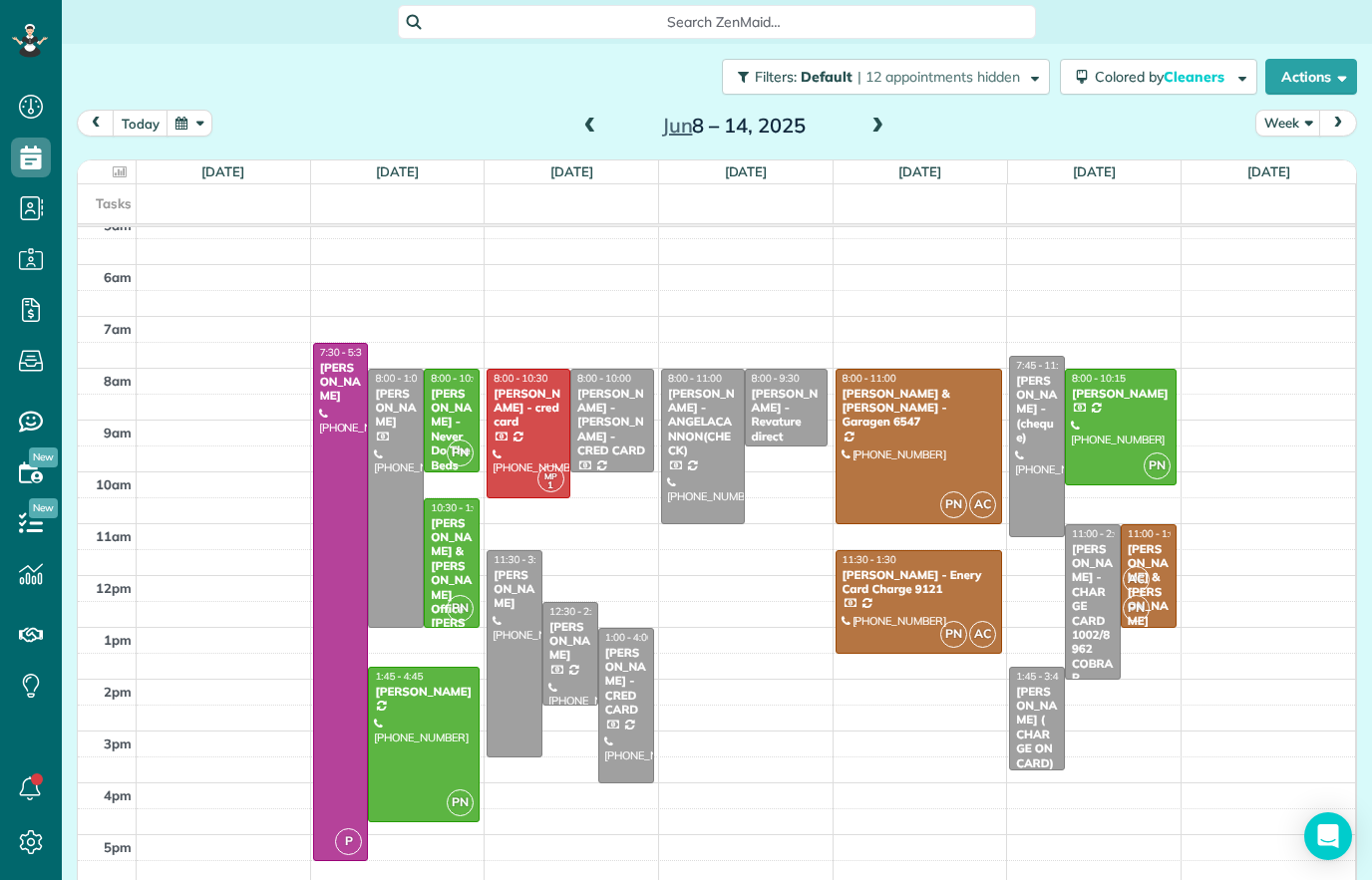 click at bounding box center [590, 127] 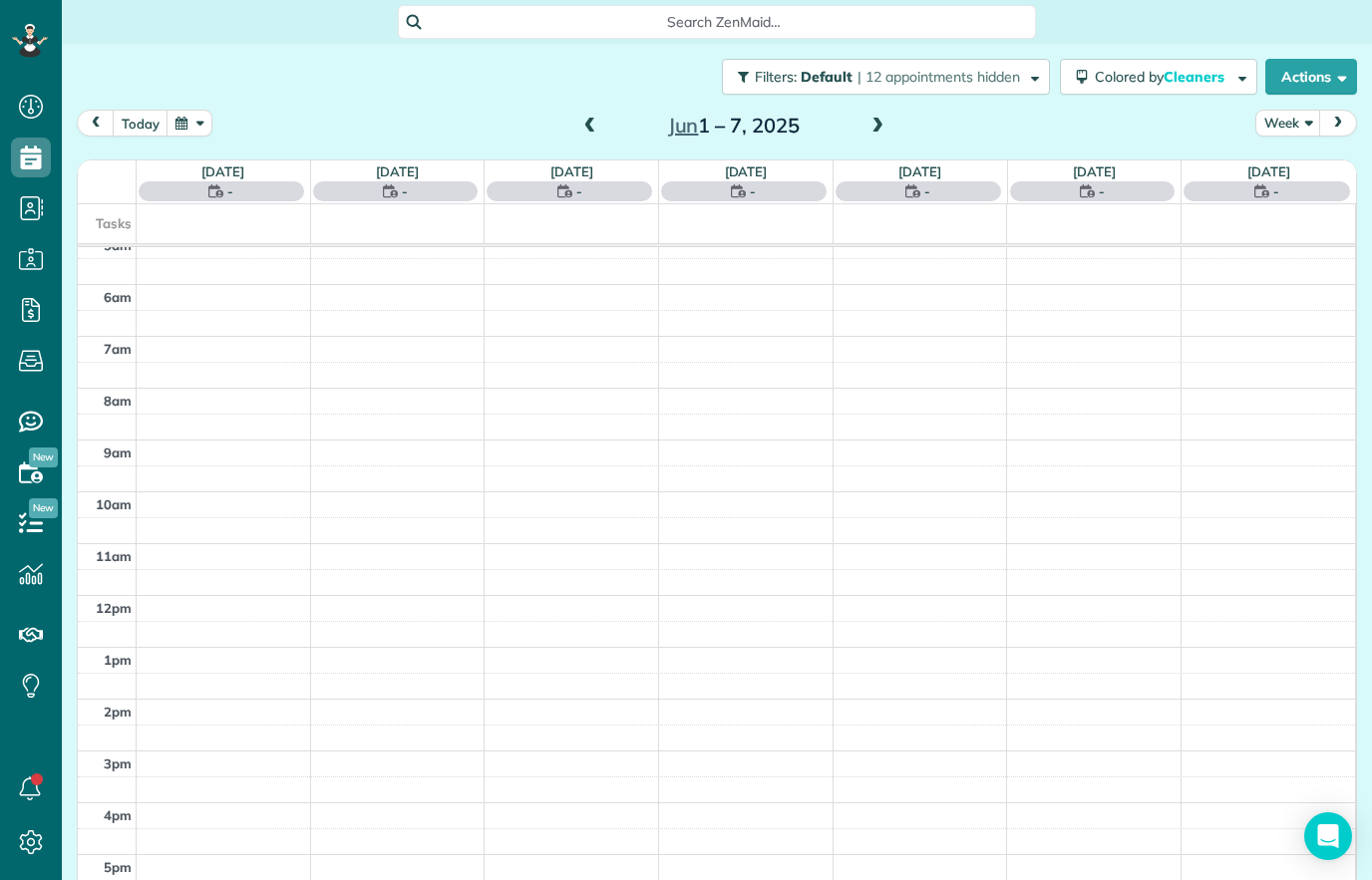scroll, scrollTop: 169, scrollLeft: 0, axis: vertical 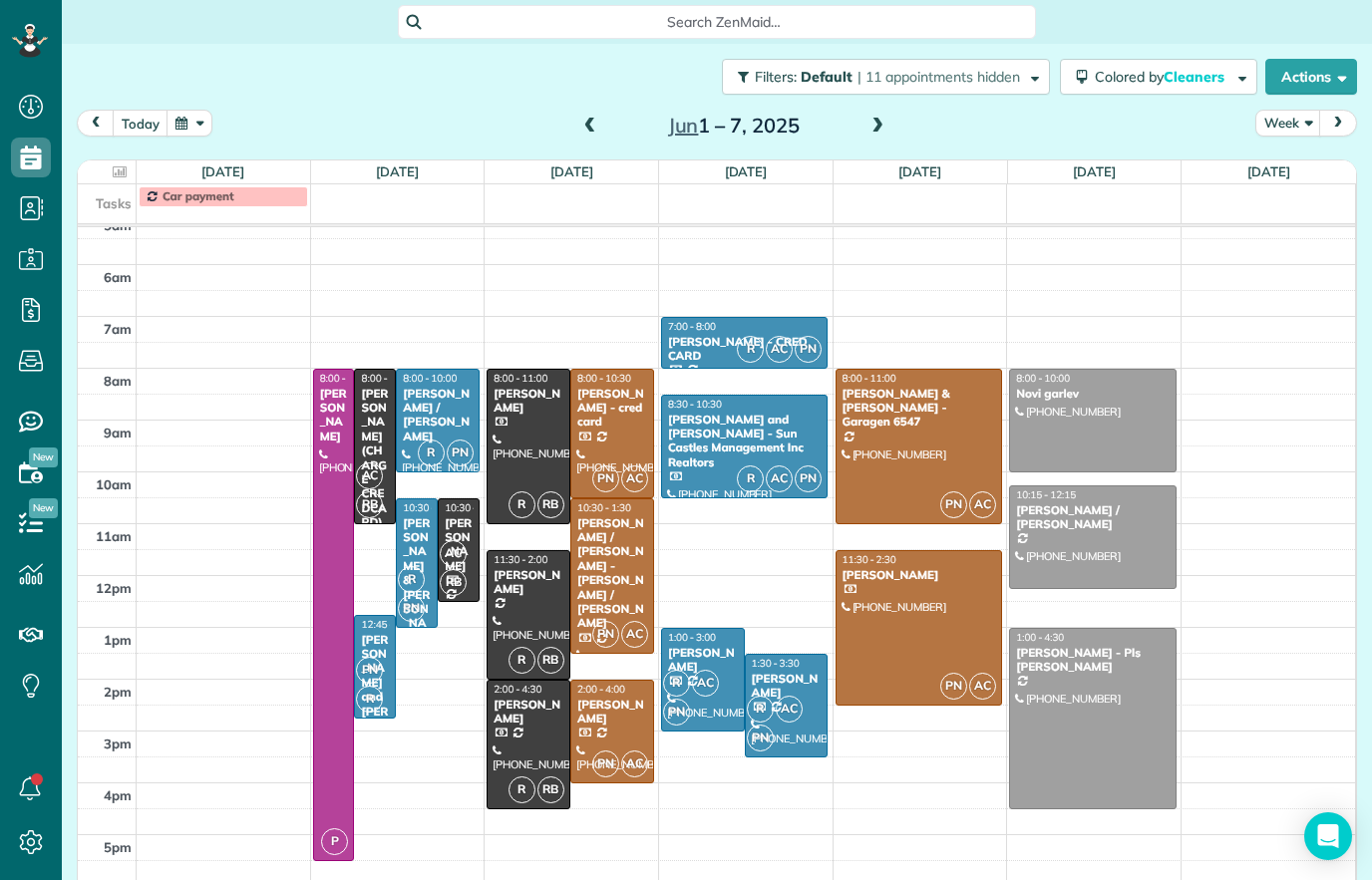 click at bounding box center [918, 628] 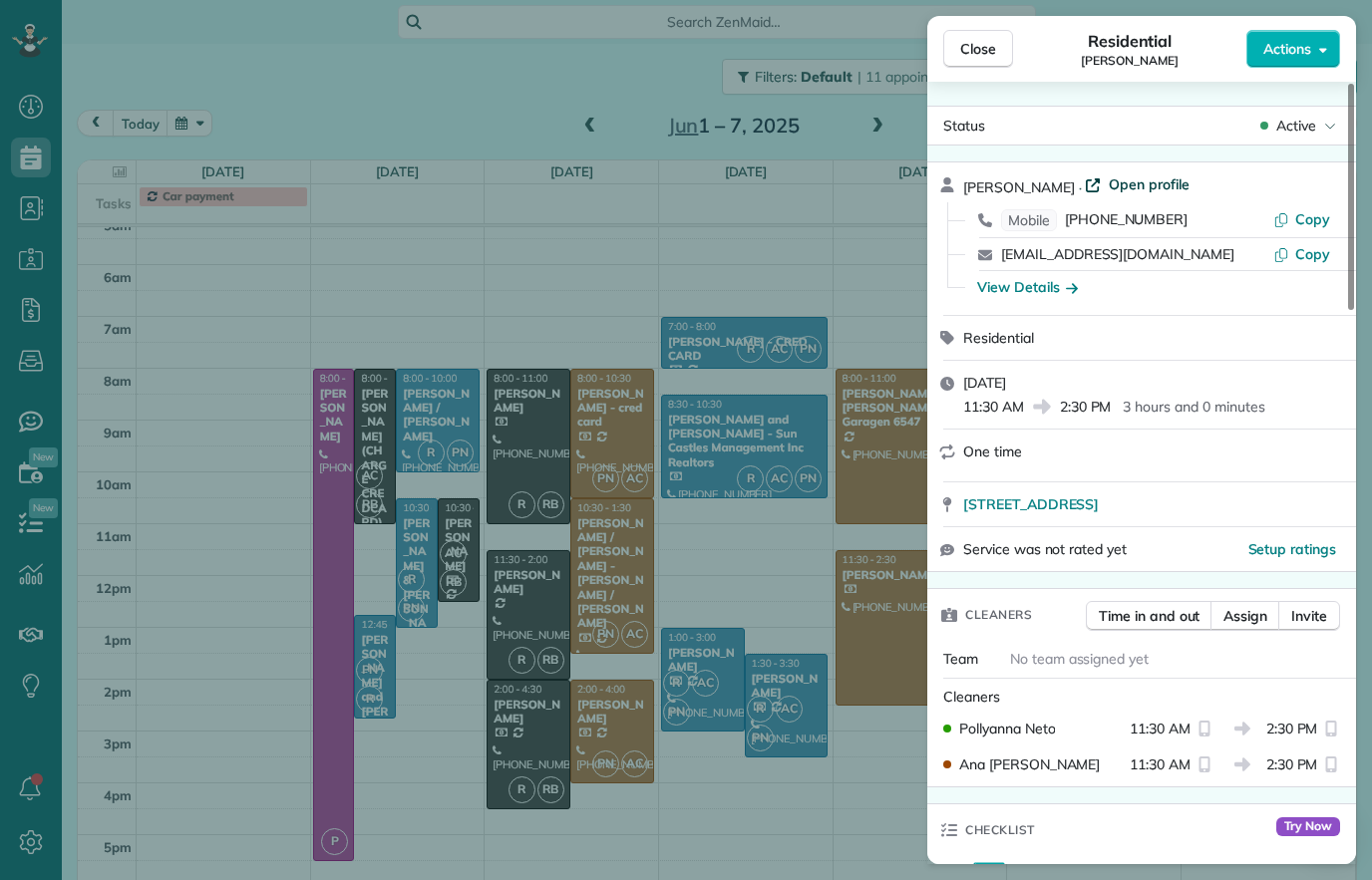 click on "Open profile" at bounding box center (1149, 184) 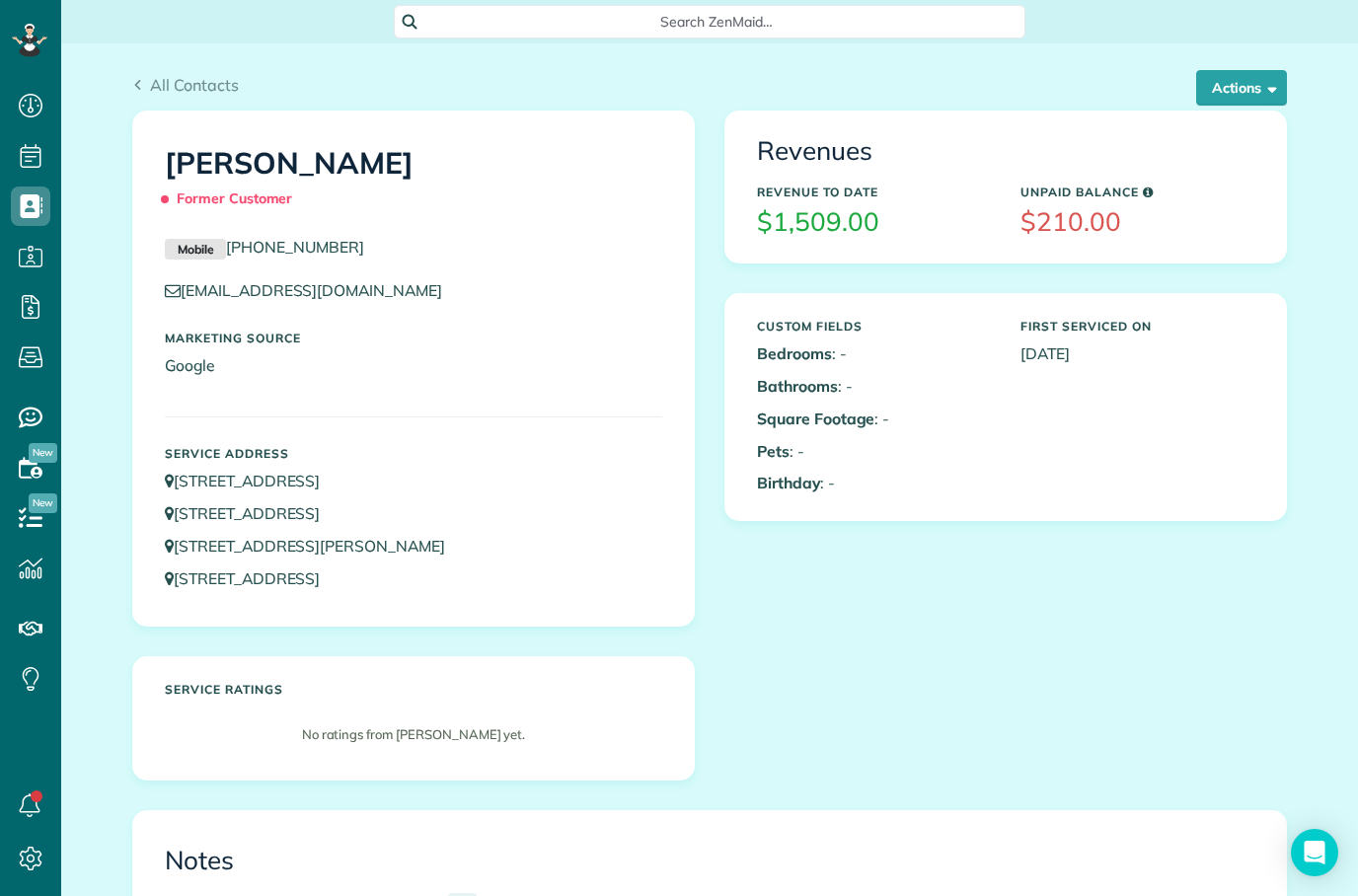 scroll, scrollTop: 0, scrollLeft: 0, axis: both 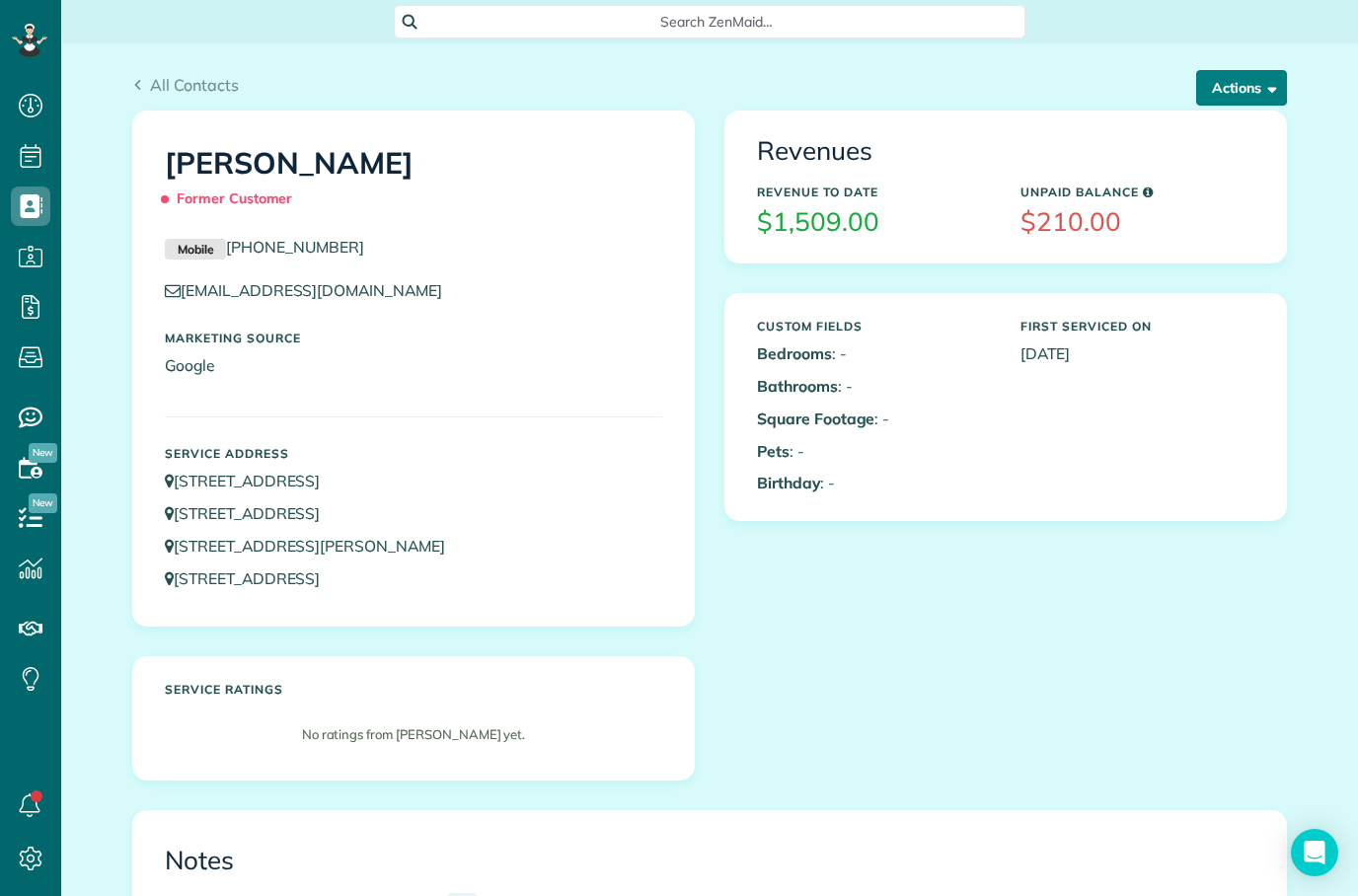 click on "Actions" at bounding box center (1242, 88) 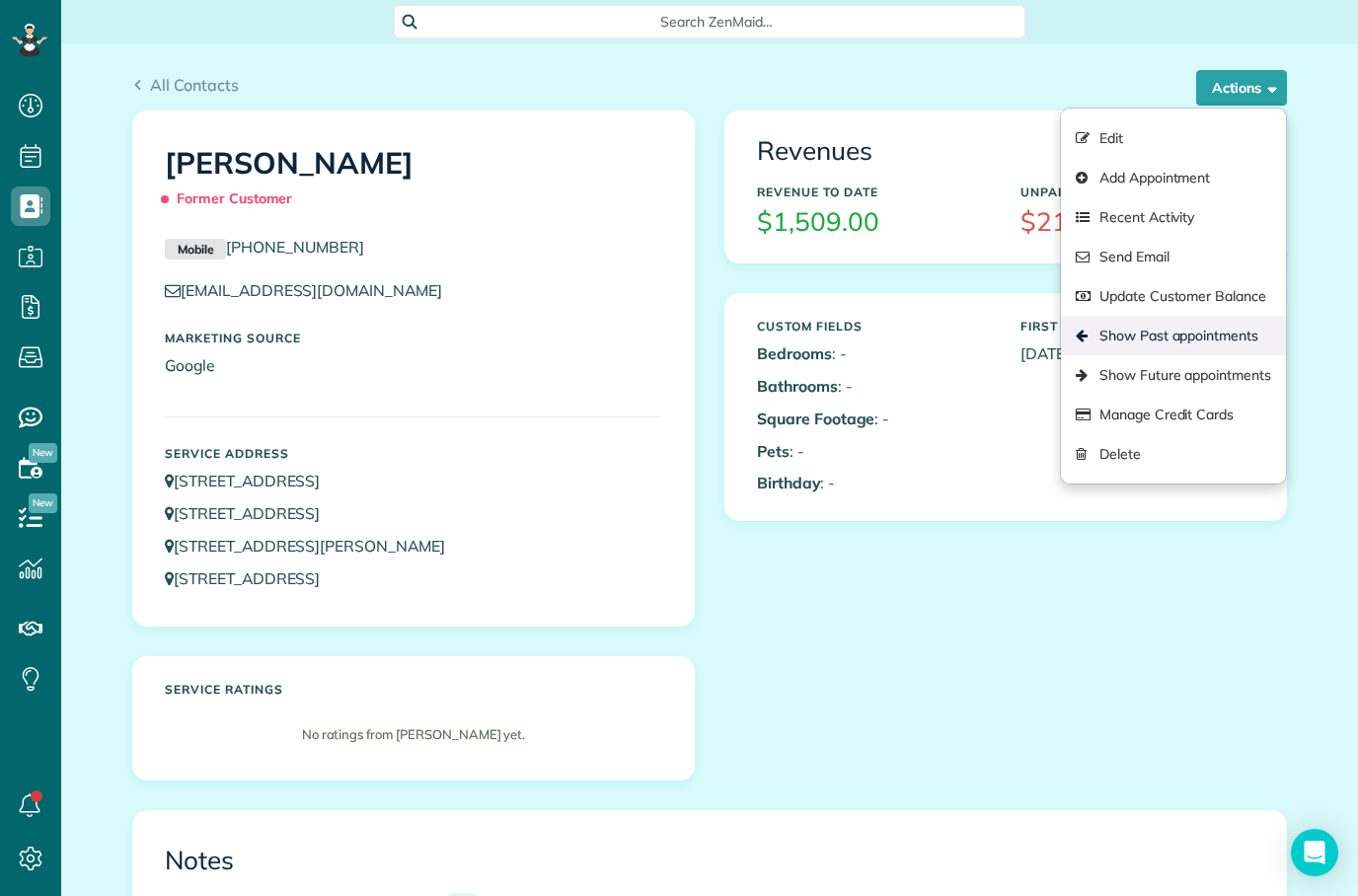 click on "Show Past appointments" at bounding box center [1173, 336] 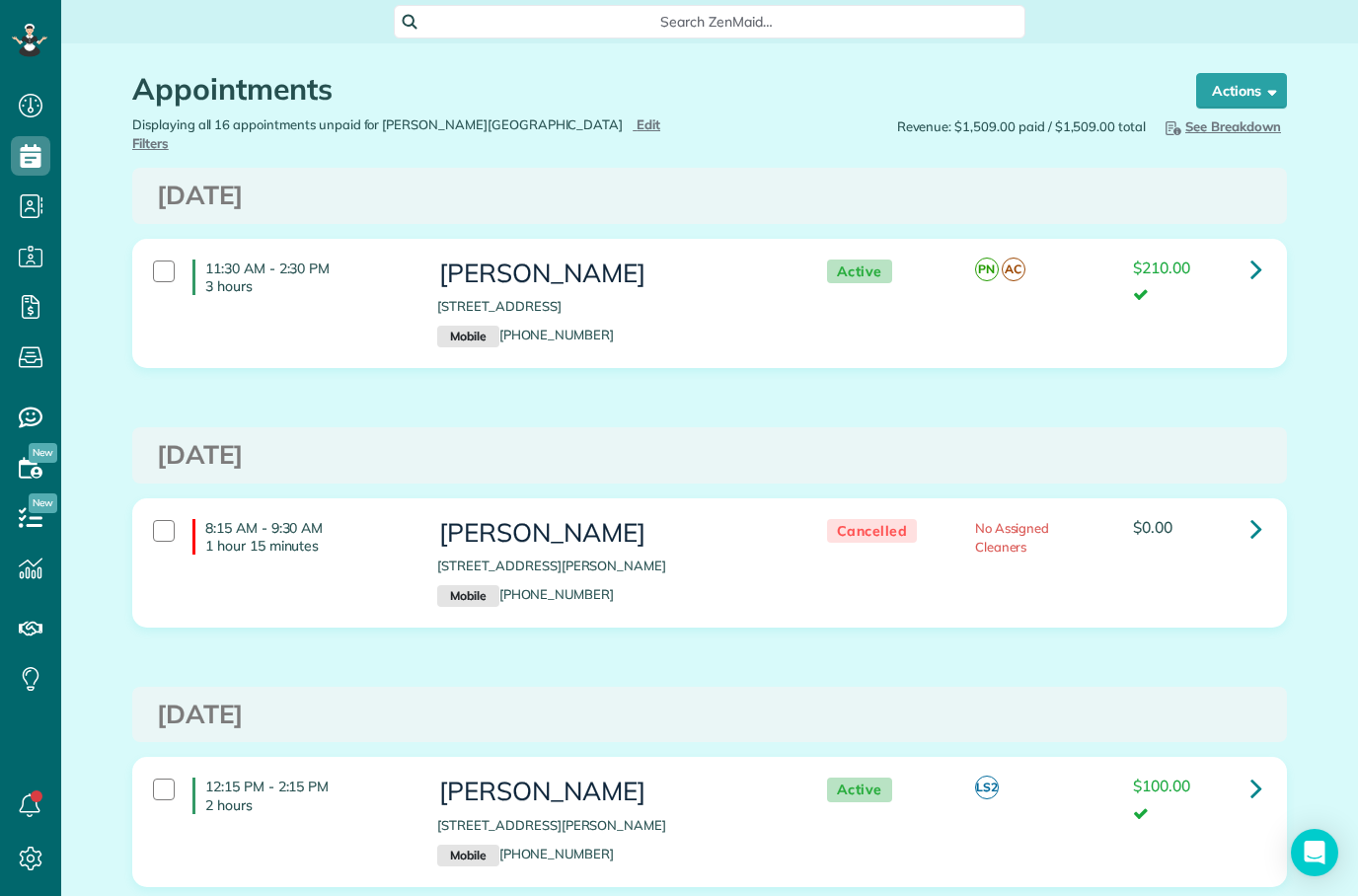 scroll, scrollTop: 0, scrollLeft: 0, axis: both 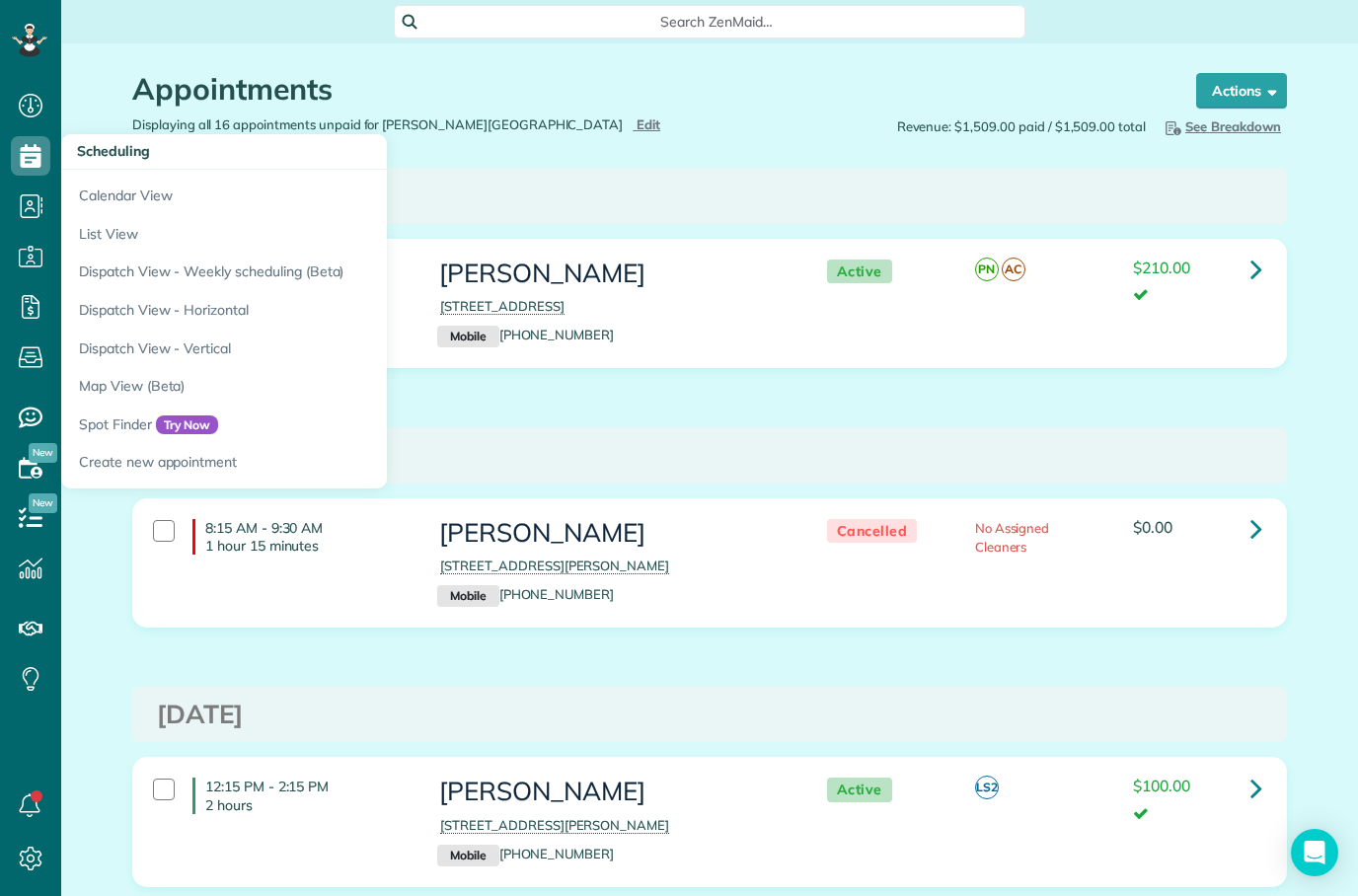 click on "[DATE]" at bounding box center [710, 195] 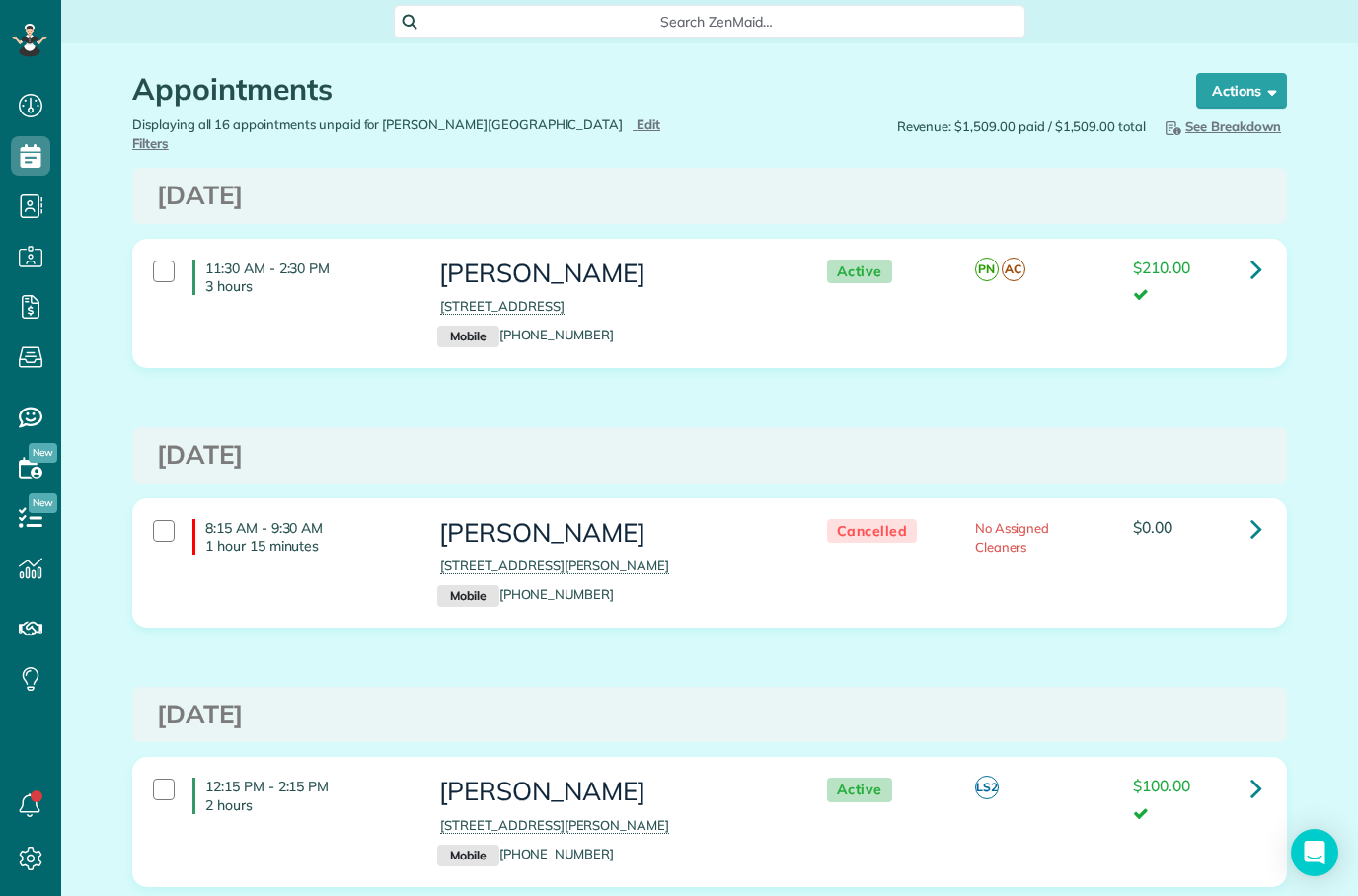 click on "[DATE]" at bounding box center [710, 195] 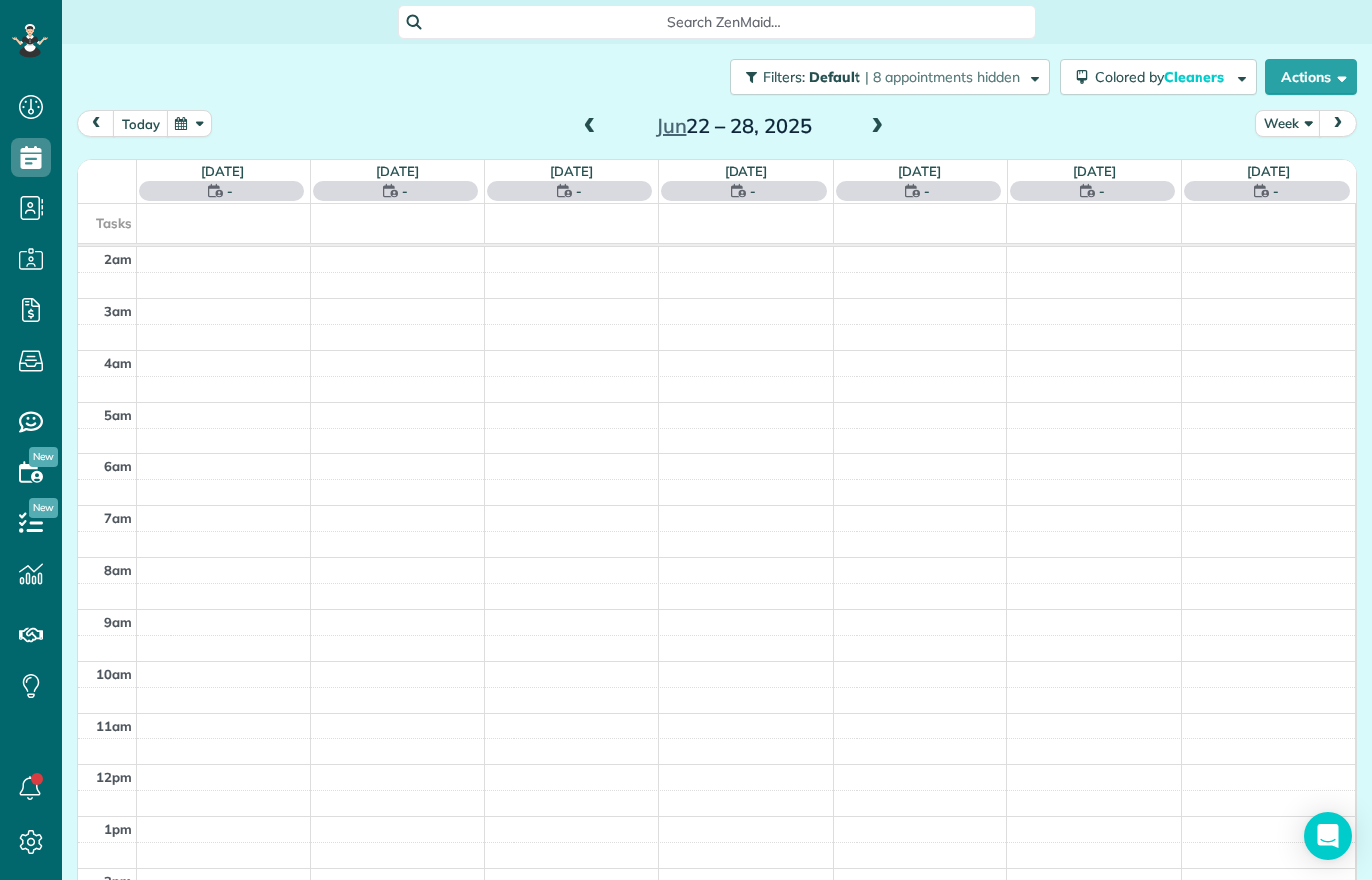 scroll, scrollTop: 0, scrollLeft: 0, axis: both 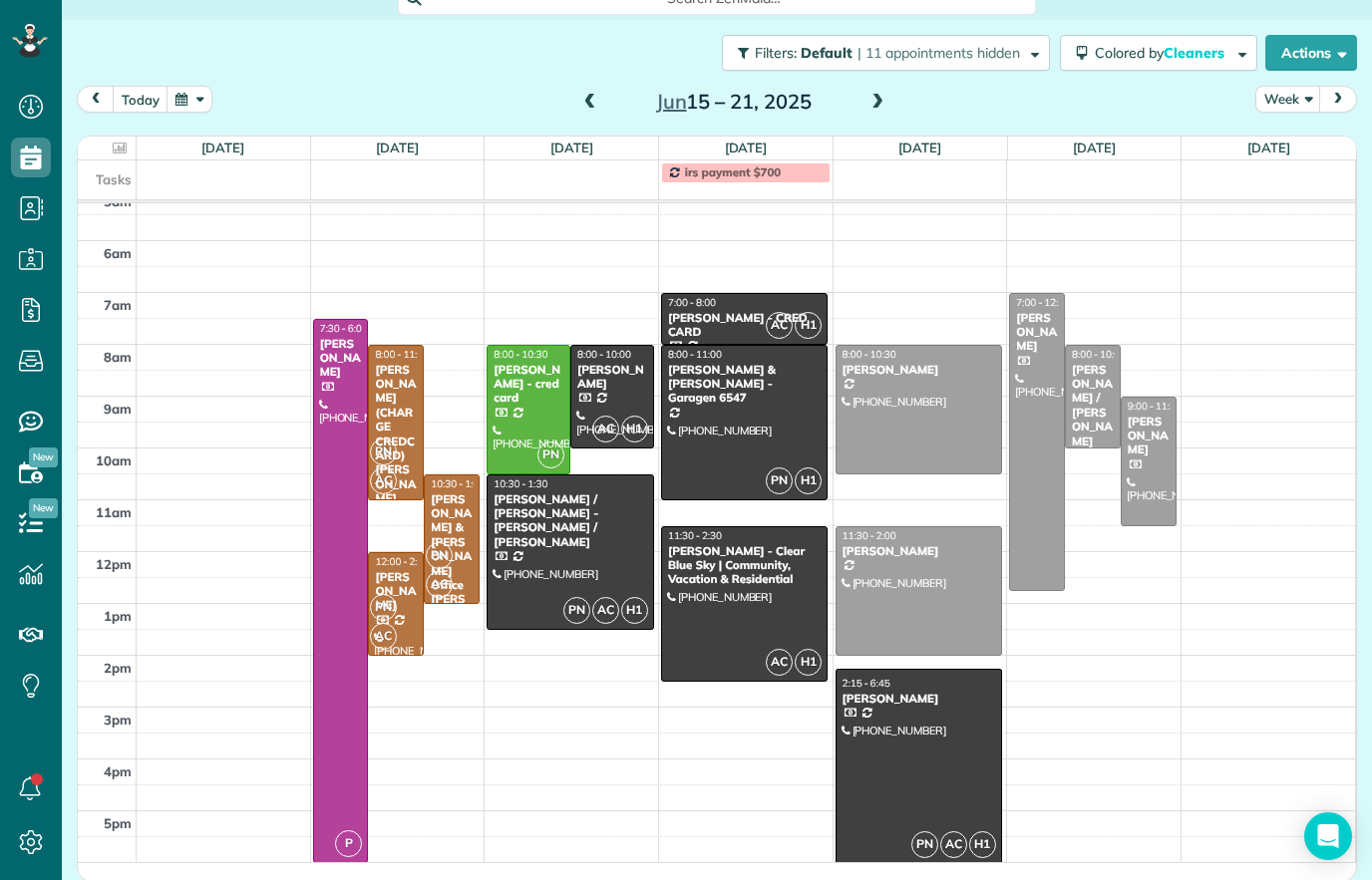 click at bounding box center (590, 103) 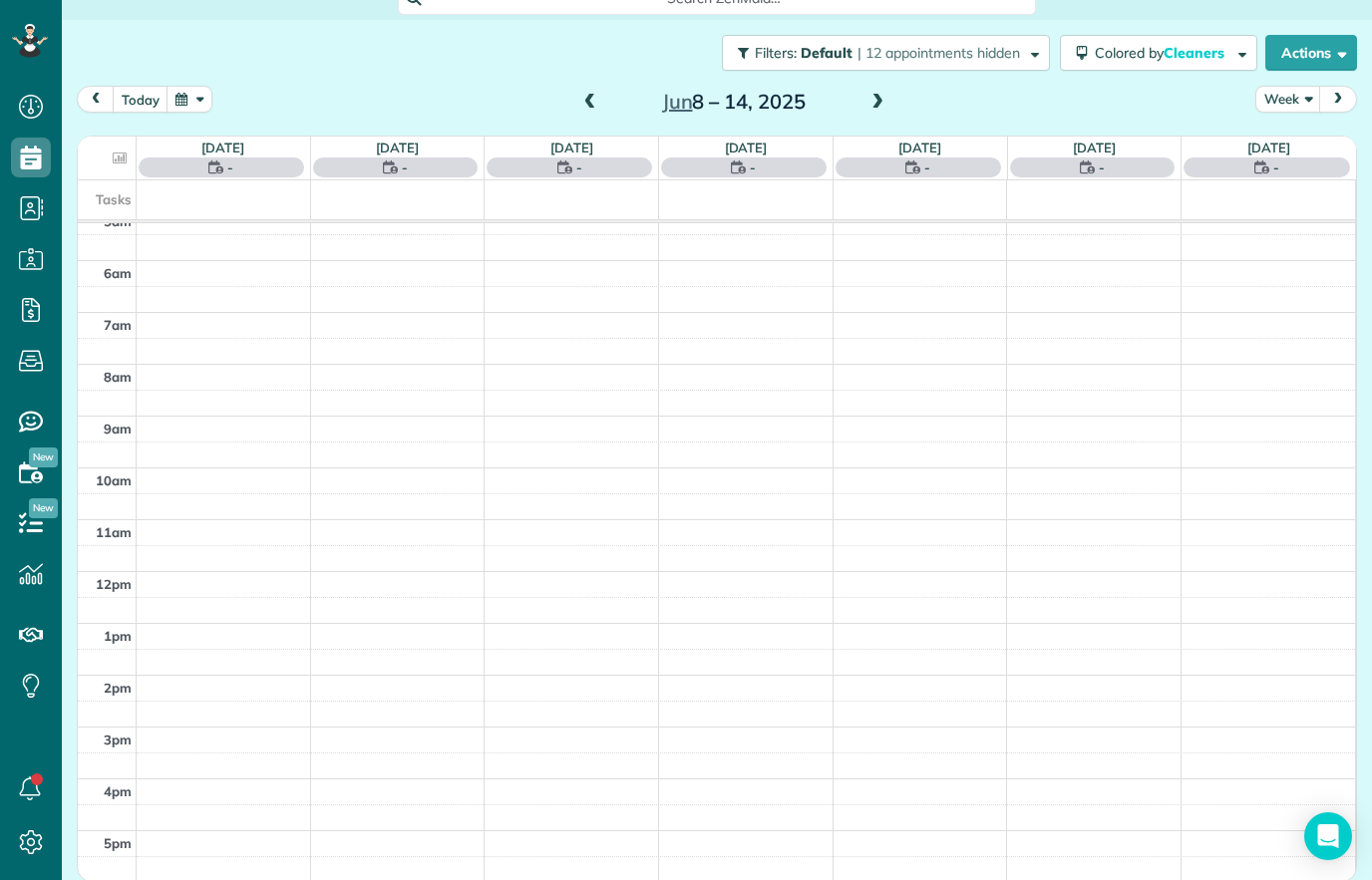 scroll, scrollTop: 169, scrollLeft: 0, axis: vertical 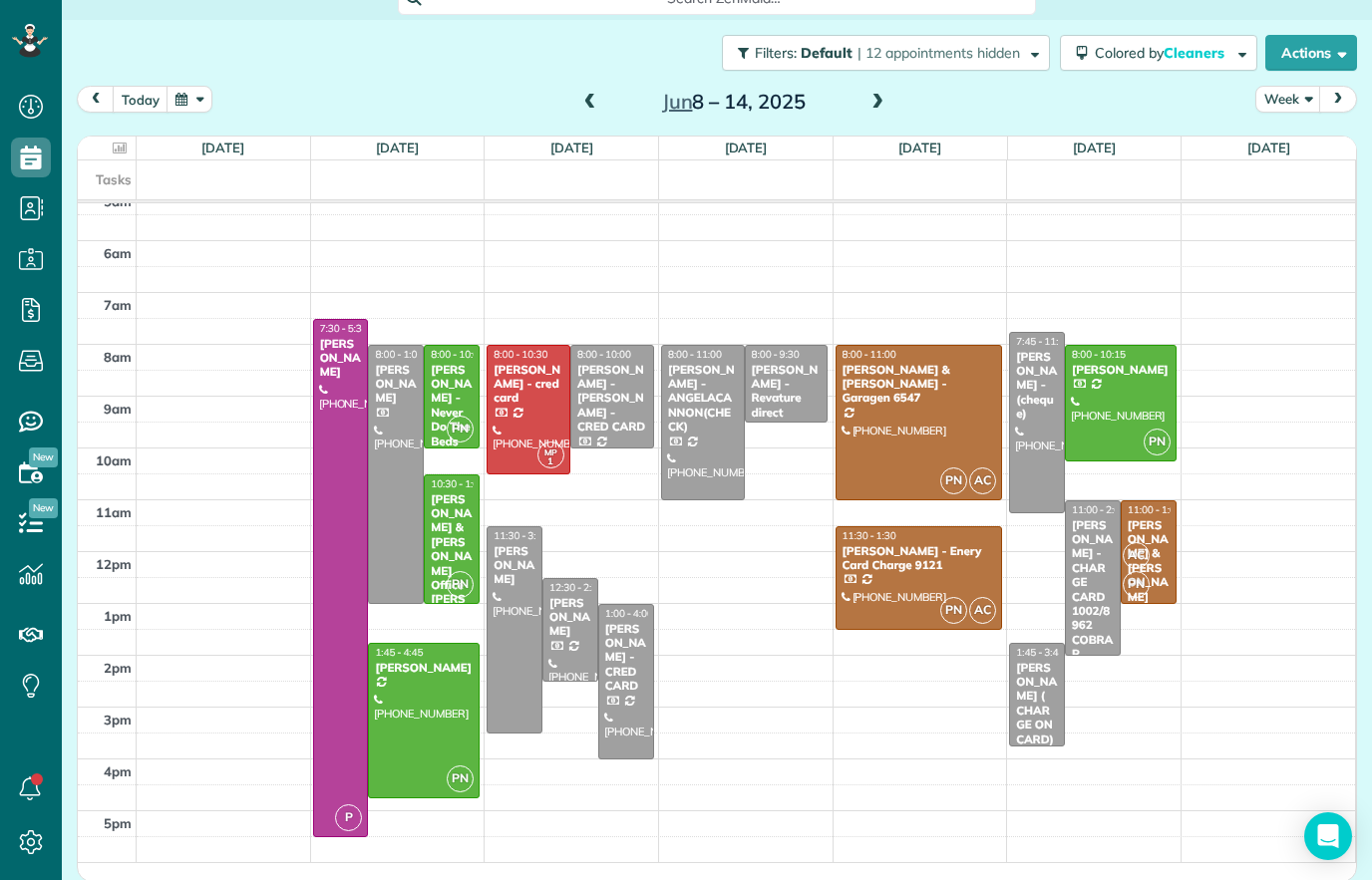 click at bounding box center (590, 103) 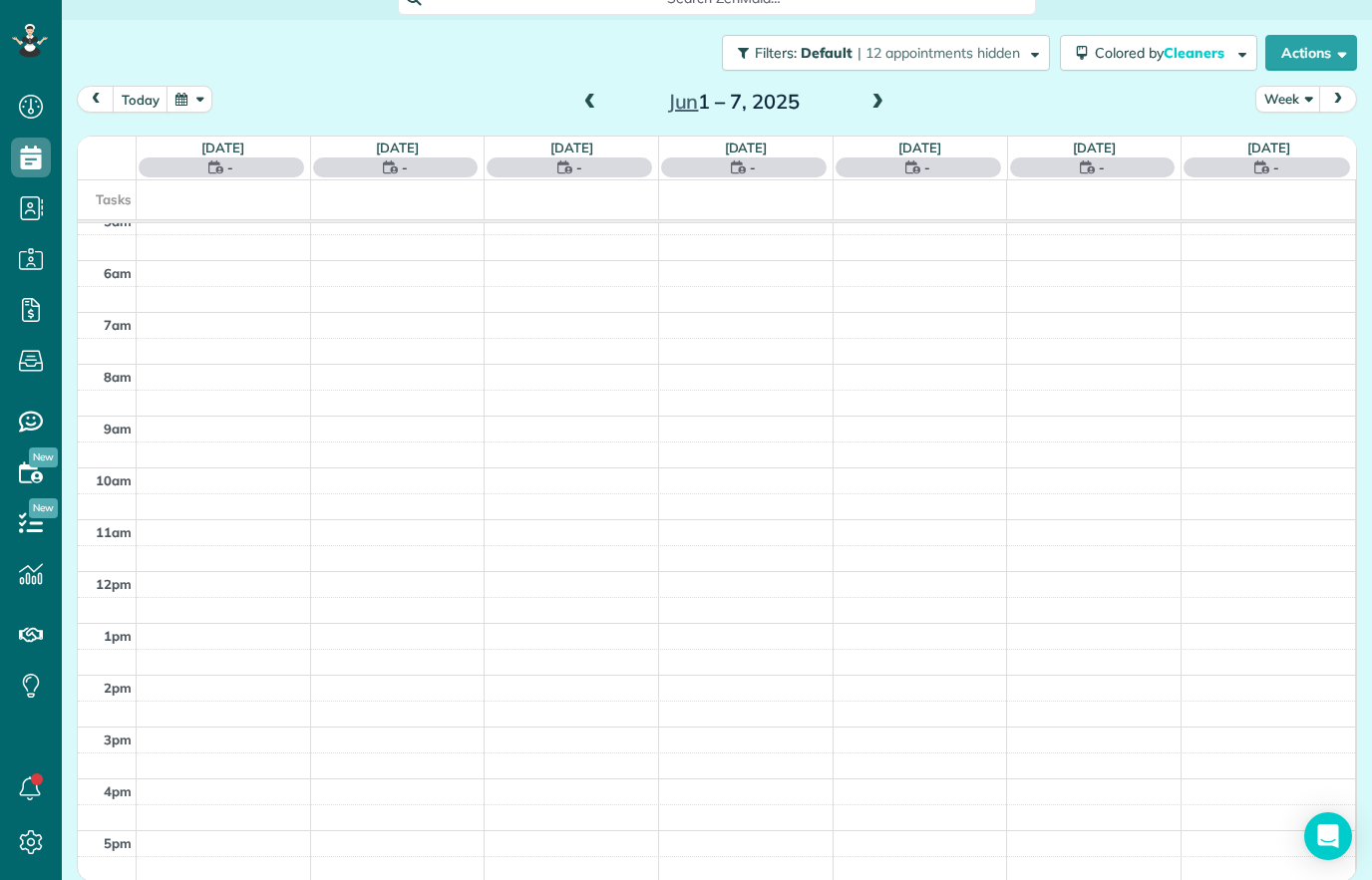 scroll, scrollTop: 169, scrollLeft: 0, axis: vertical 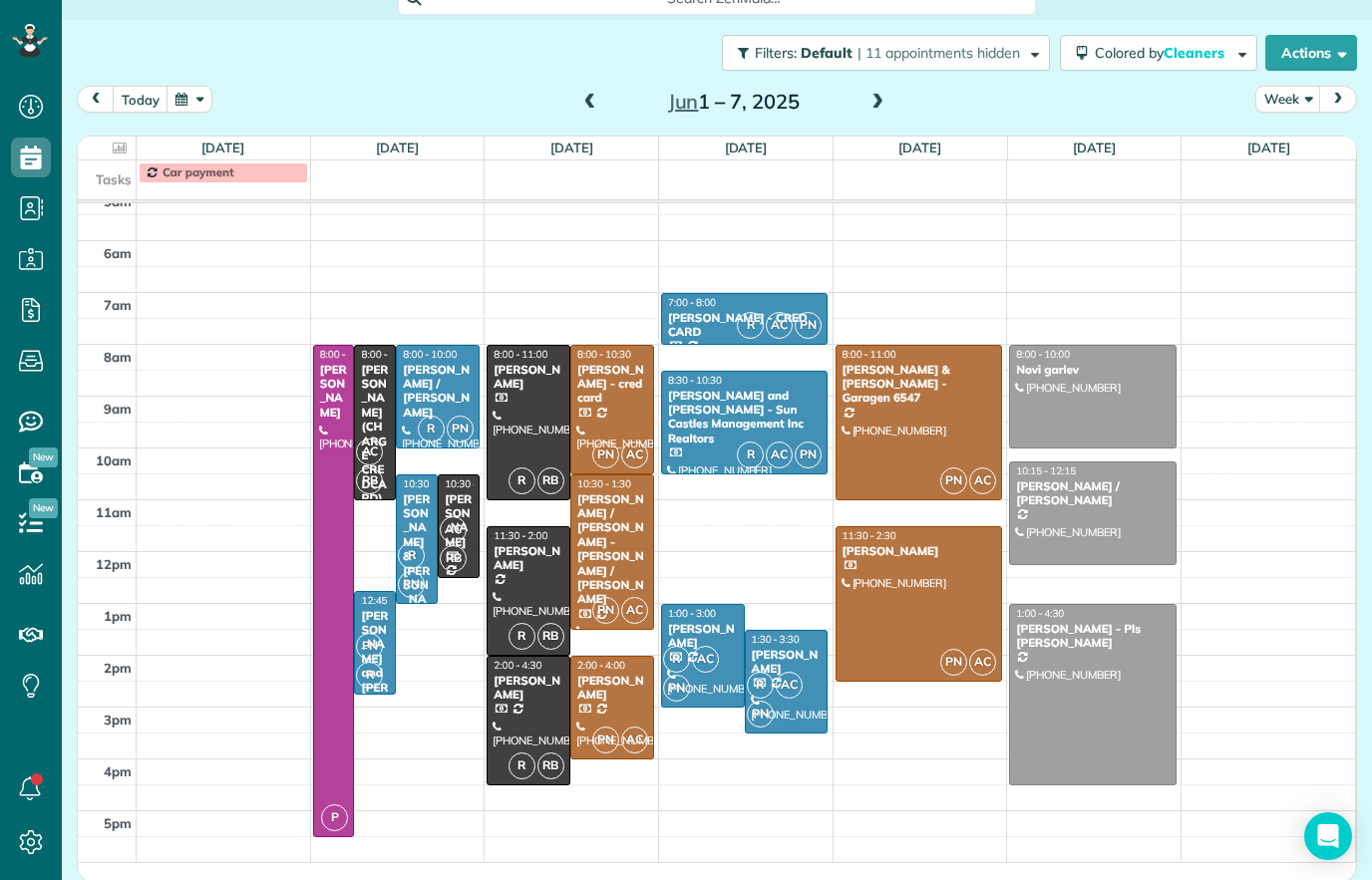 click at bounding box center [918, 604] 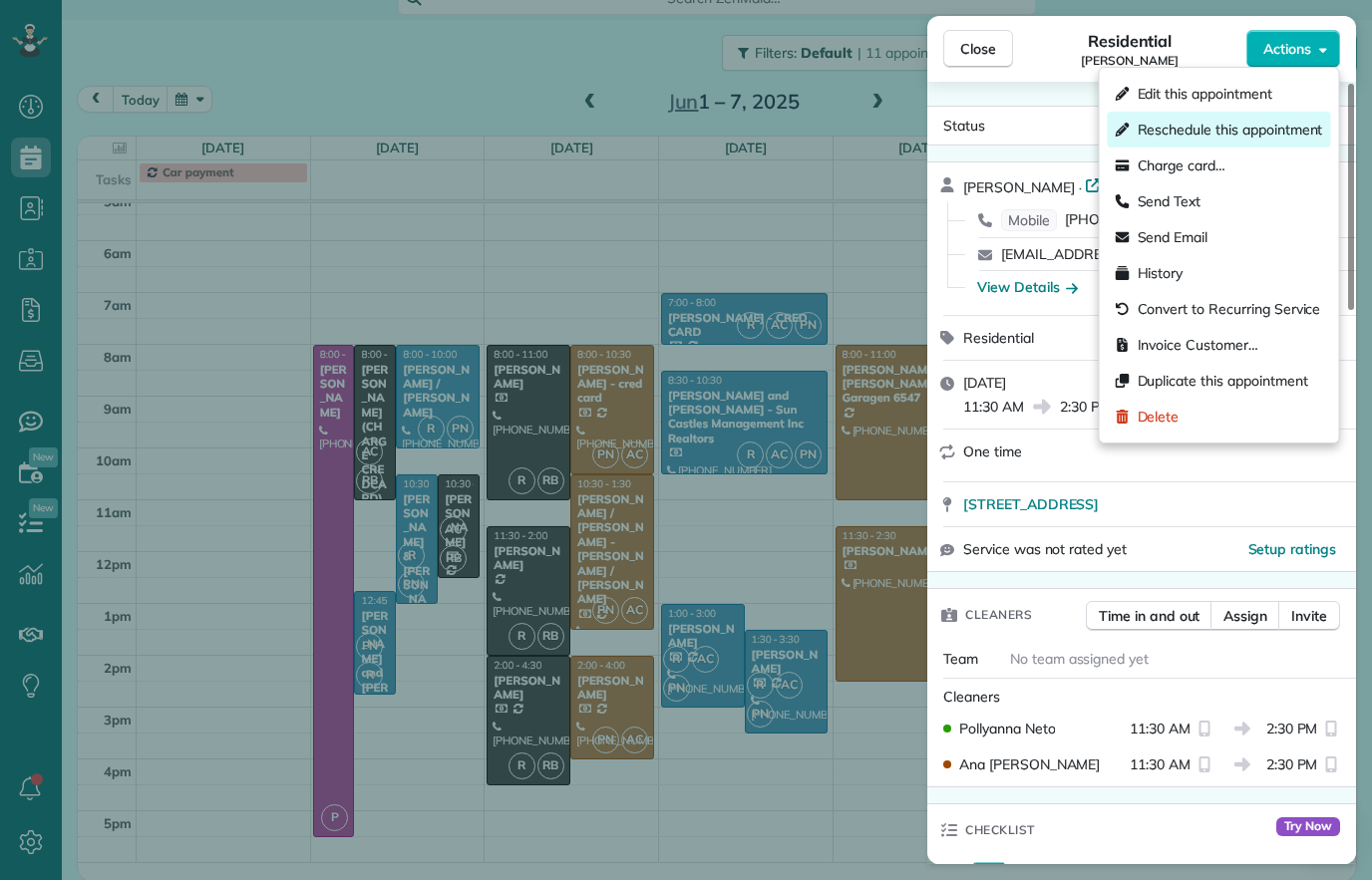 click on "Reschedule this appointment" at bounding box center [1219, 130] 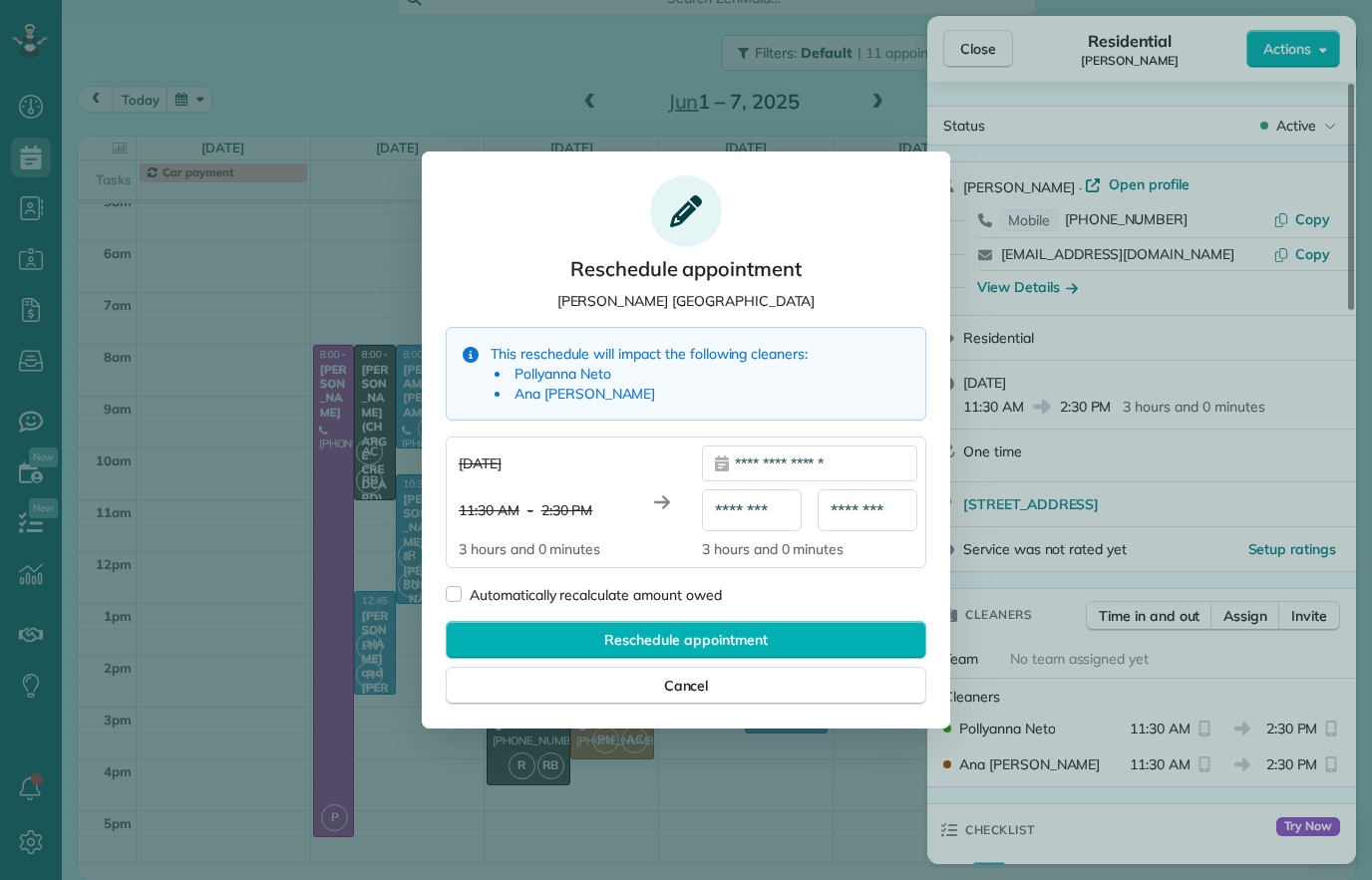 click on "**********" at bounding box center (810, 463) 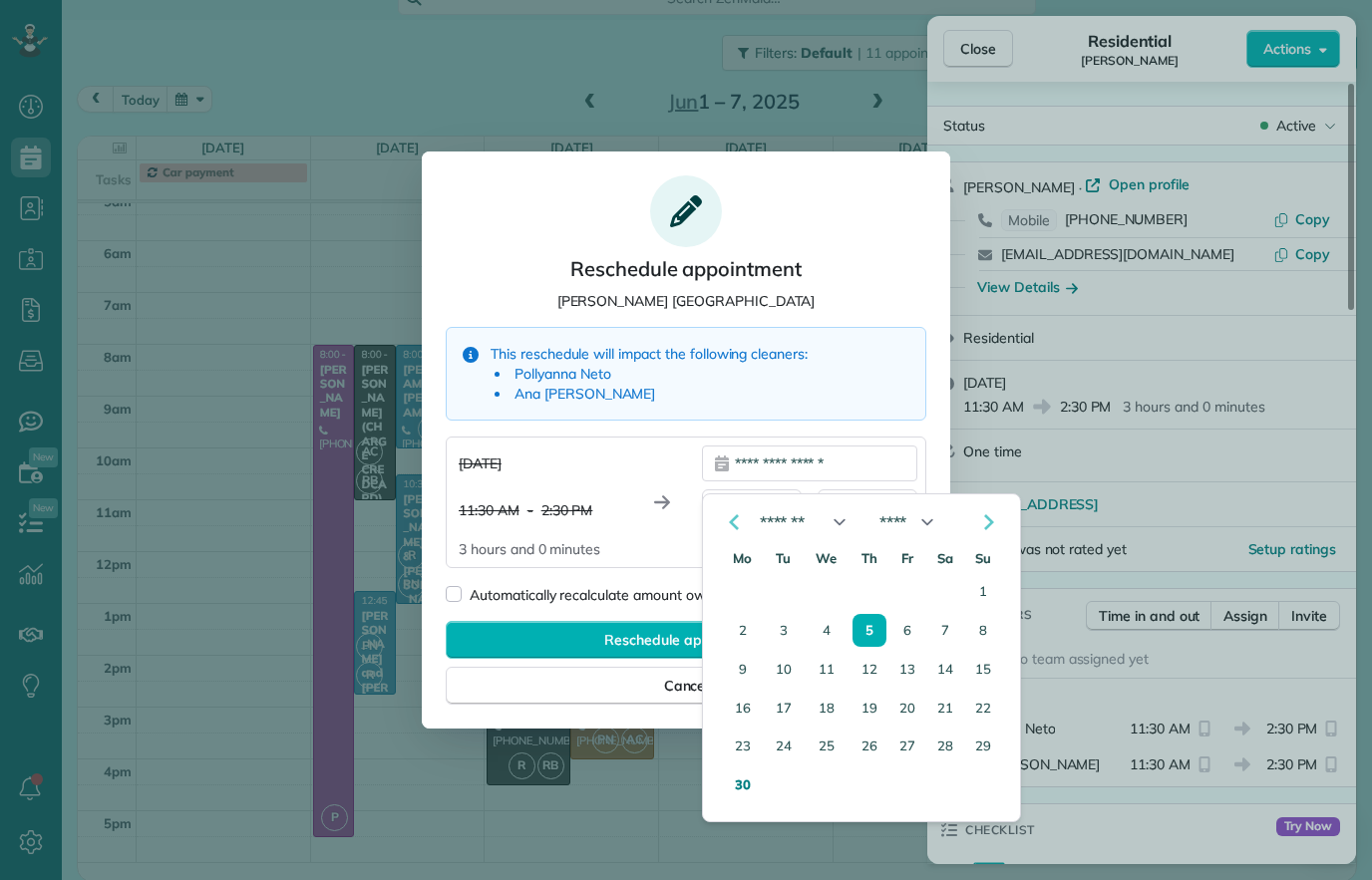 click 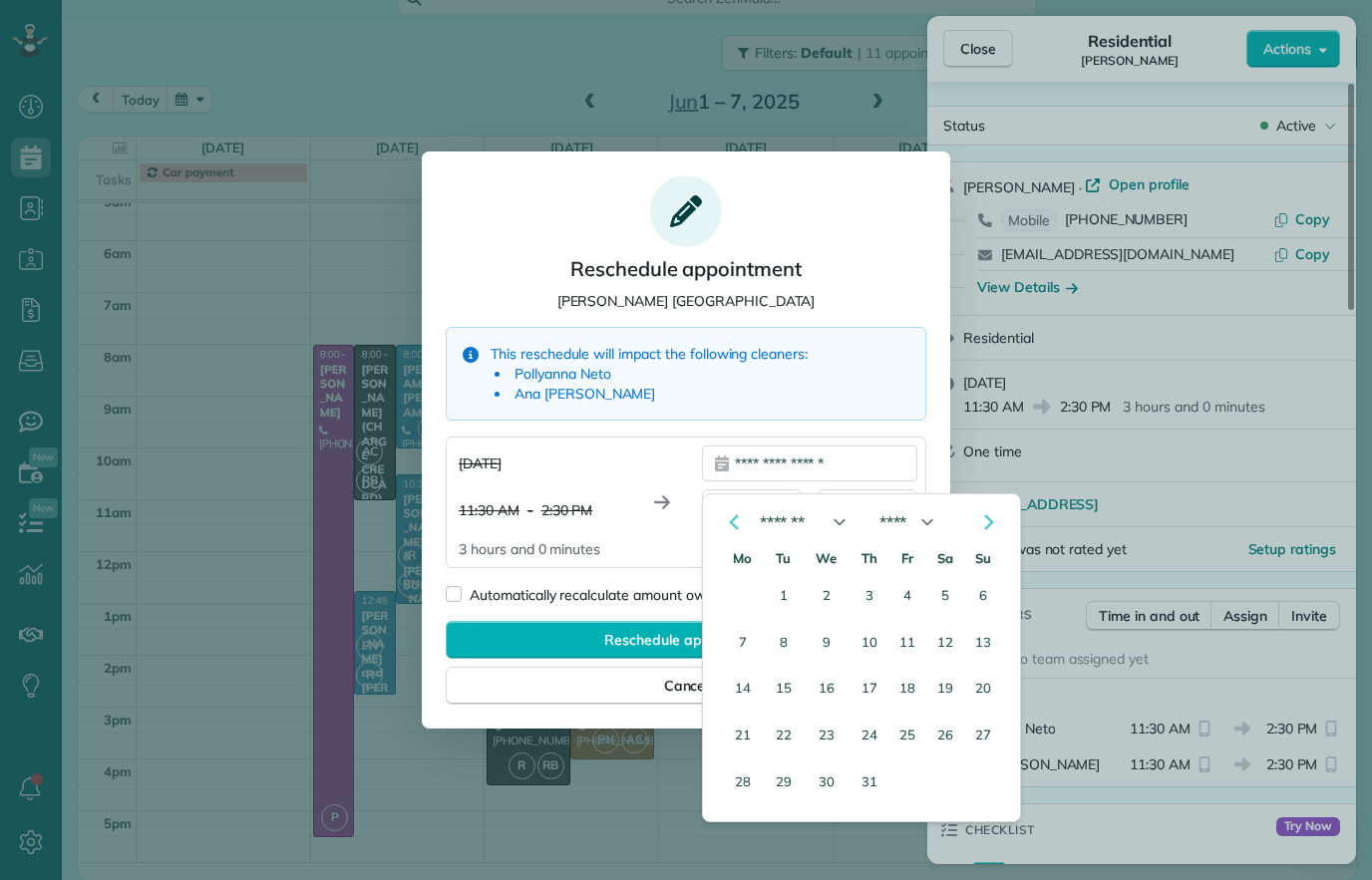 click 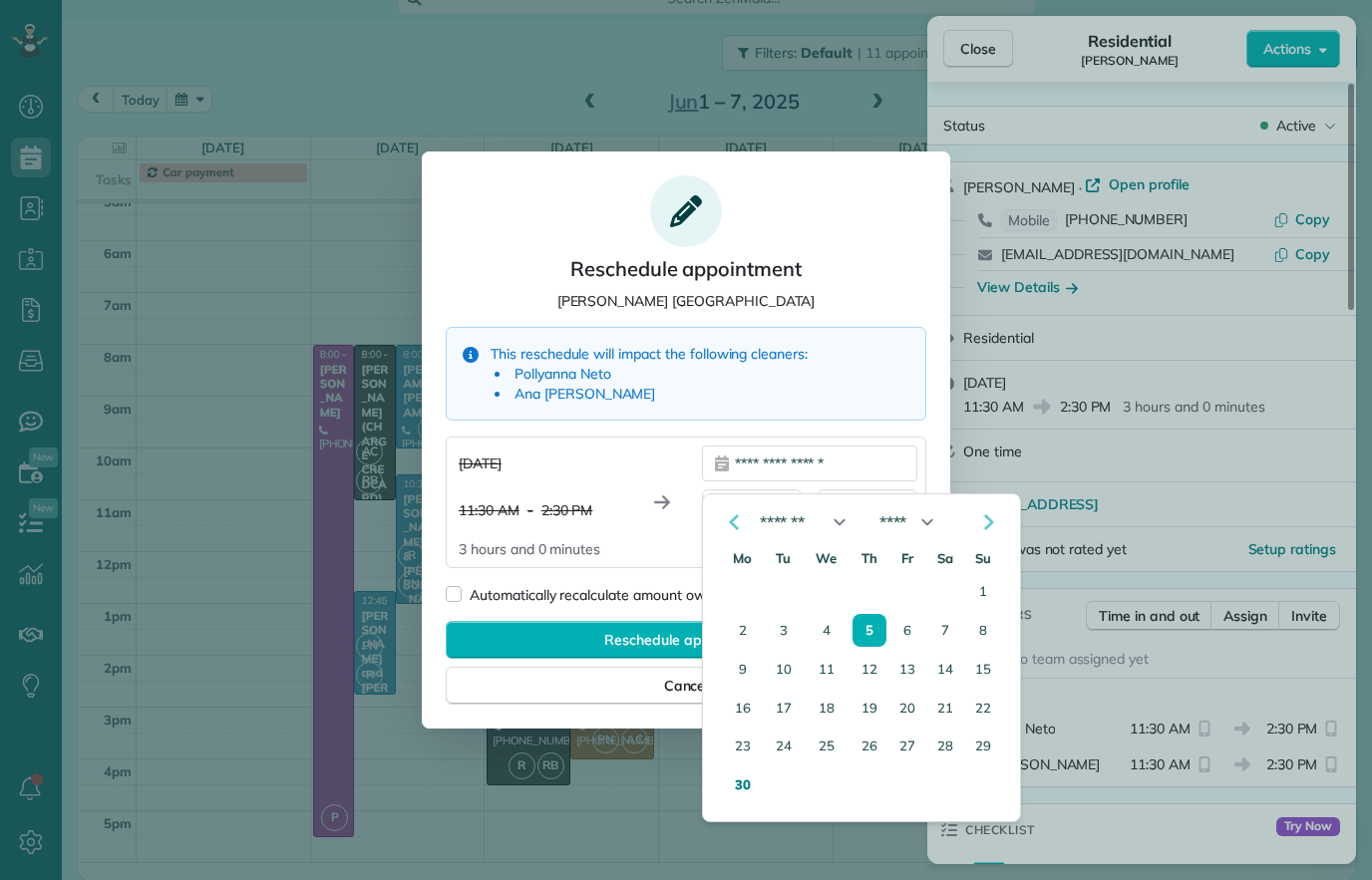click 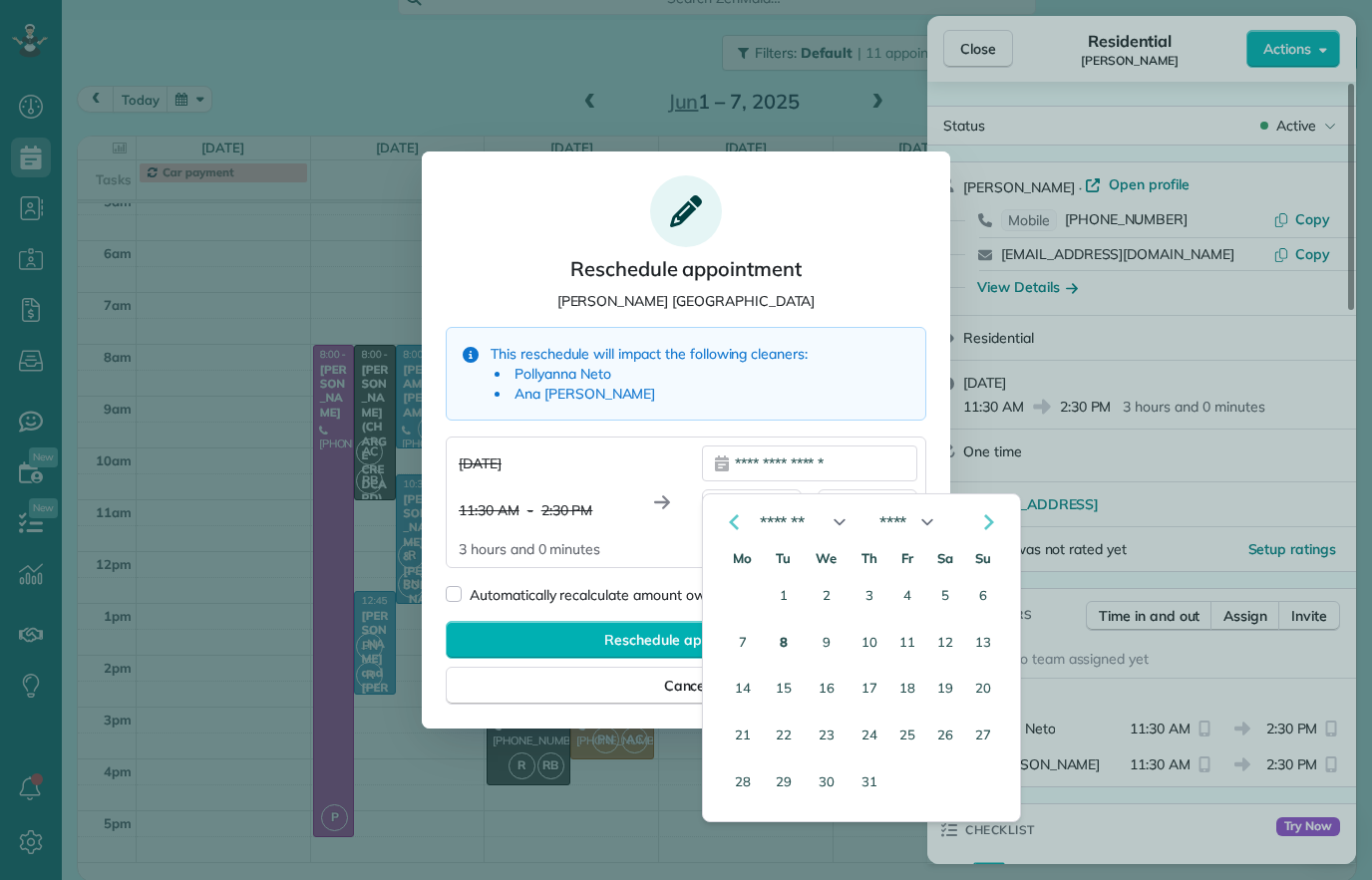 click on "8" at bounding box center [784, 642] 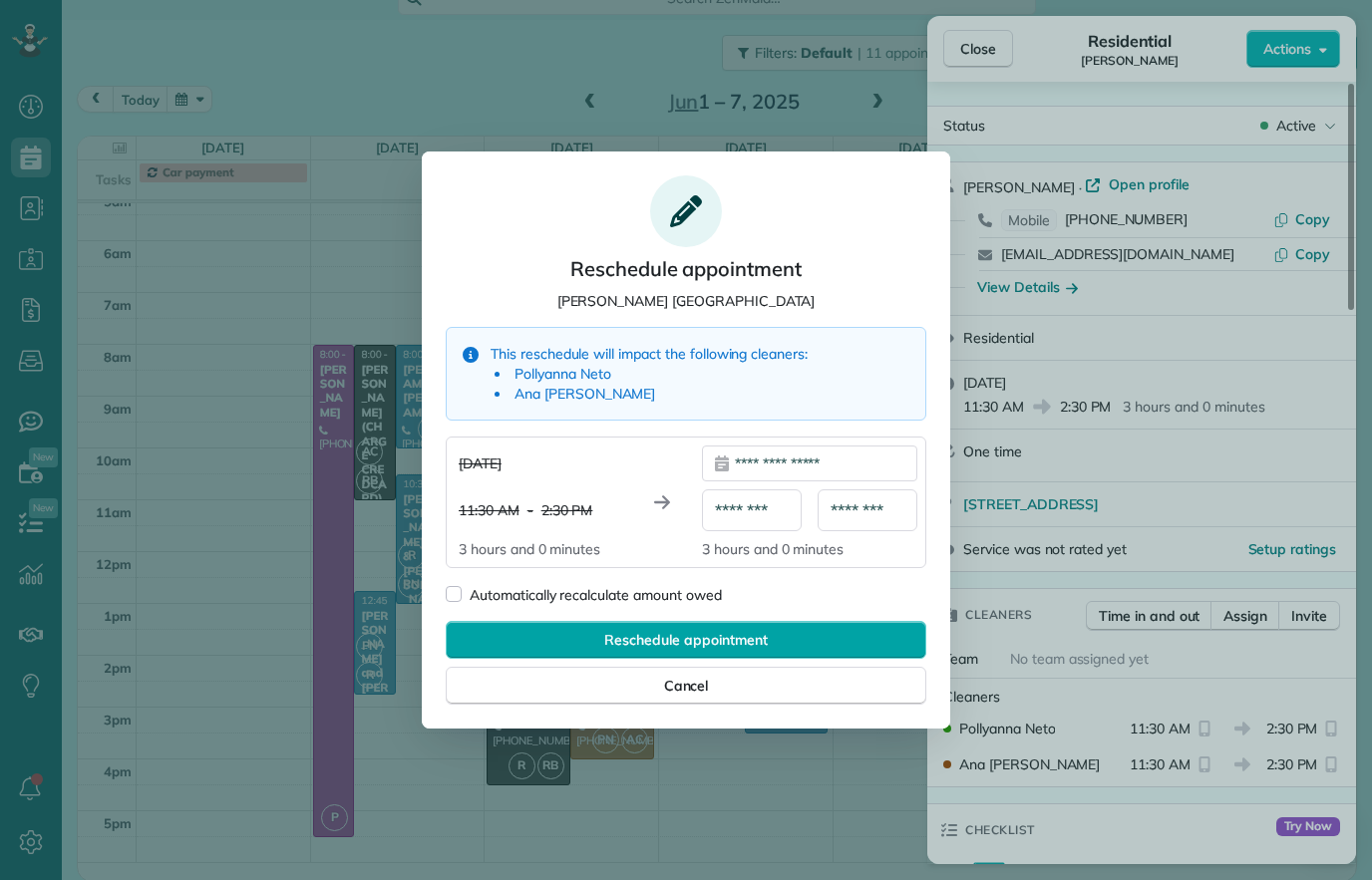 click on "Reschedule appointment" at bounding box center [686, 640] 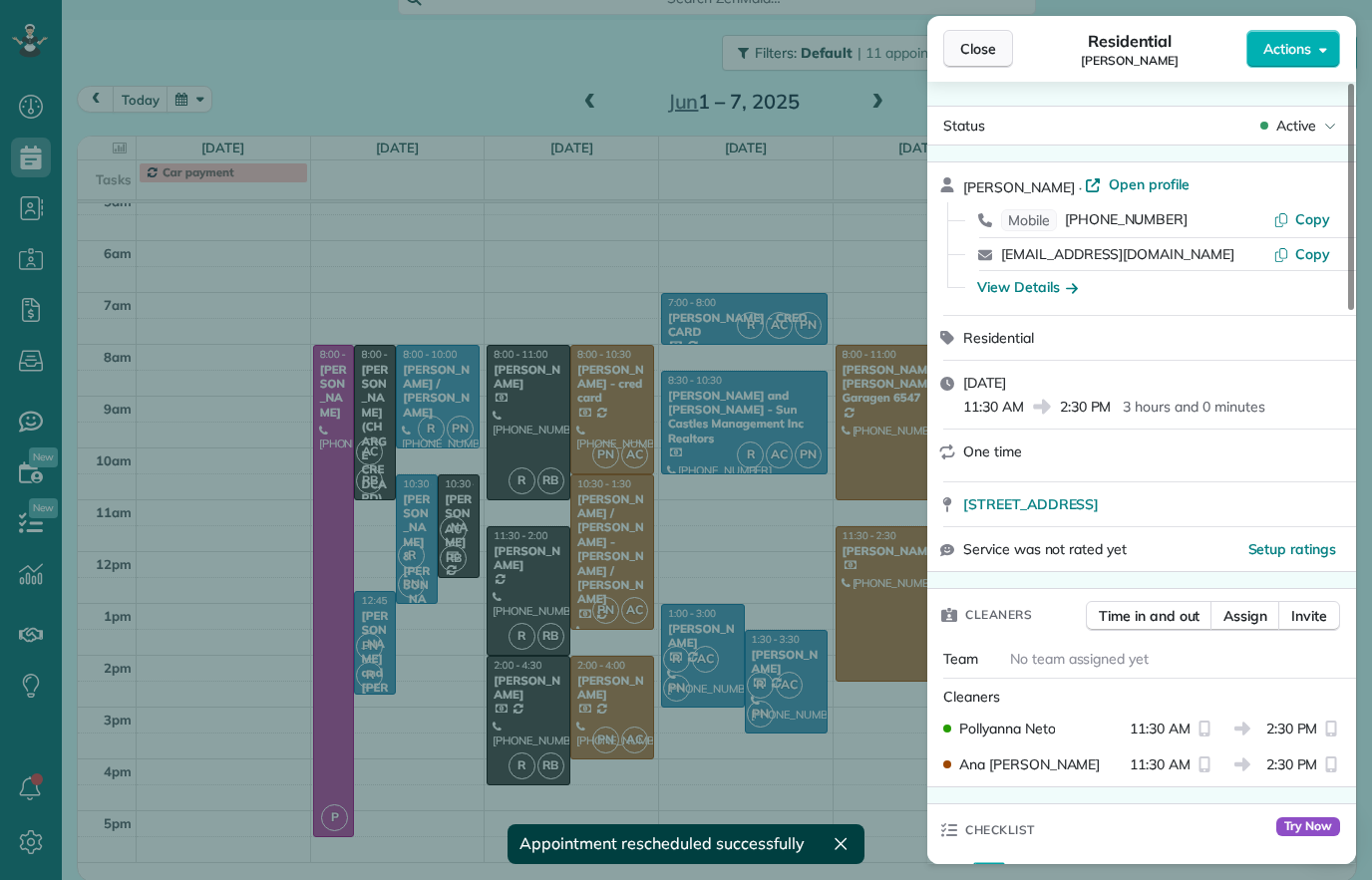 click on "Close" at bounding box center (978, 49) 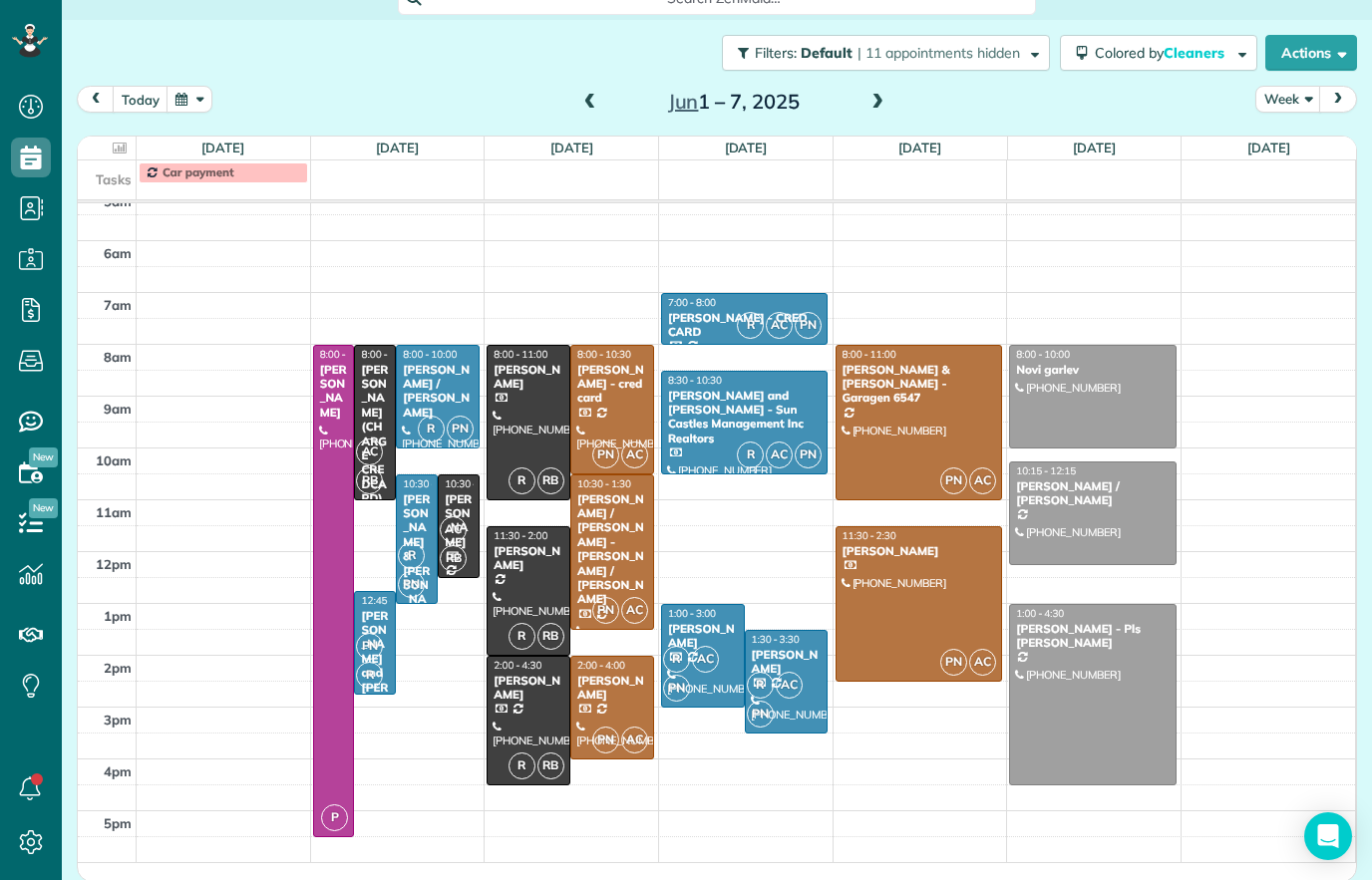 click at bounding box center [918, 604] 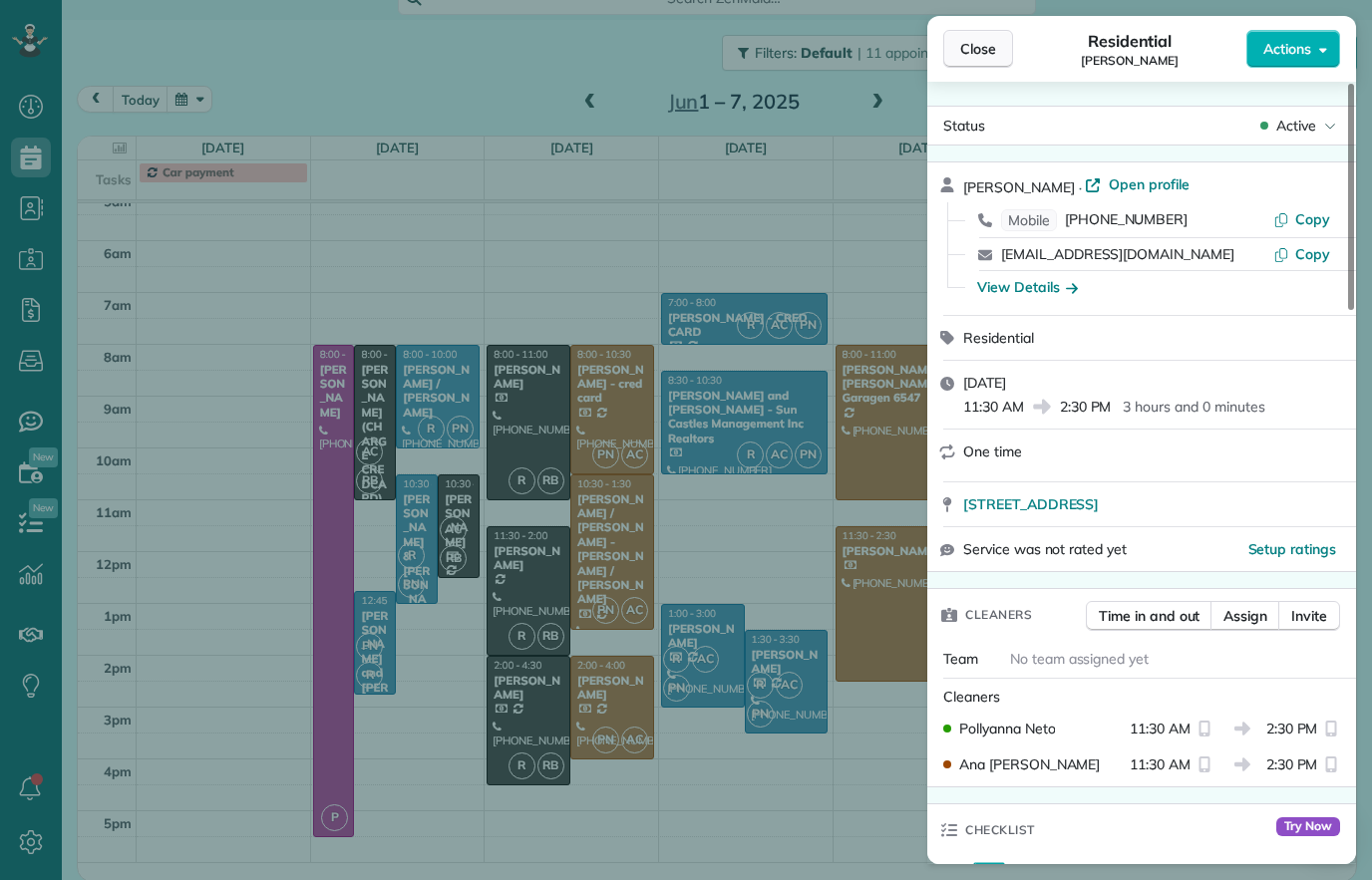click on "Close" at bounding box center (978, 49) 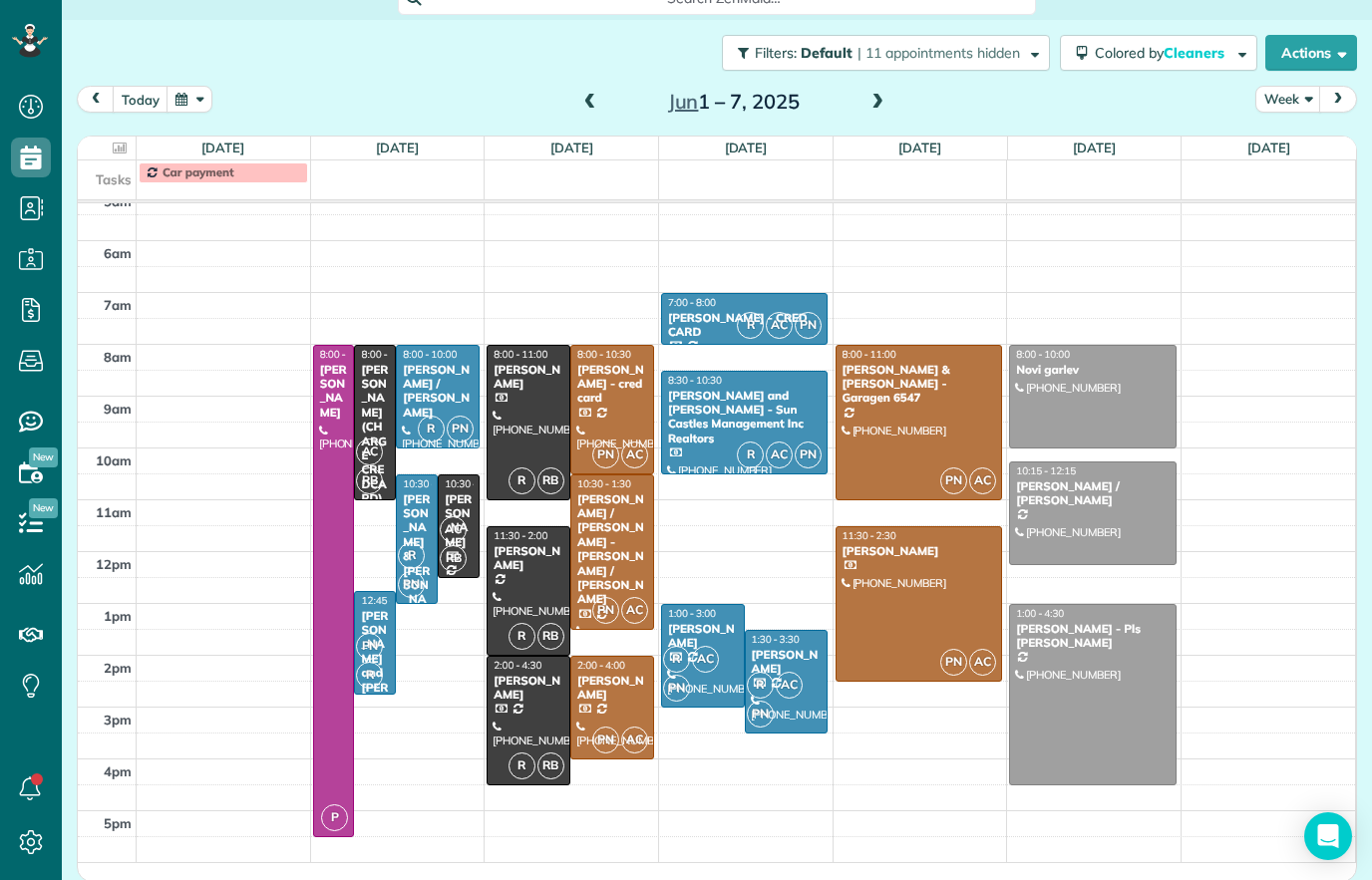 click at bounding box center (1092, 397) 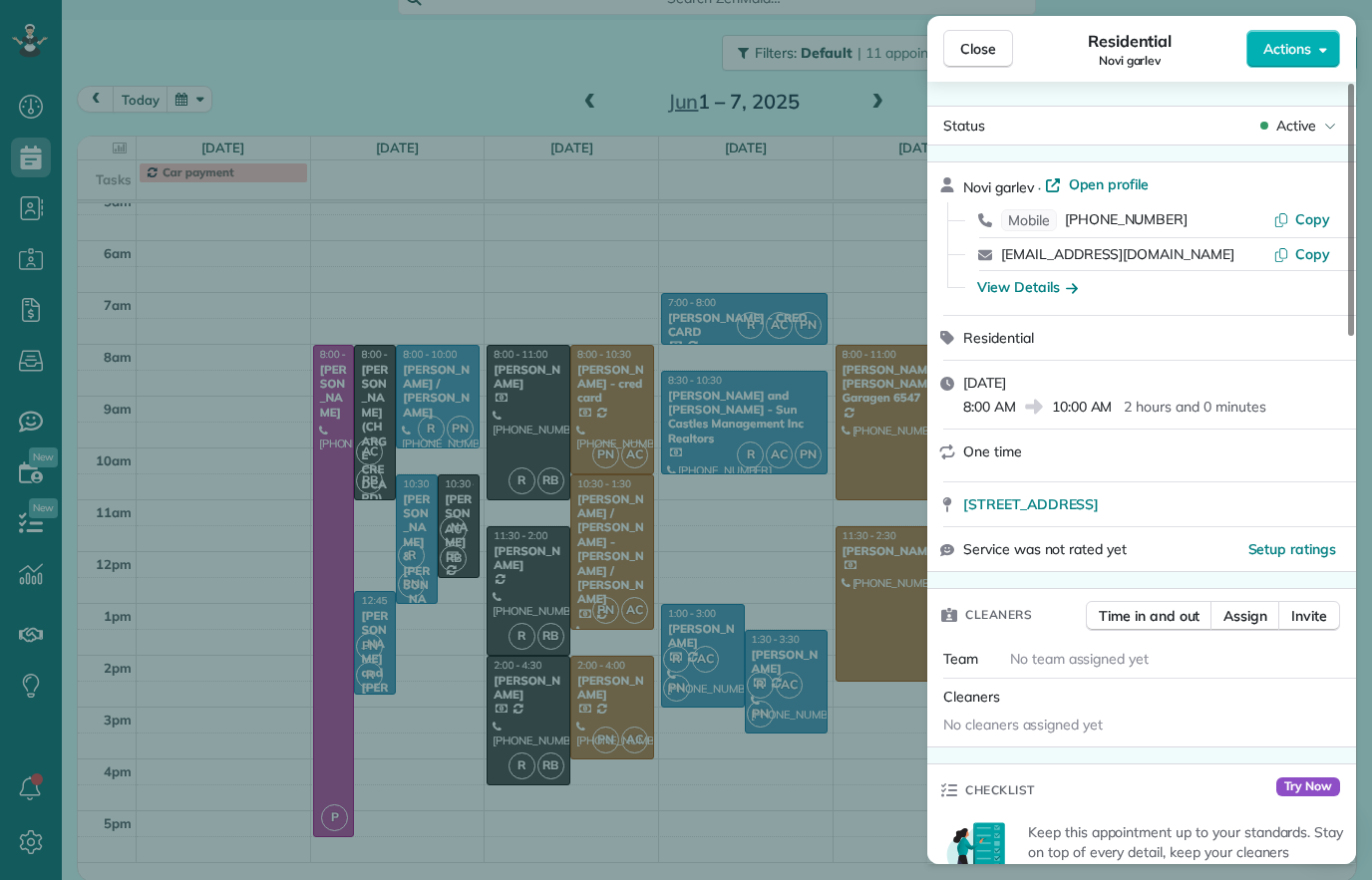 scroll, scrollTop: 0, scrollLeft: 0, axis: both 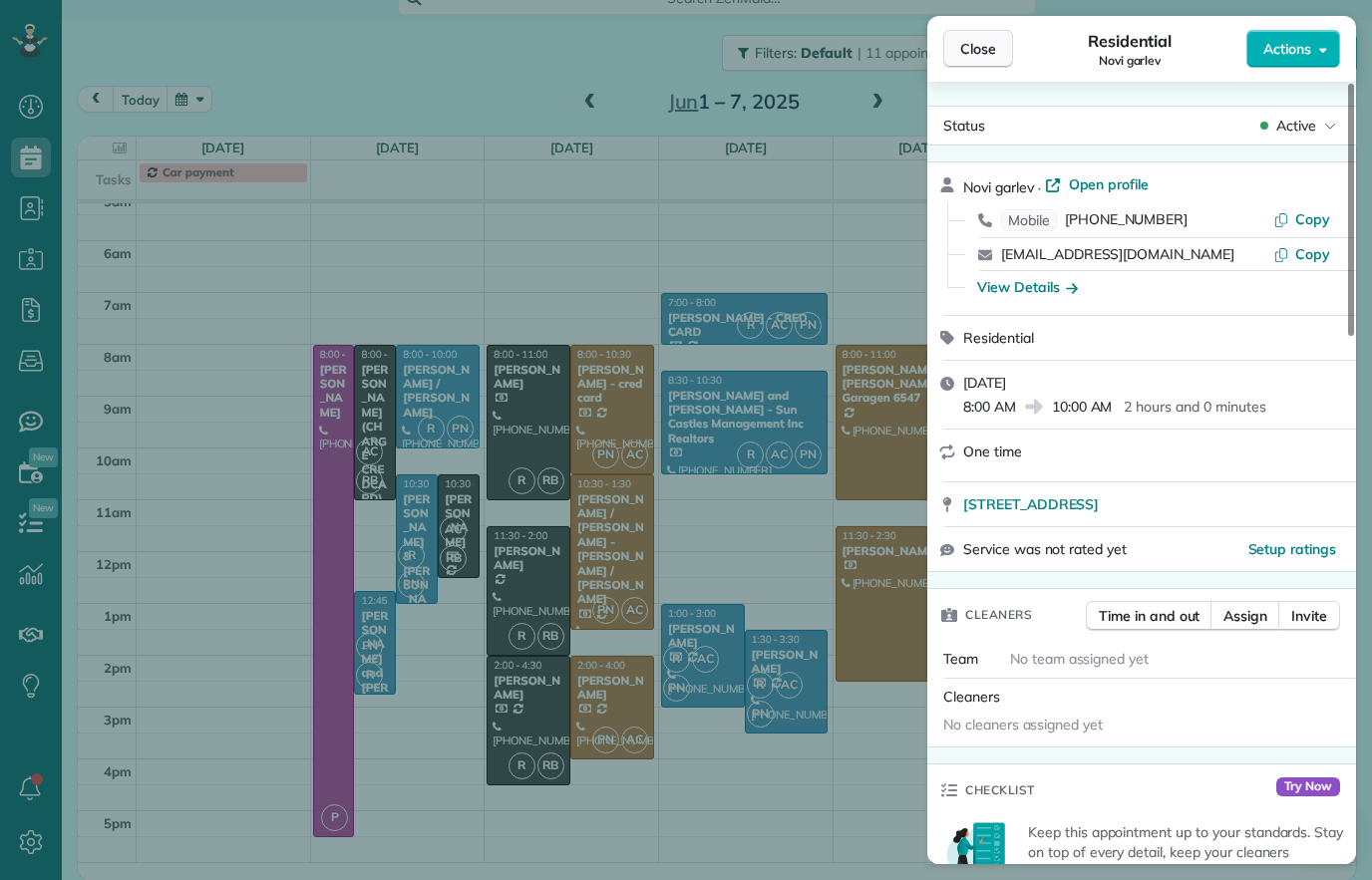 click on "Close" at bounding box center [978, 49] 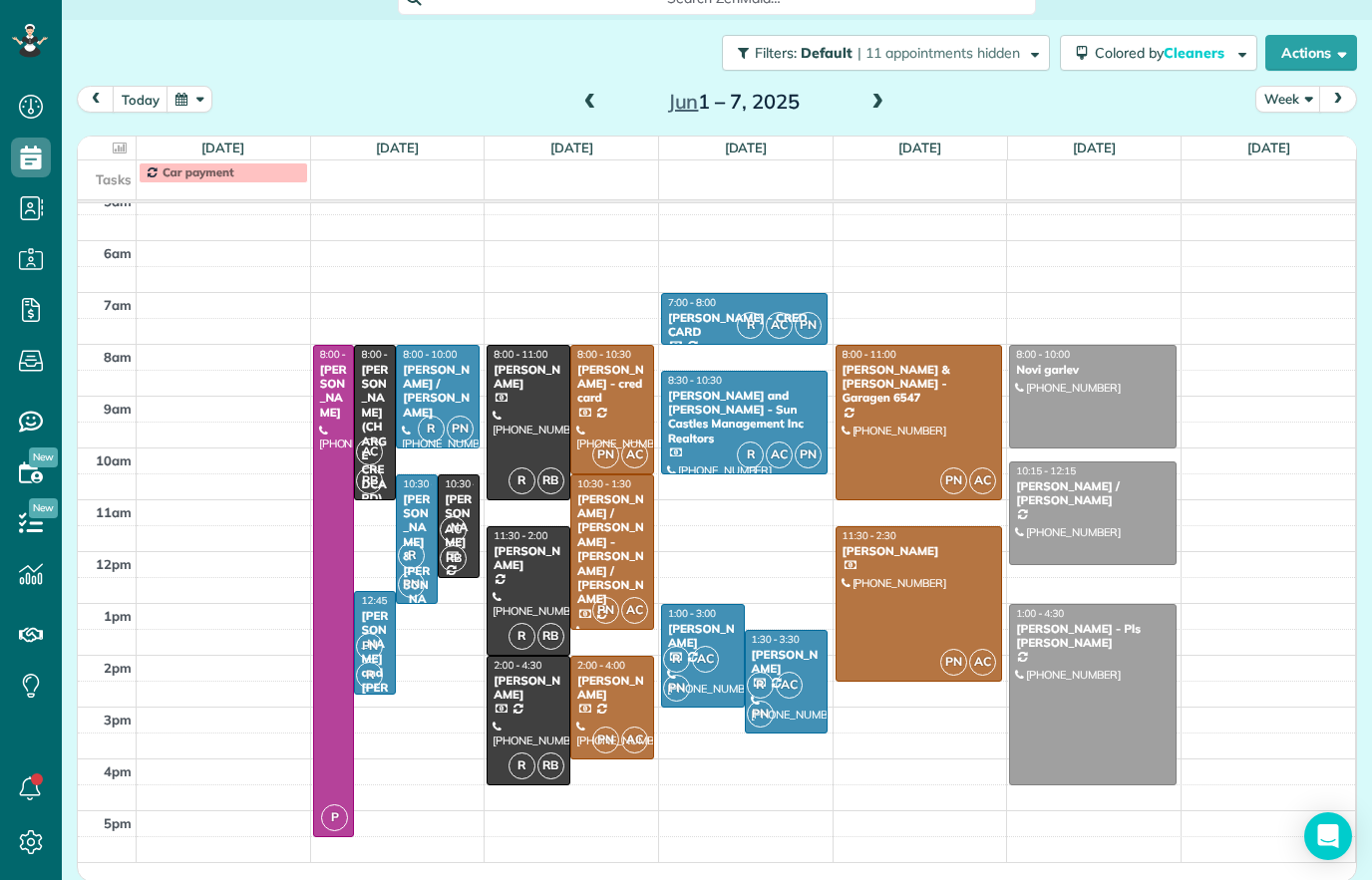 click at bounding box center [1092, 397] 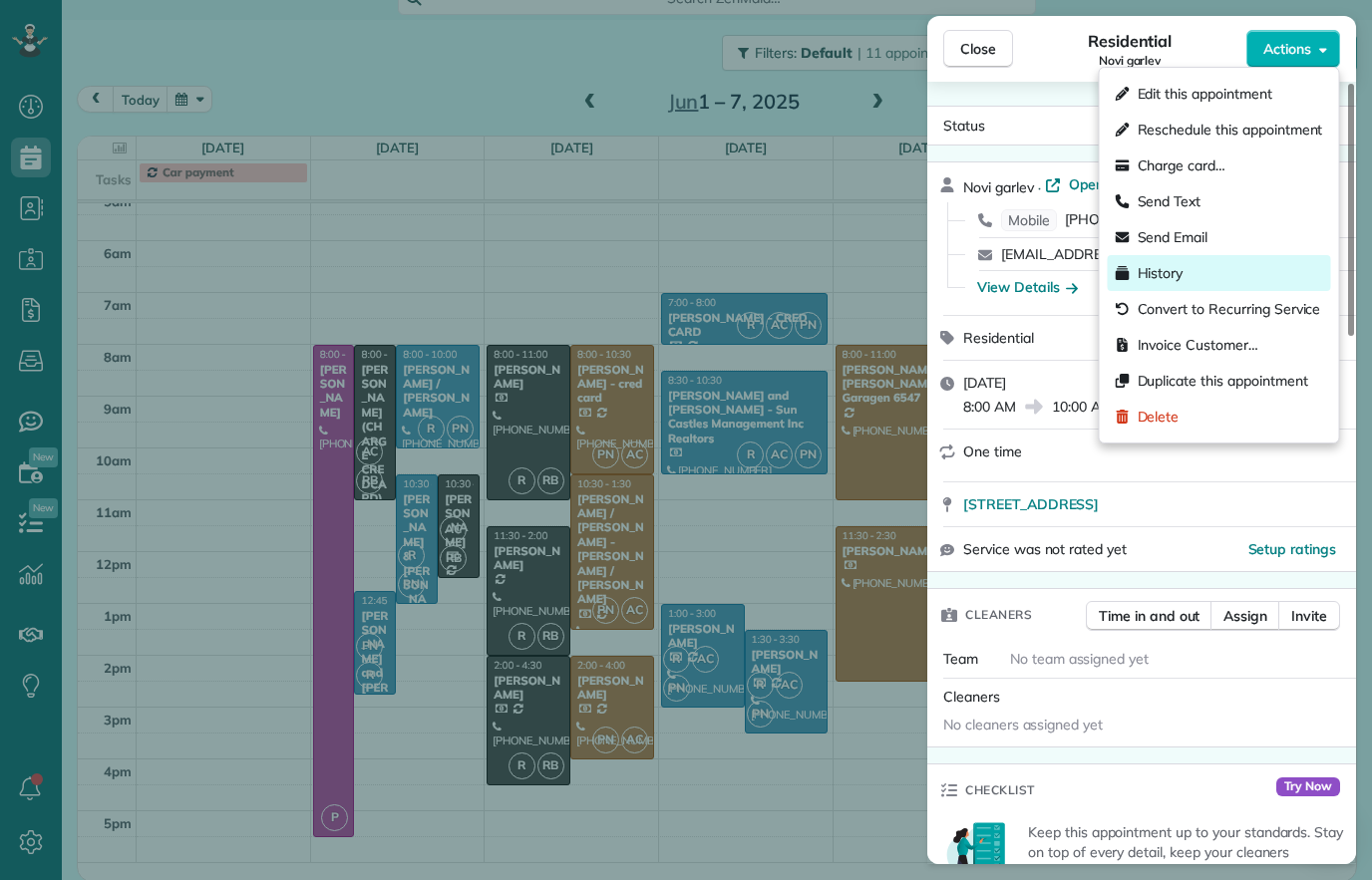 click on "History" at bounding box center (1161, 273) 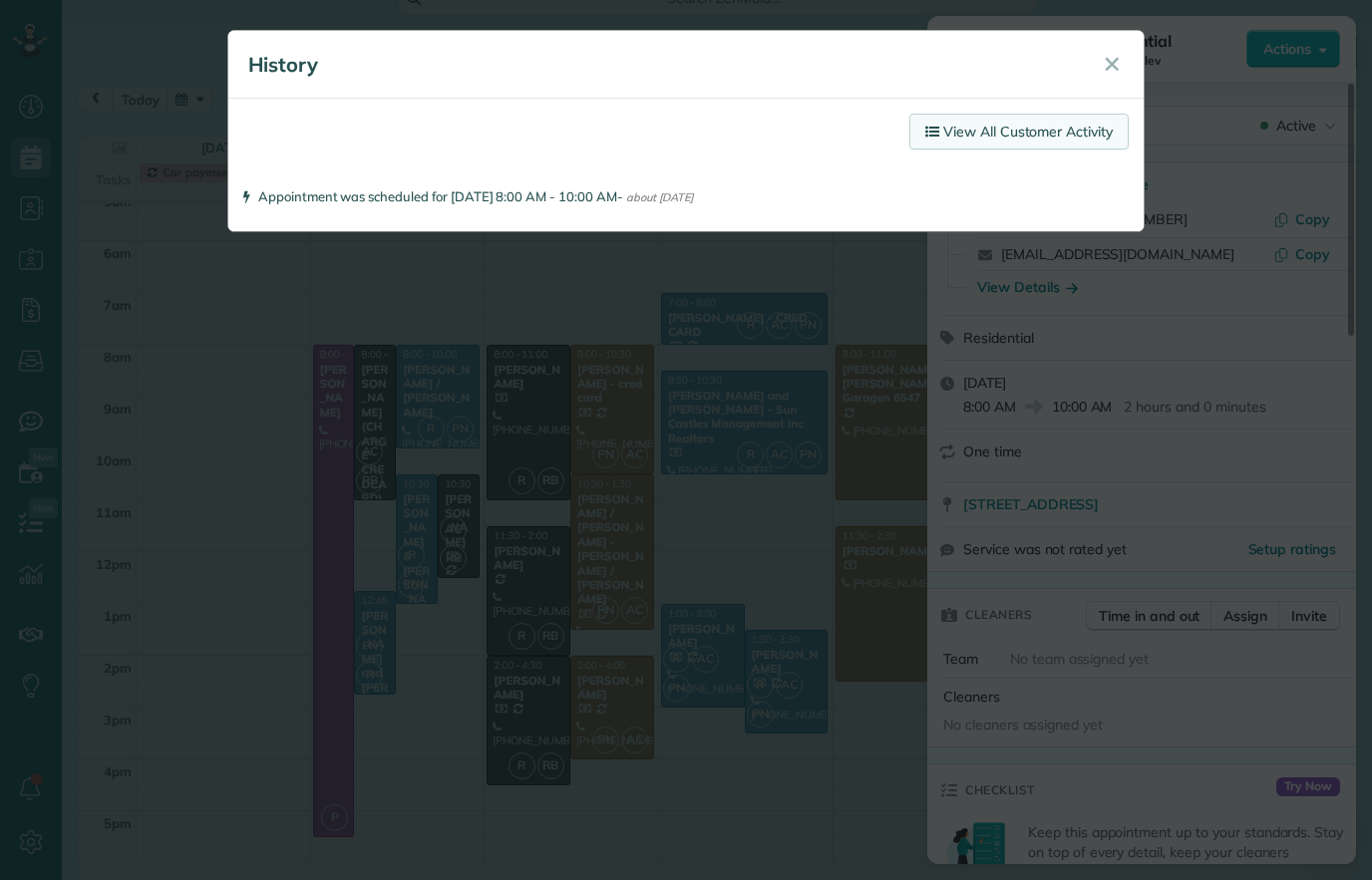 click on "View All Customer Activity" at bounding box center [1019, 132] 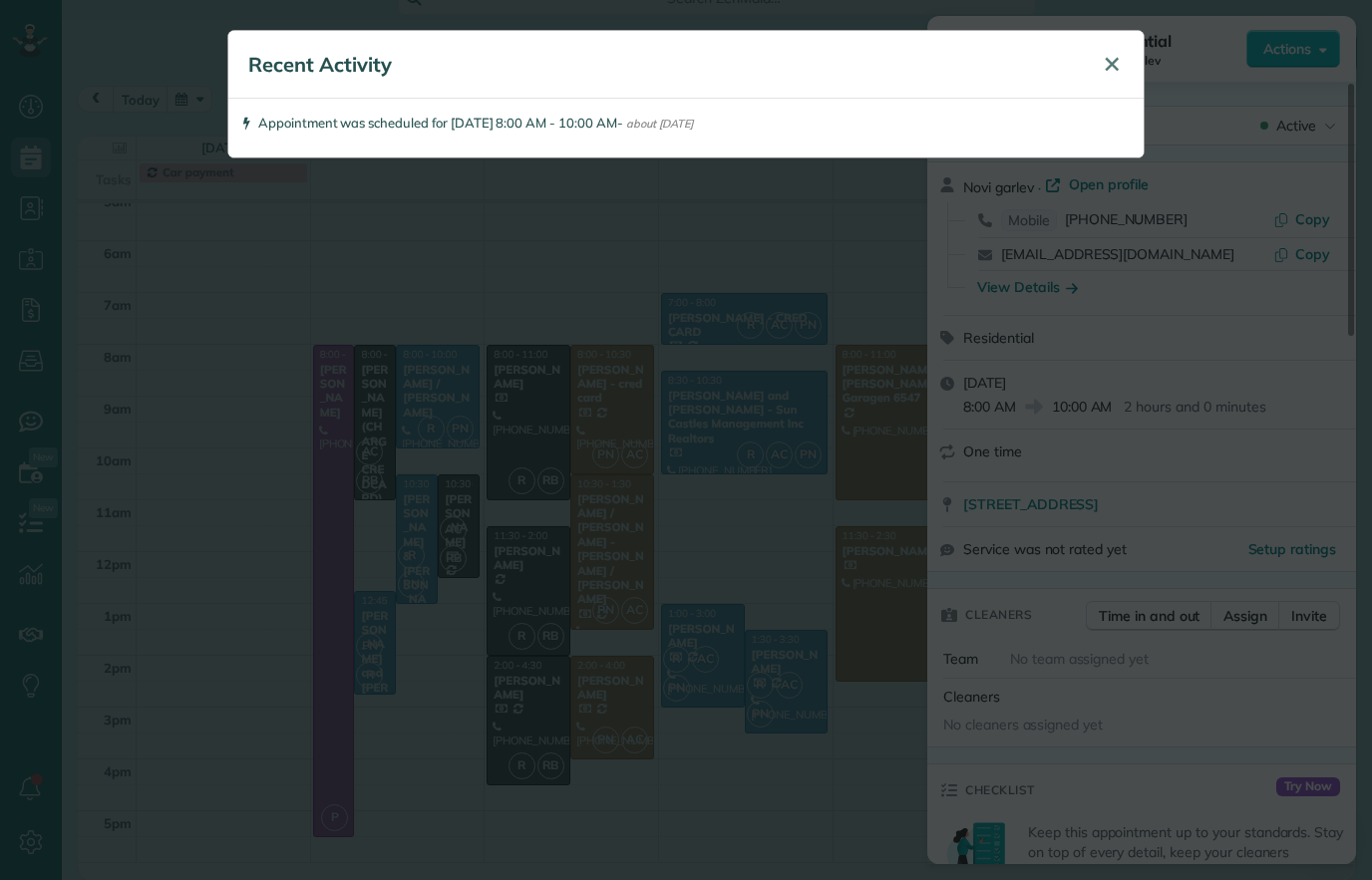 click on "✕" at bounding box center (1112, 64) 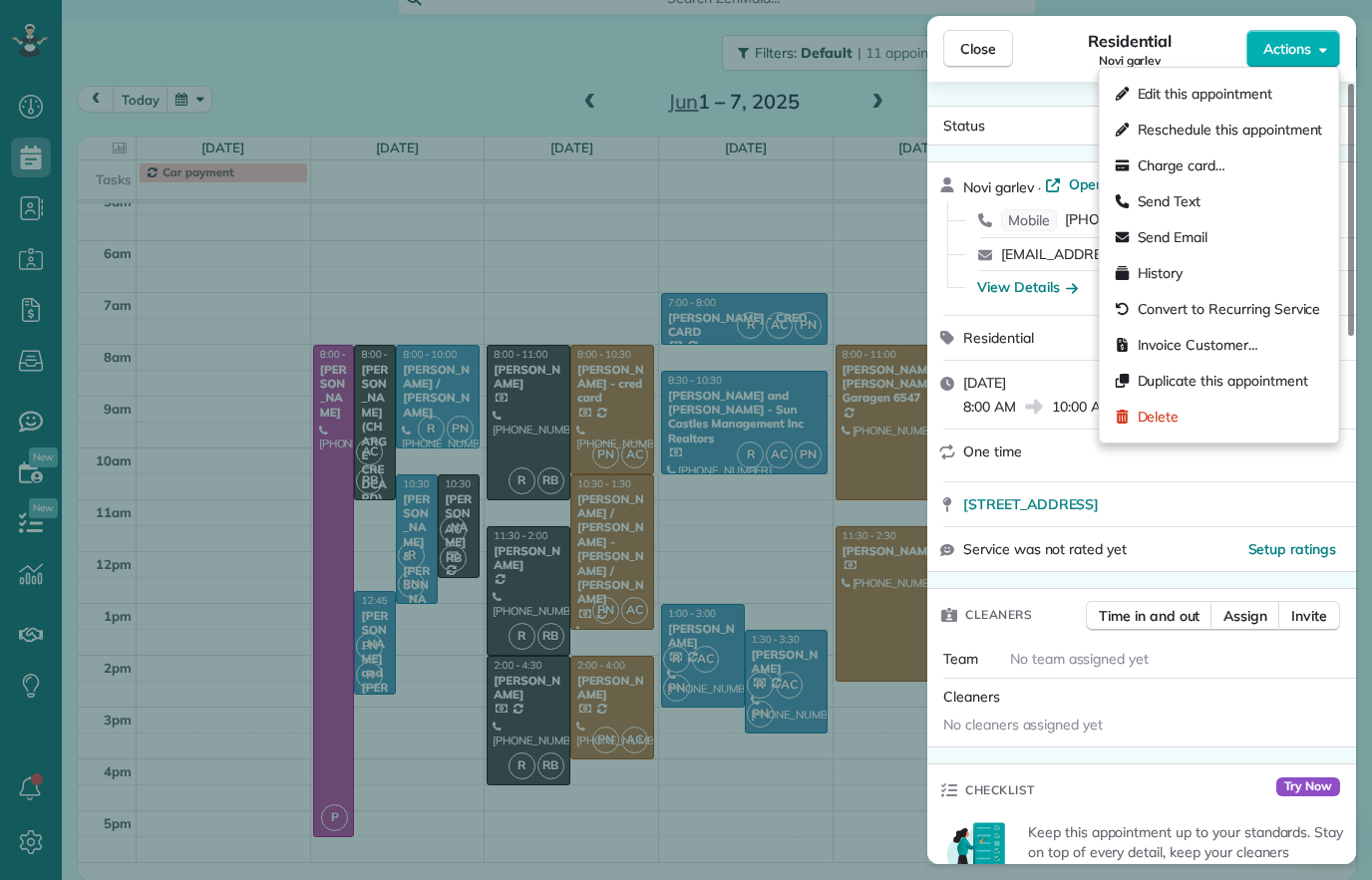 click on "Residential" at bounding box center (1142, 338) 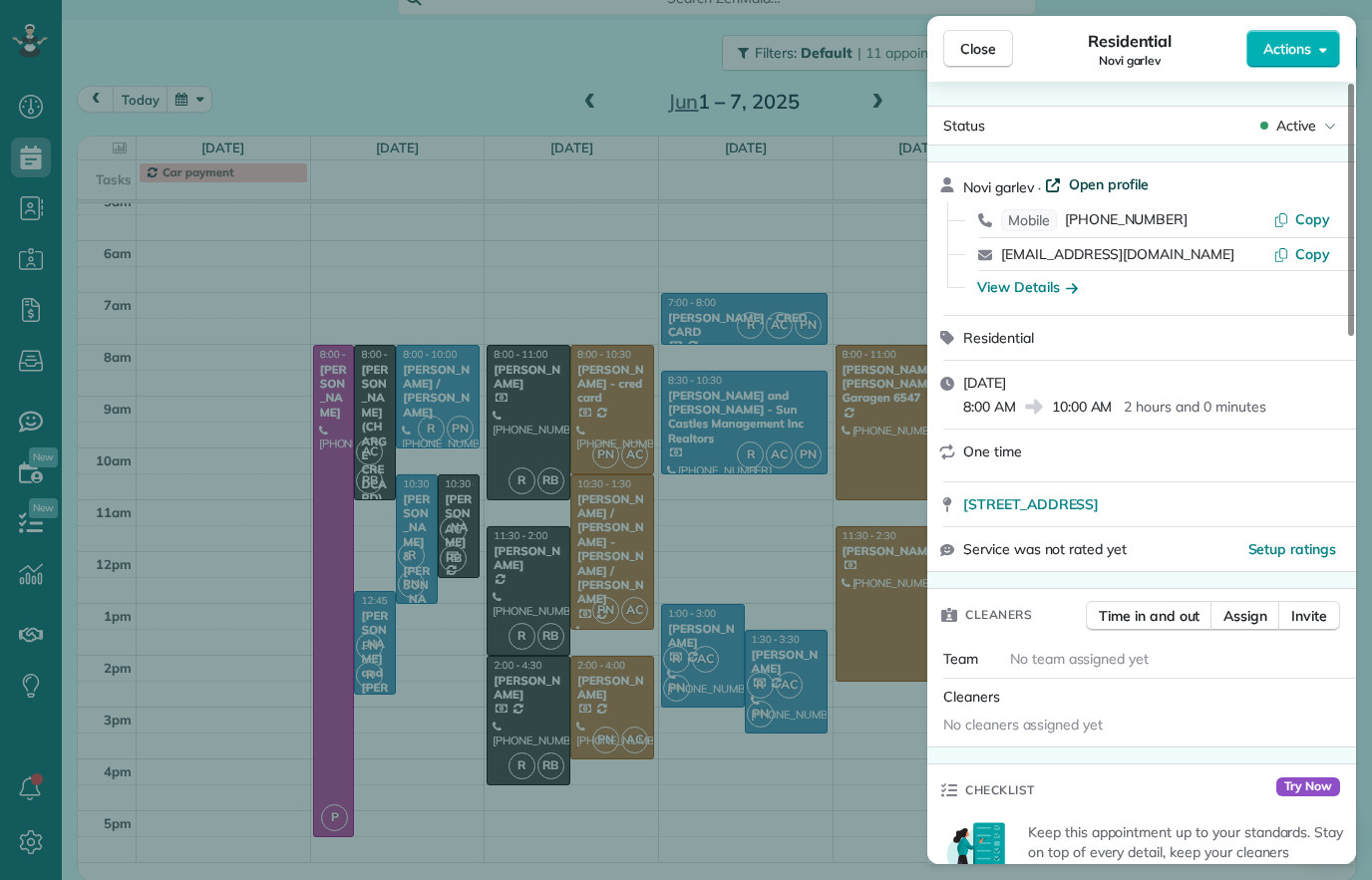 click on "Open profile" at bounding box center (1109, 184) 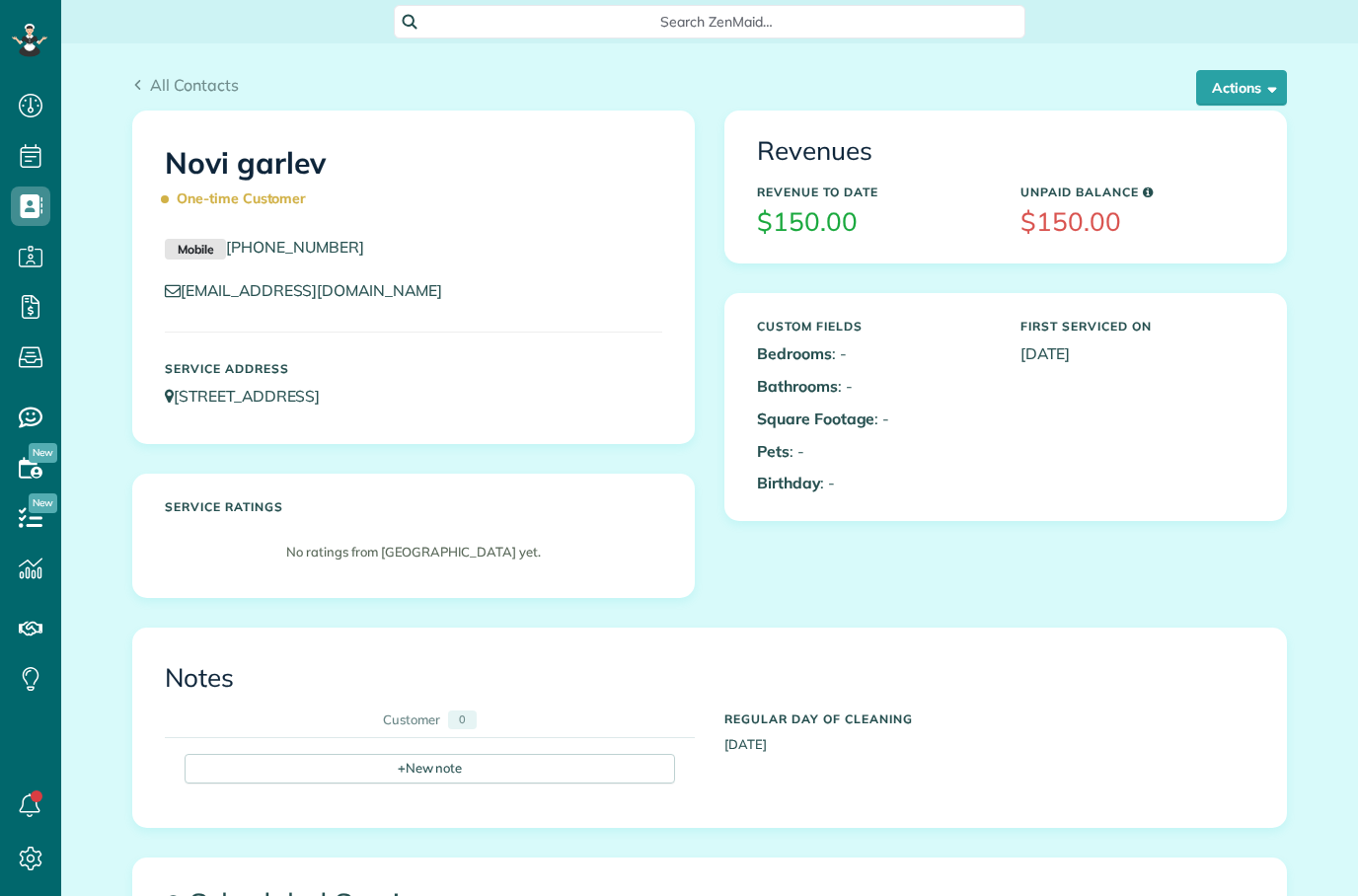scroll, scrollTop: 0, scrollLeft: 0, axis: both 